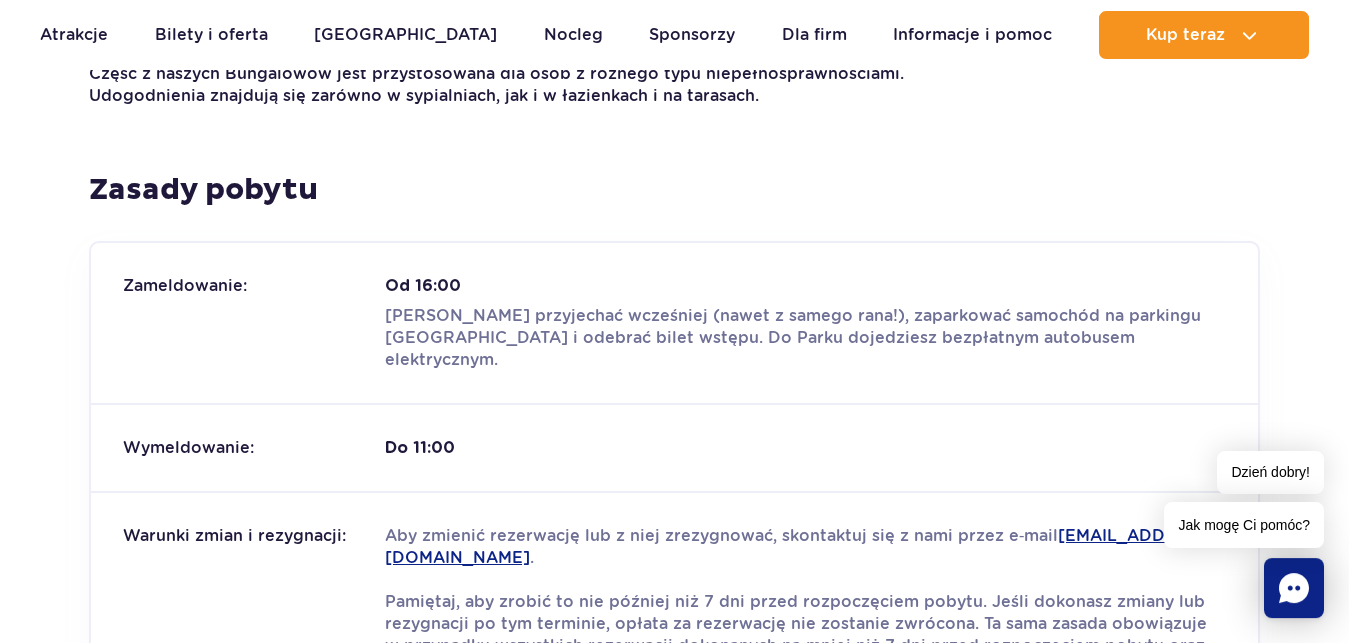 scroll, scrollTop: 2244, scrollLeft: 0, axis: vertical 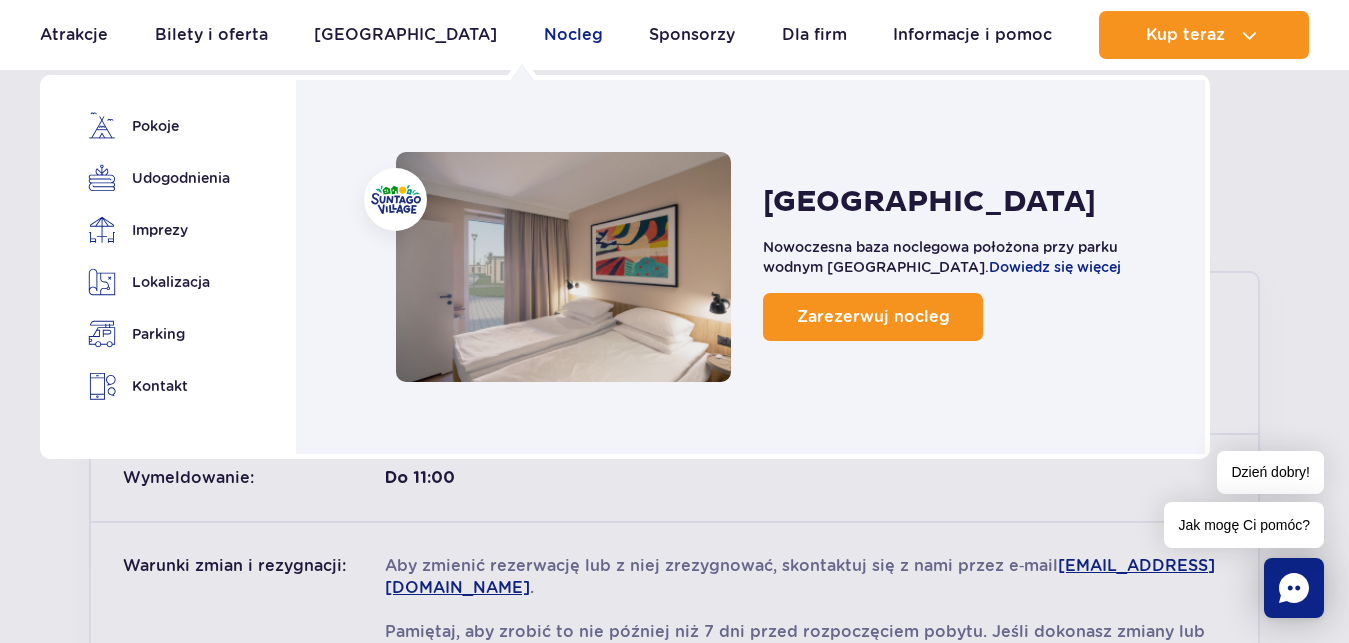 click on "Nocleg" at bounding box center [573, 35] 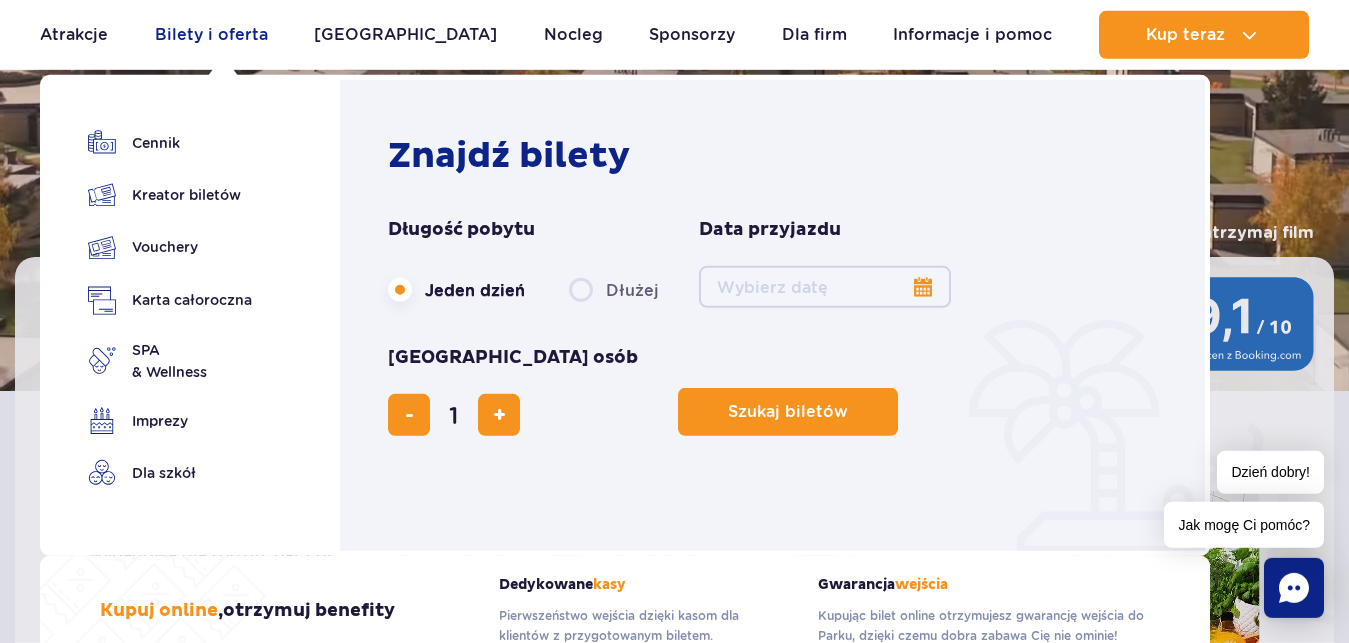 scroll, scrollTop: 204, scrollLeft: 0, axis: vertical 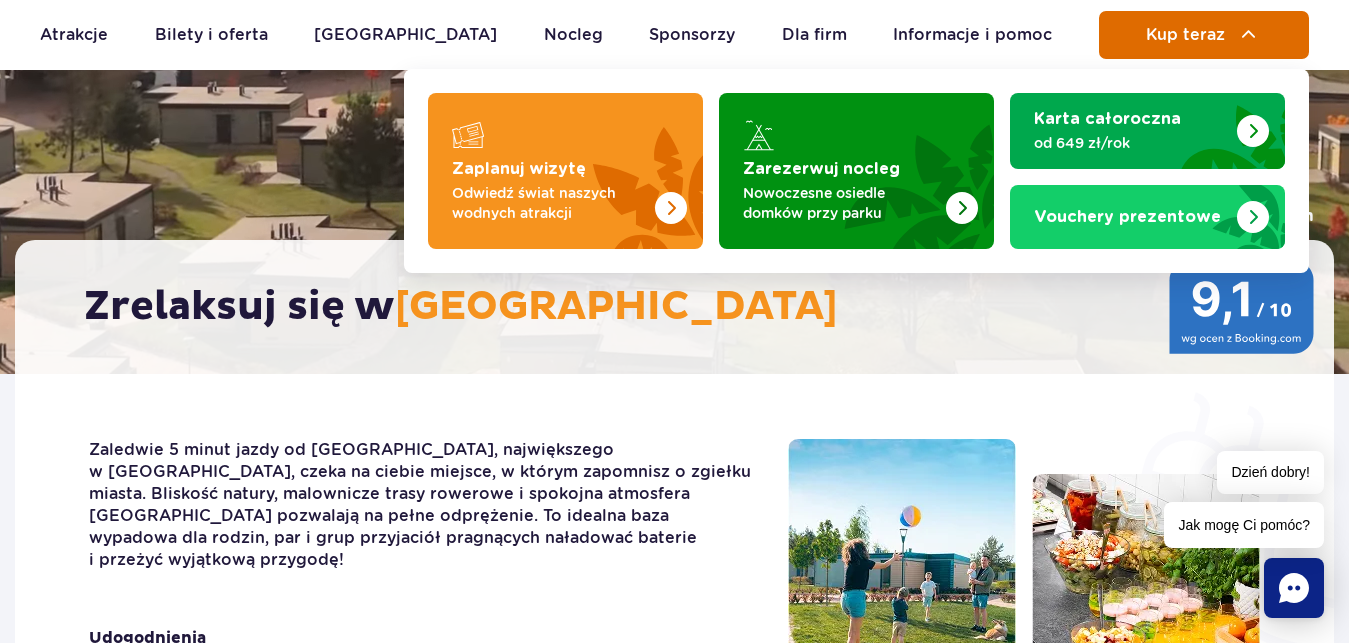 click at bounding box center (1249, 35) 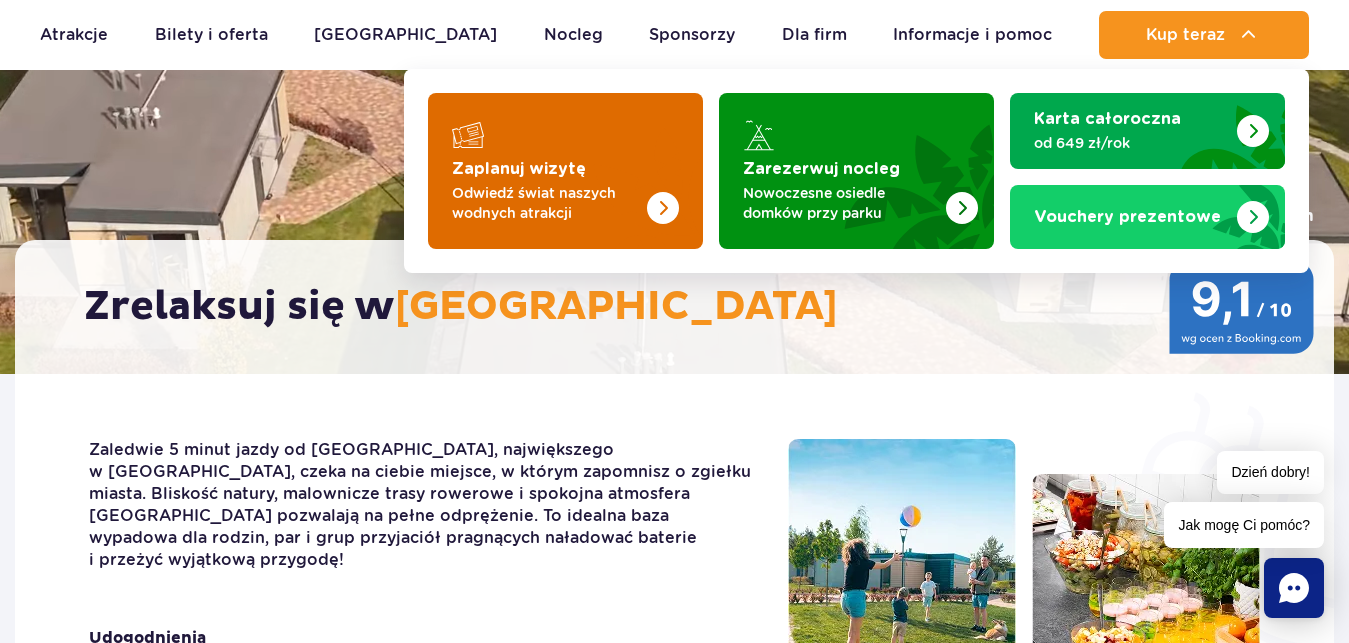 click at bounding box center (565, 171) 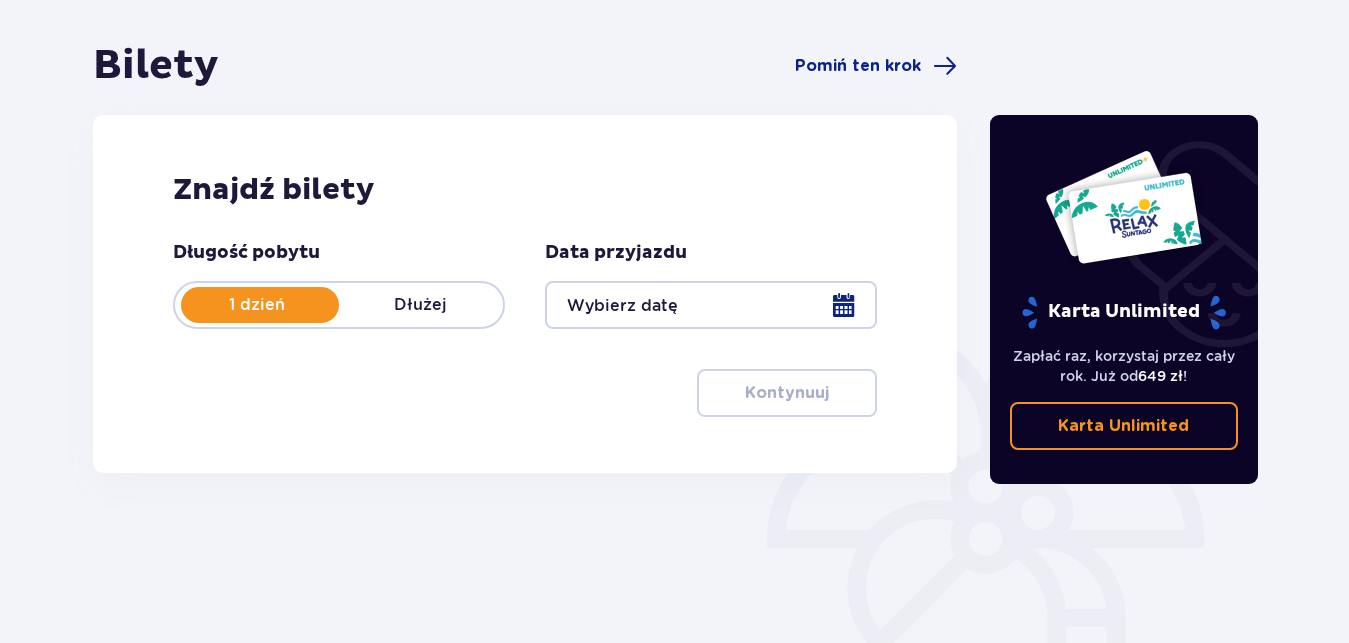 scroll, scrollTop: 204, scrollLeft: 0, axis: vertical 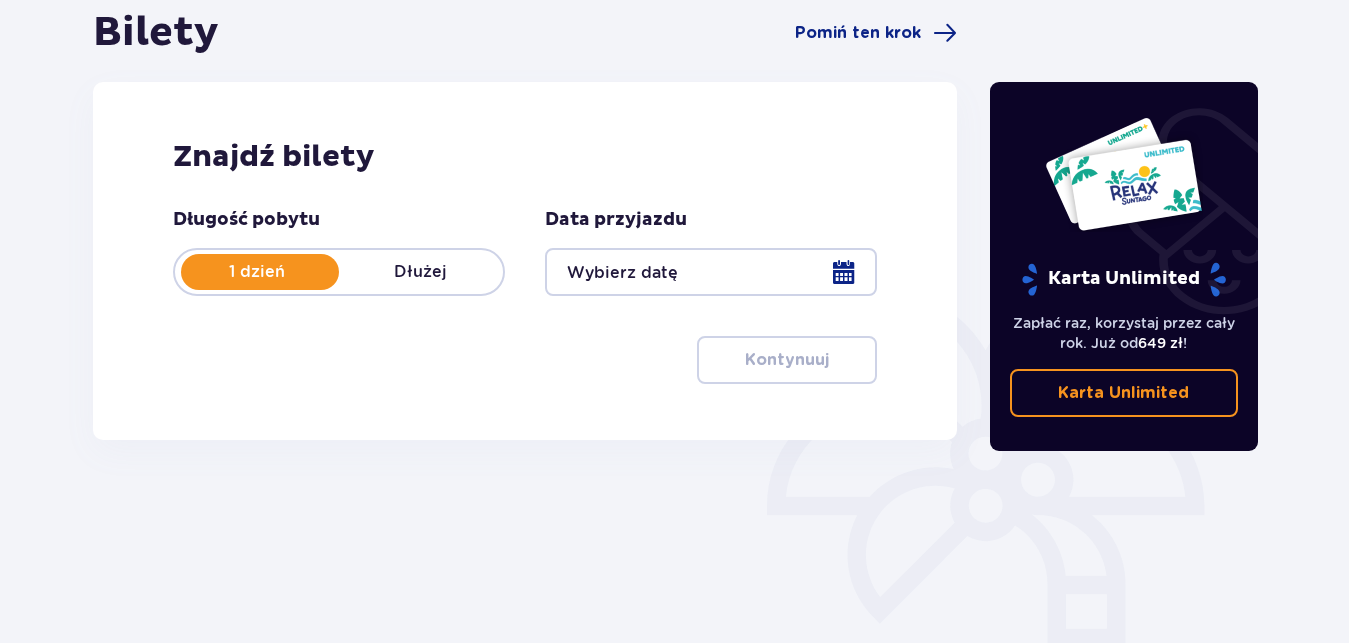 click at bounding box center (711, 272) 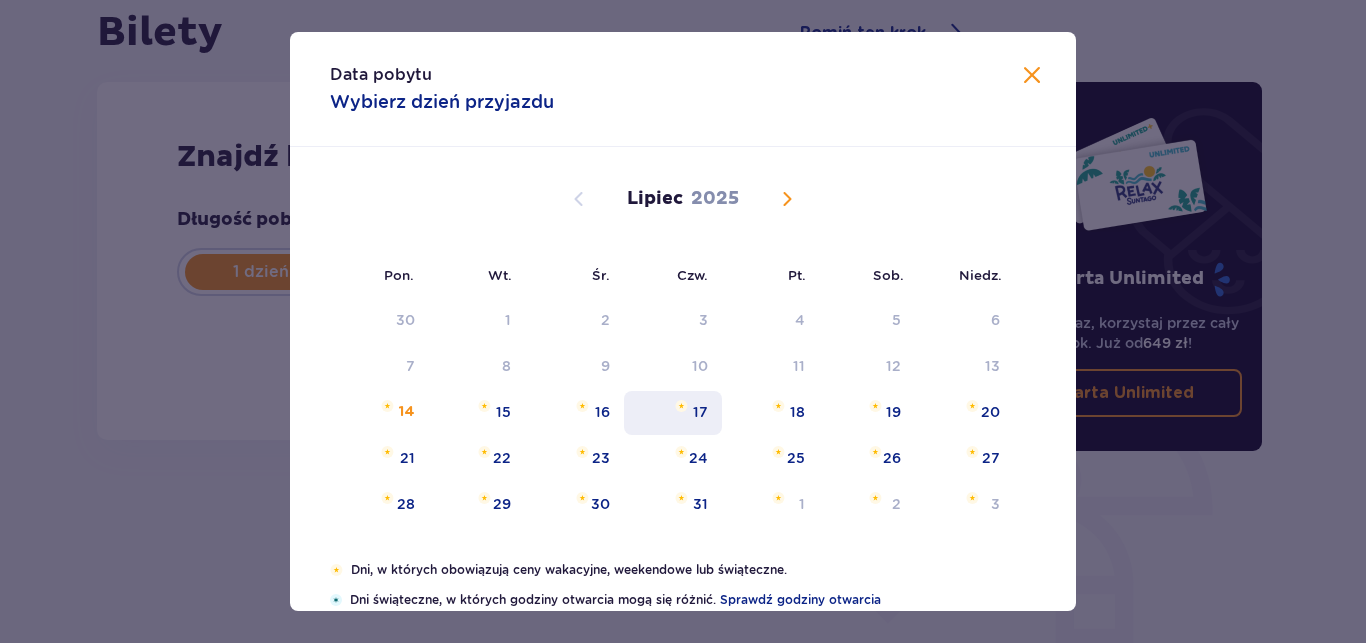 click on "17" at bounding box center [700, 412] 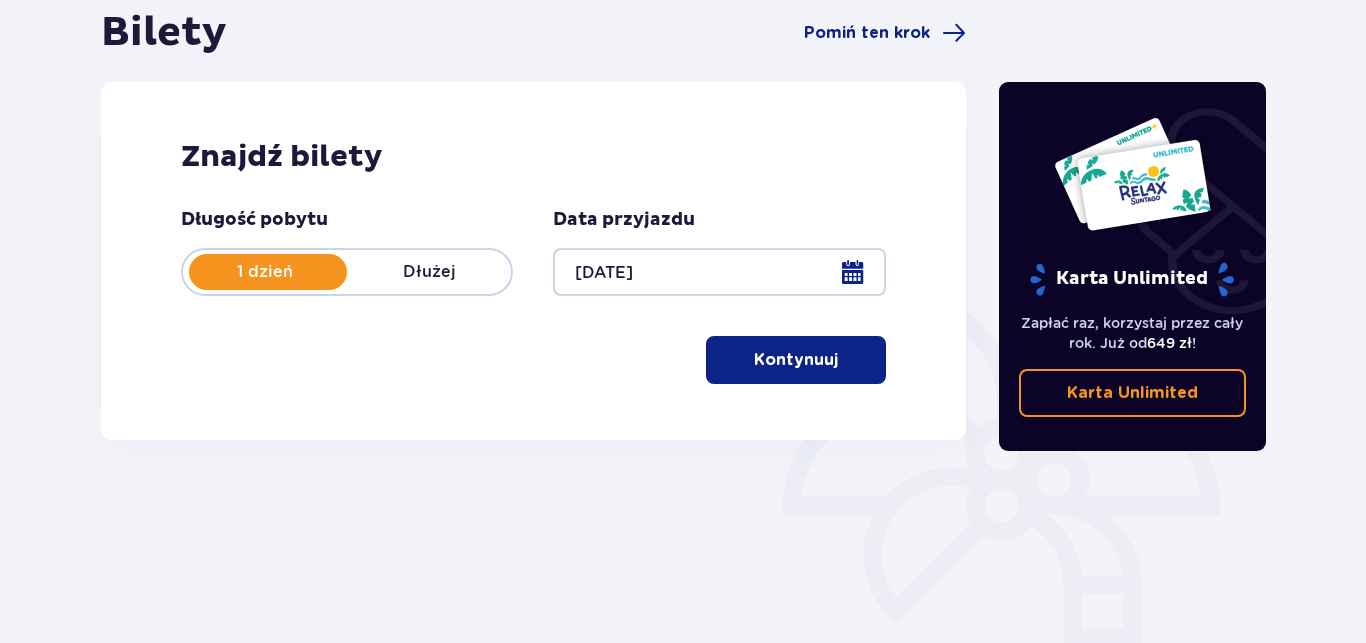 type on "17.07.25" 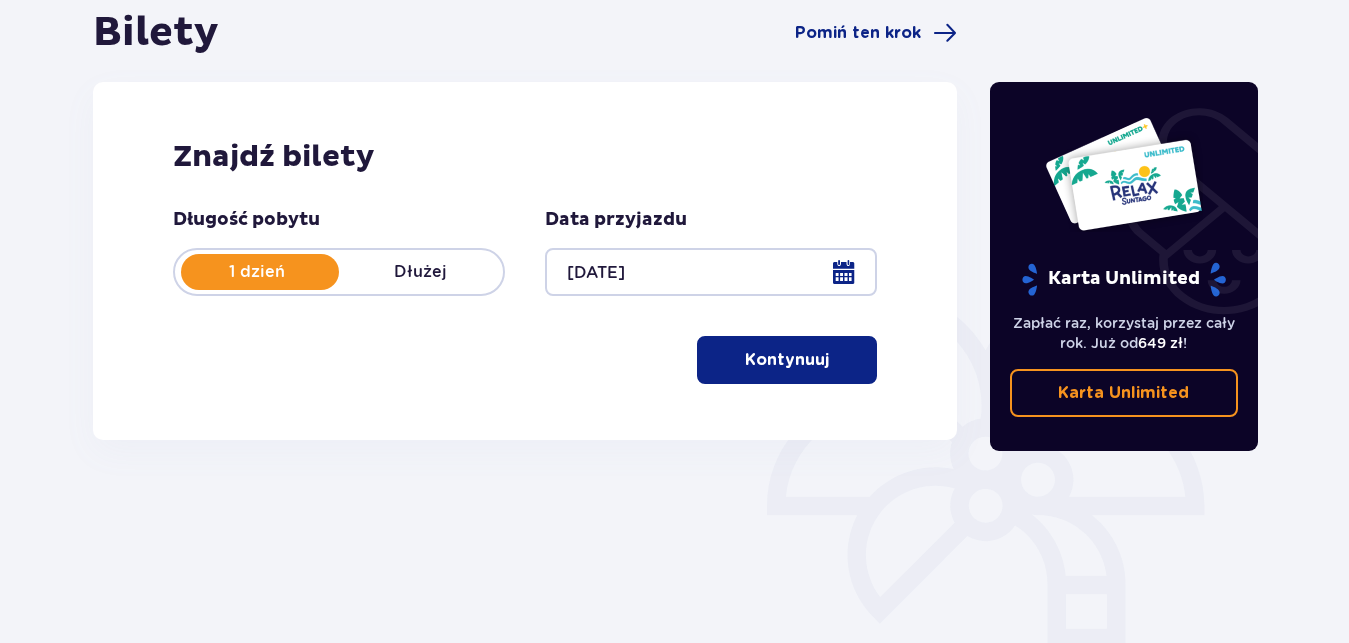 click on "Kontynuuj" at bounding box center [787, 360] 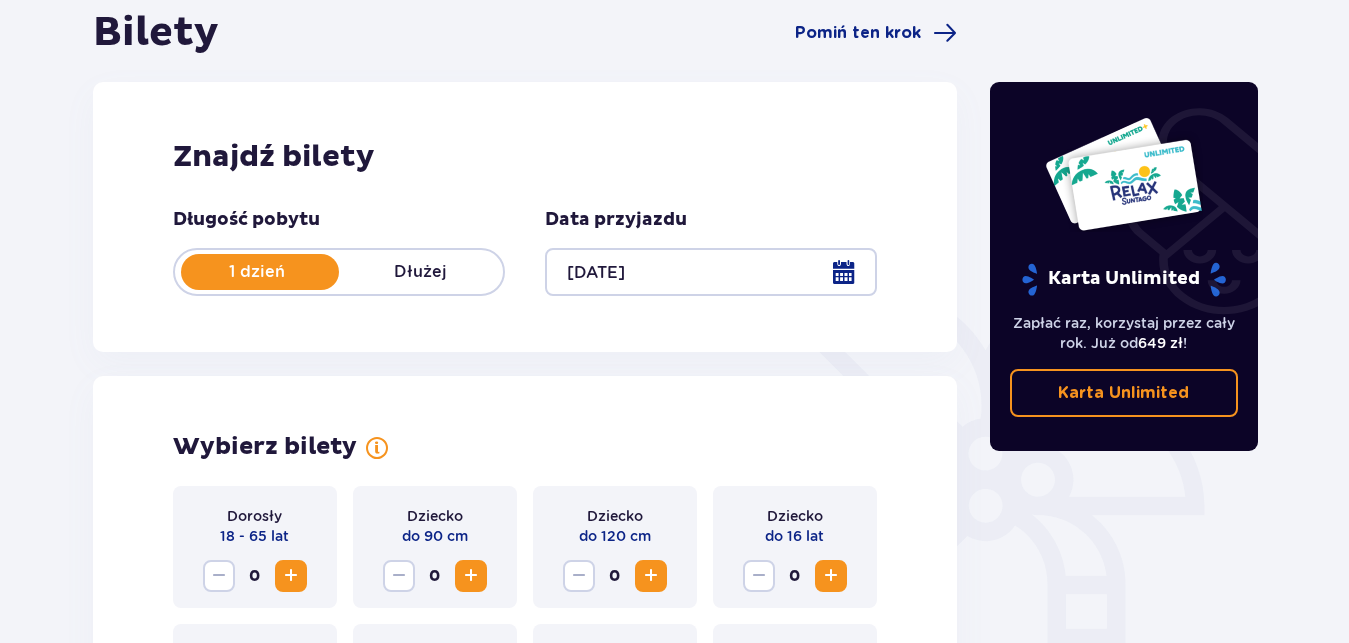 scroll, scrollTop: 556, scrollLeft: 0, axis: vertical 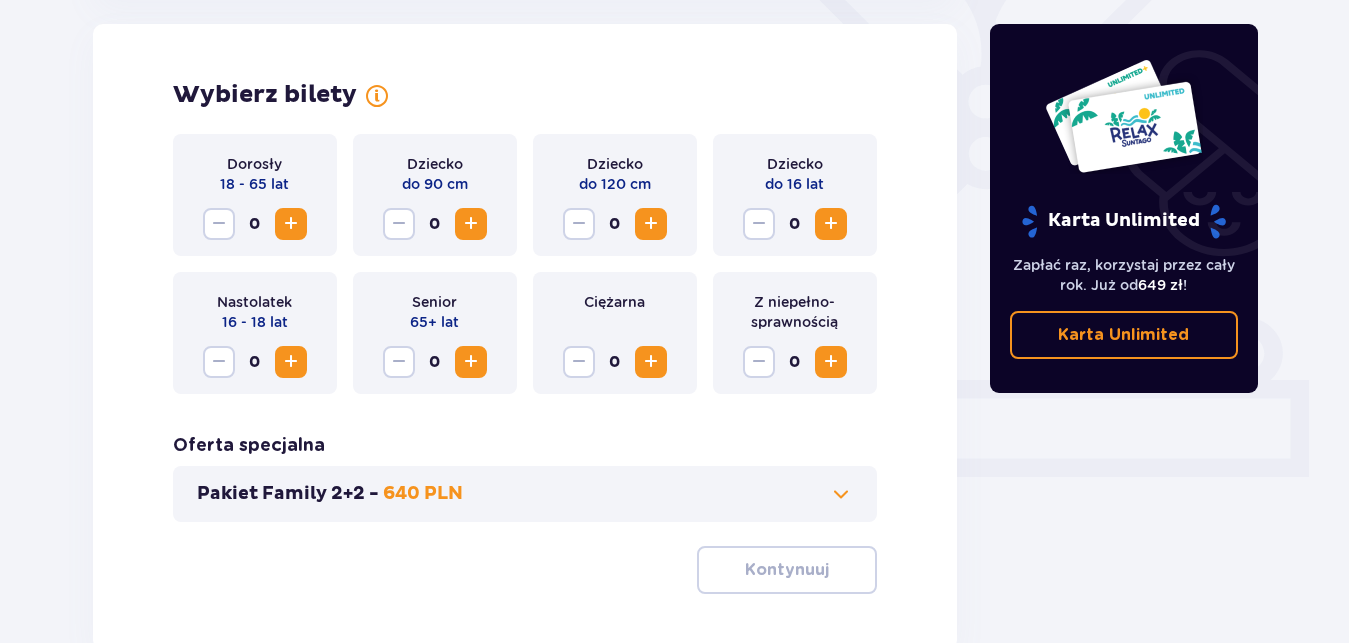 click at bounding box center (291, 224) 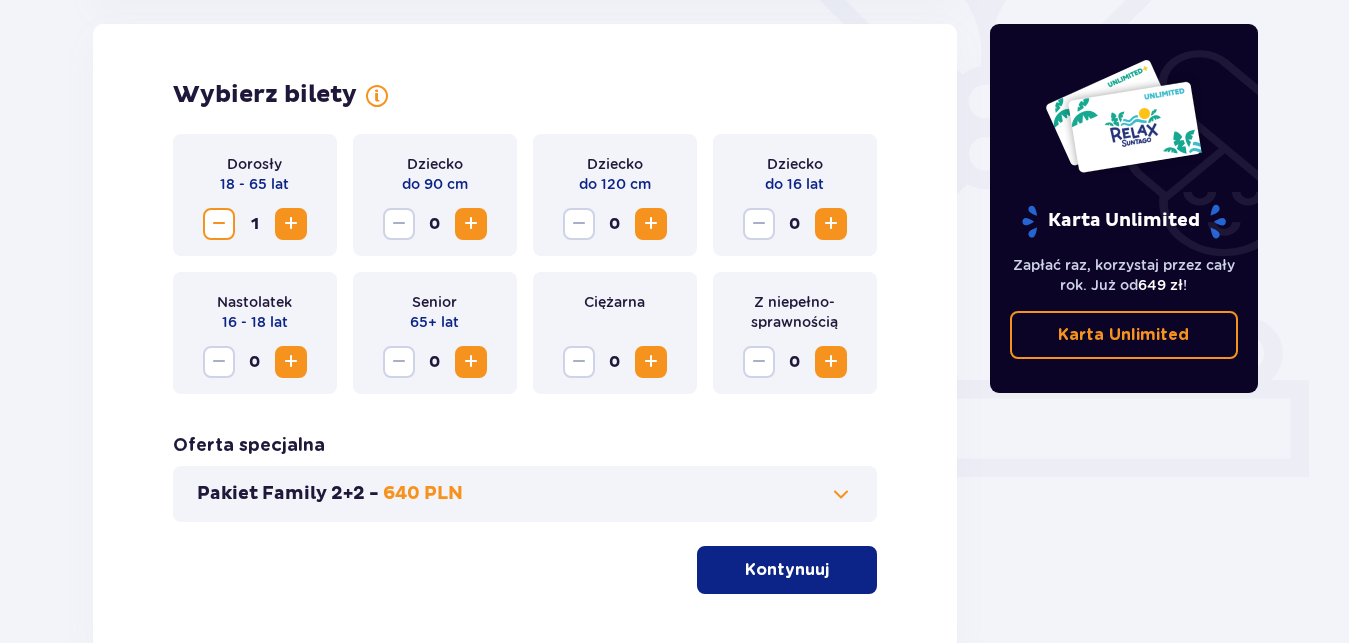 click at bounding box center [651, 224] 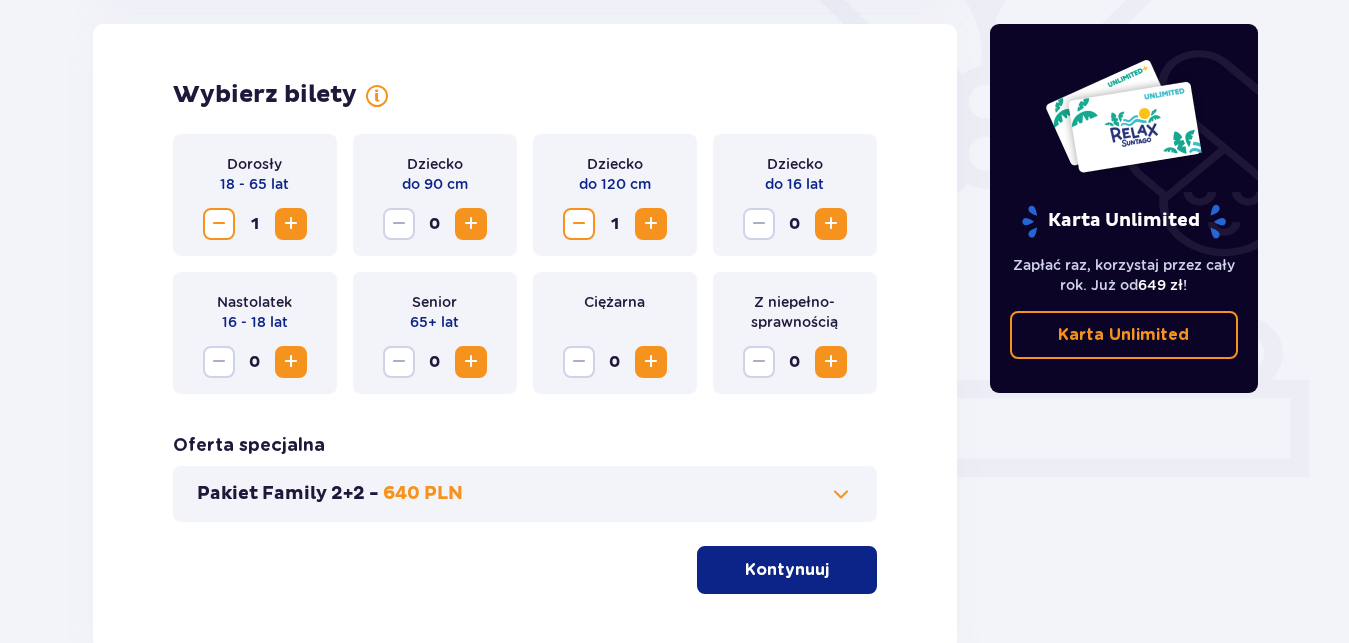 click at bounding box center (831, 224) 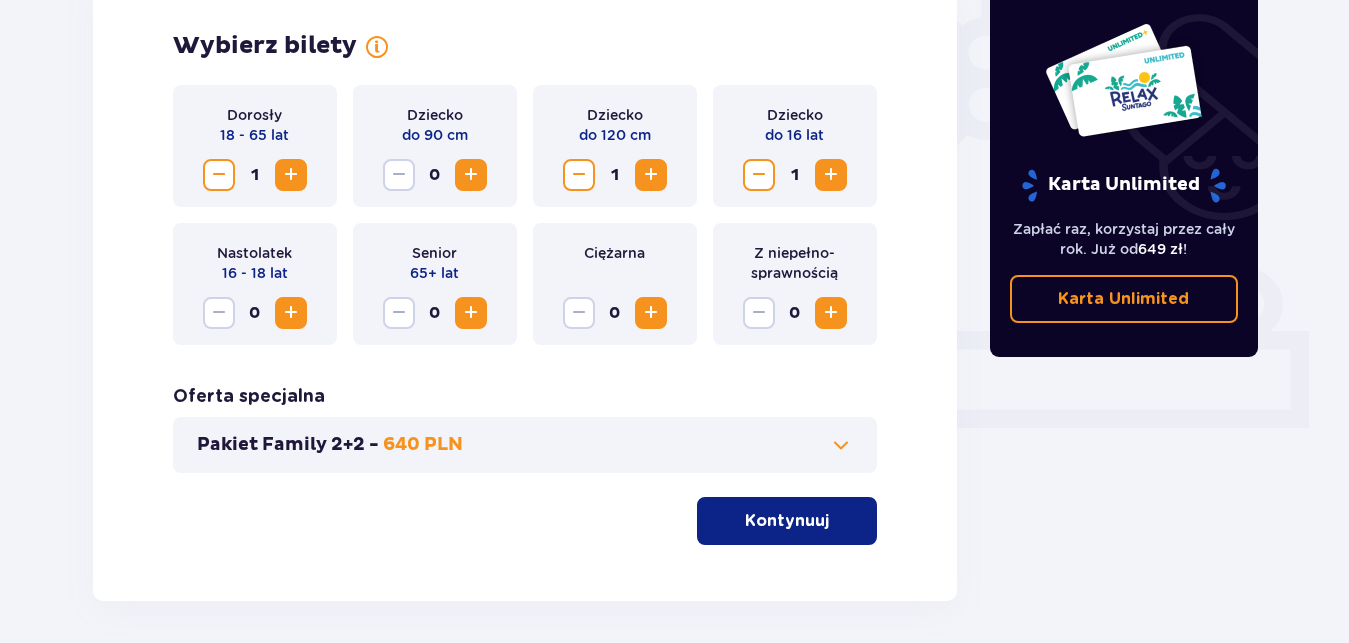 scroll, scrollTop: 683, scrollLeft: 0, axis: vertical 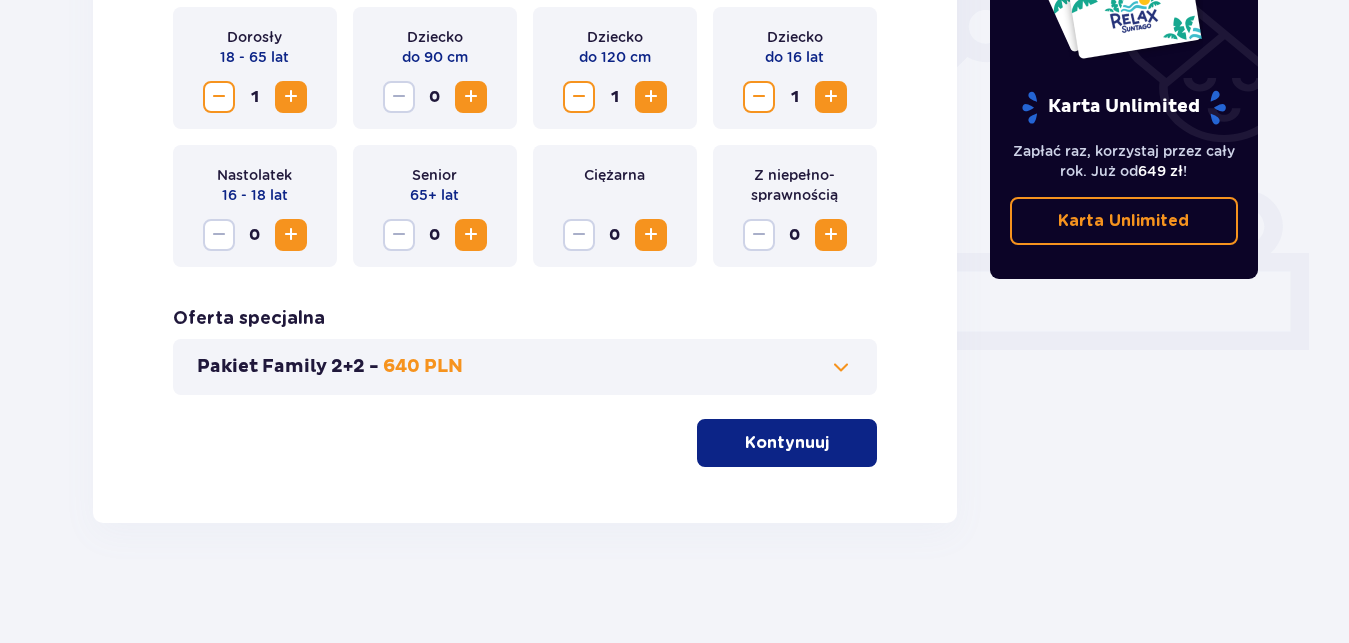 click on "Kontynuuj" at bounding box center [787, 443] 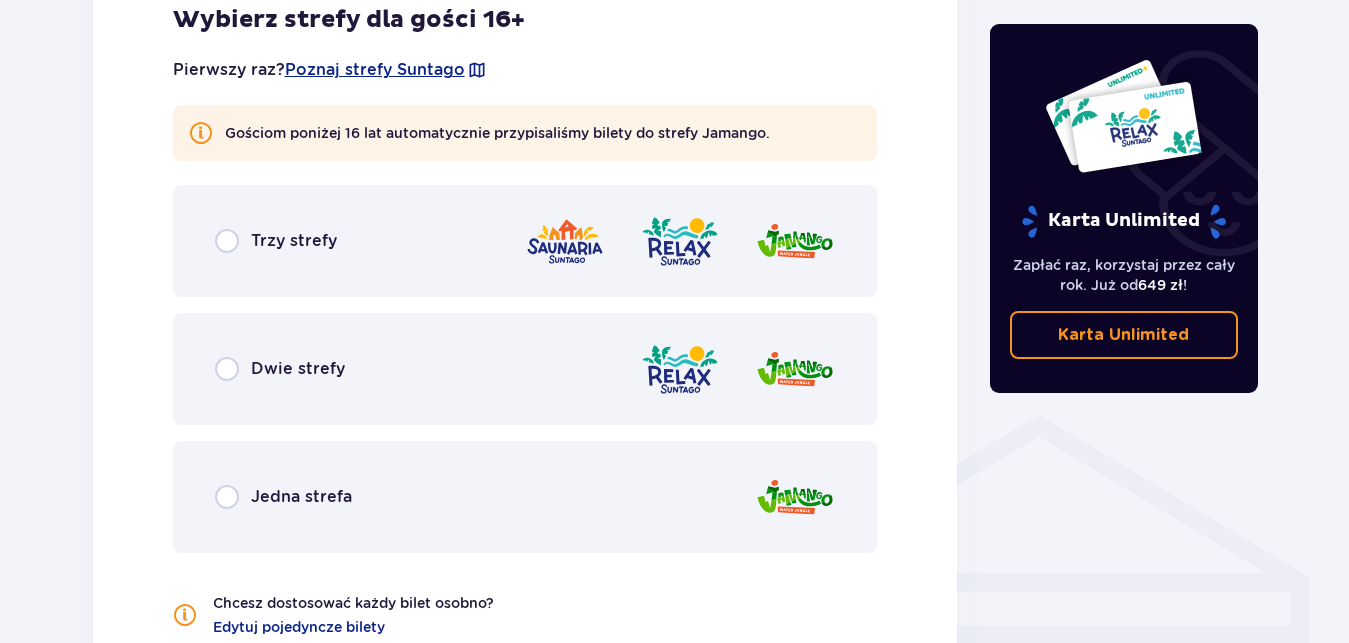 scroll, scrollTop: 1212, scrollLeft: 0, axis: vertical 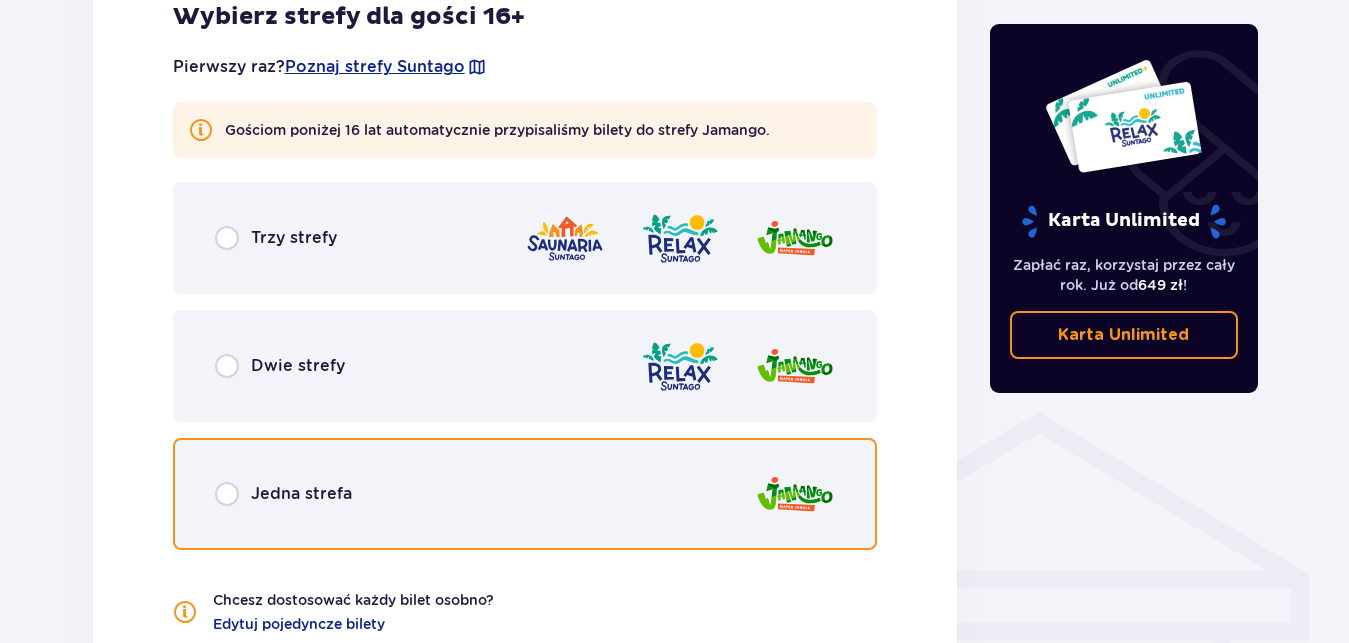 click at bounding box center [227, 494] 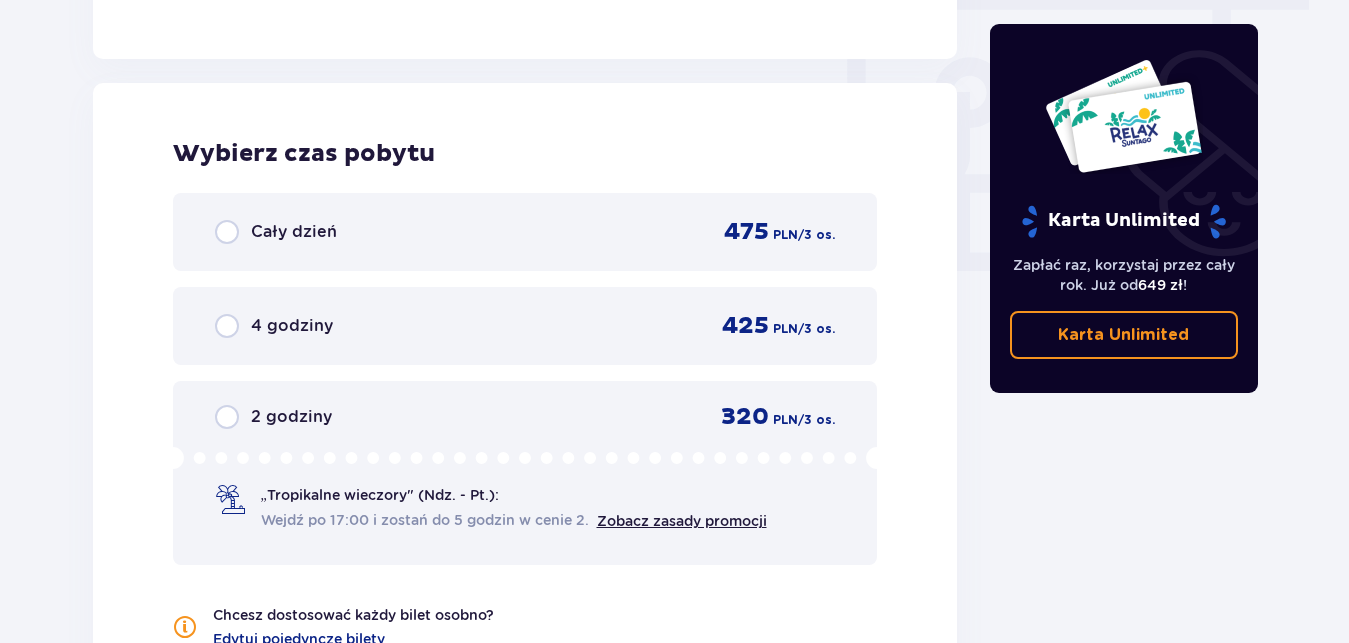 scroll, scrollTop: 1878, scrollLeft: 0, axis: vertical 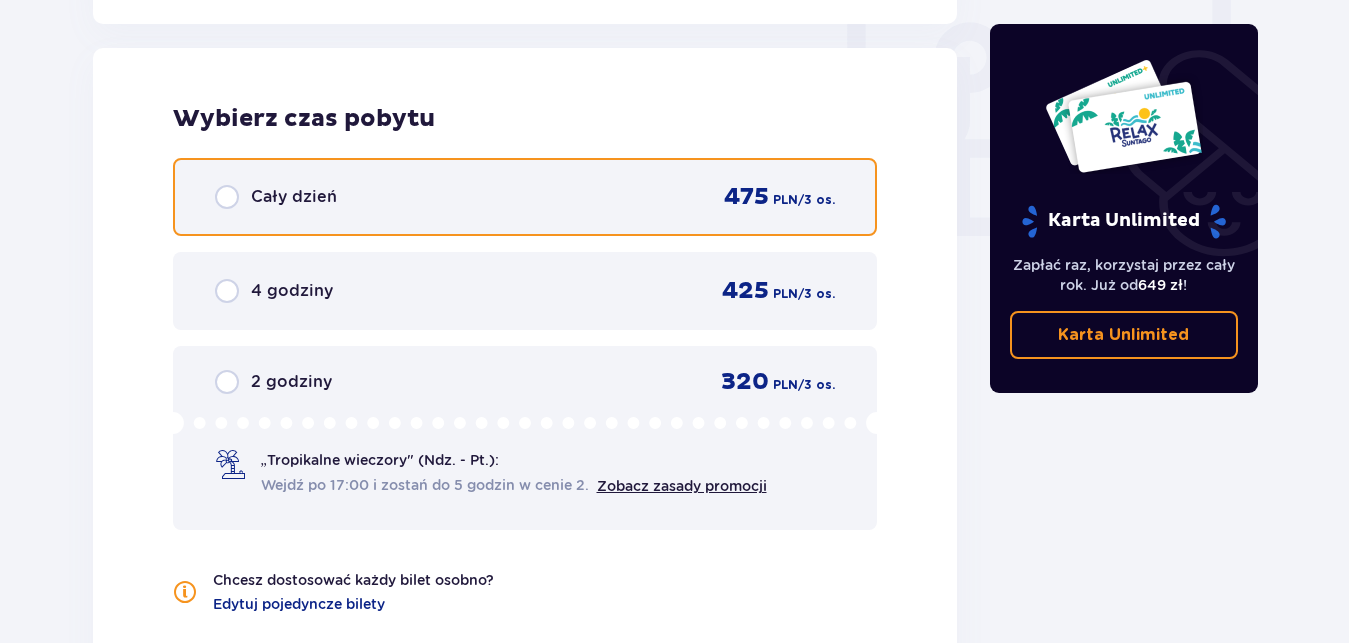 click at bounding box center (227, 197) 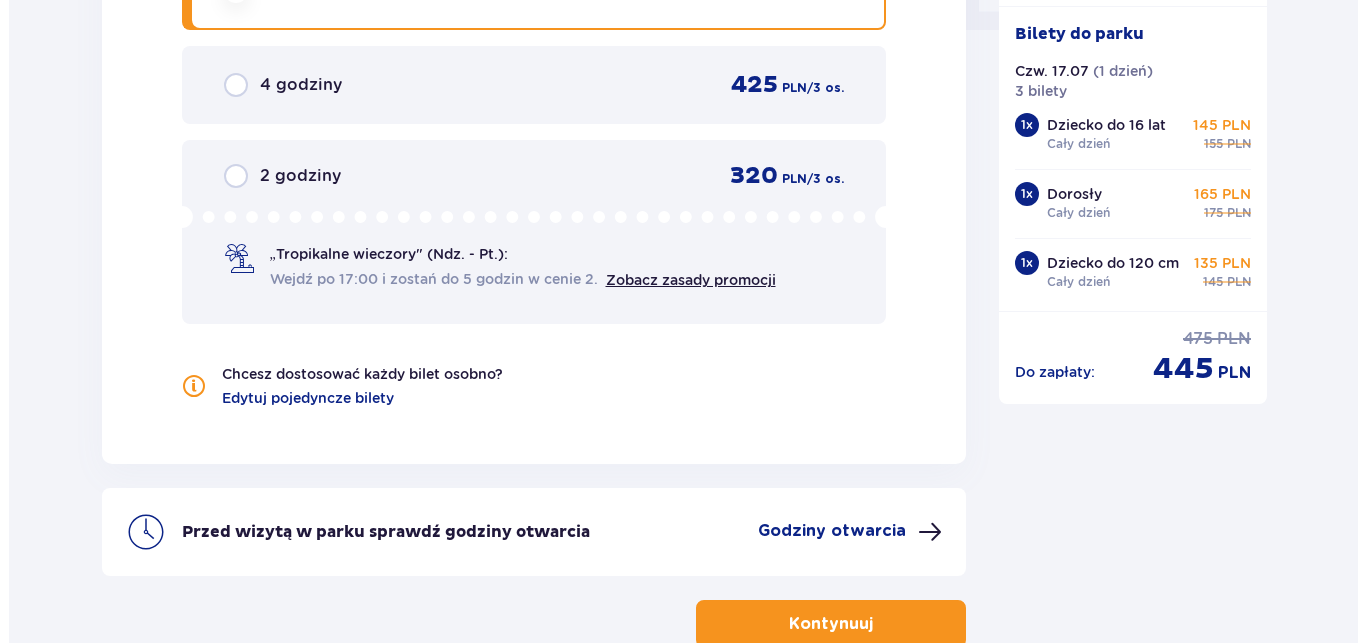 scroll, scrollTop: 2193, scrollLeft: 0, axis: vertical 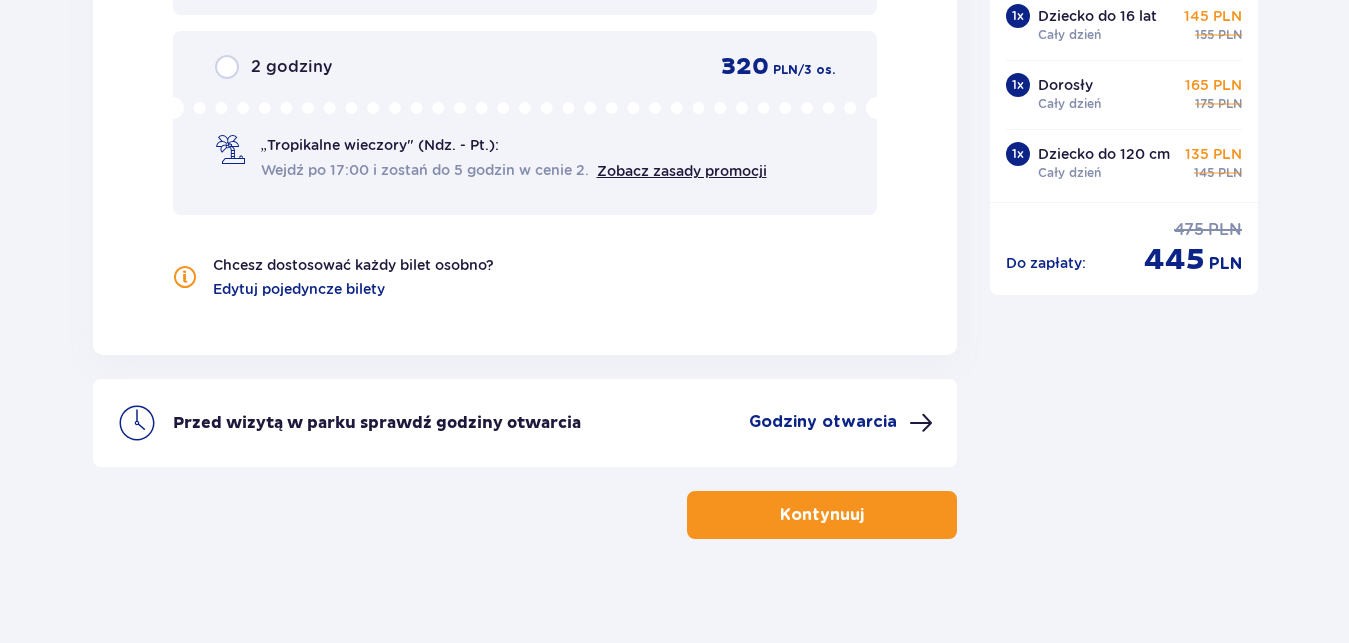 click on "Godziny otwarcia" at bounding box center (823, 422) 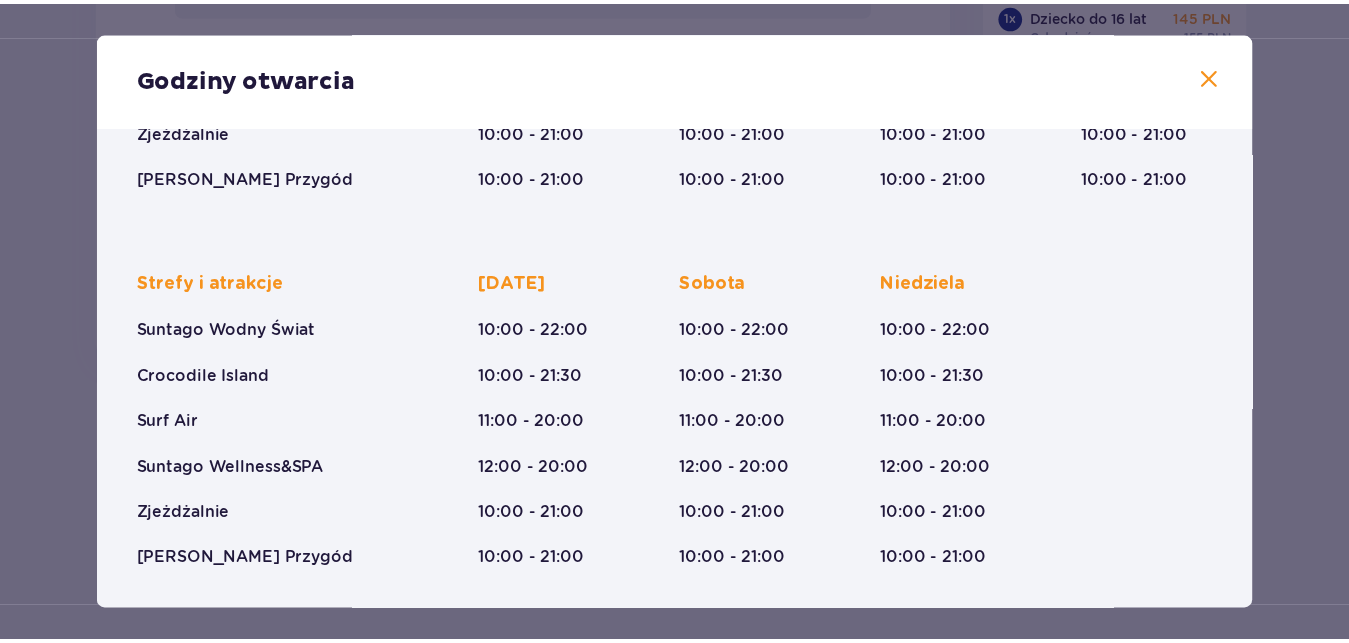 scroll, scrollTop: 0, scrollLeft: 0, axis: both 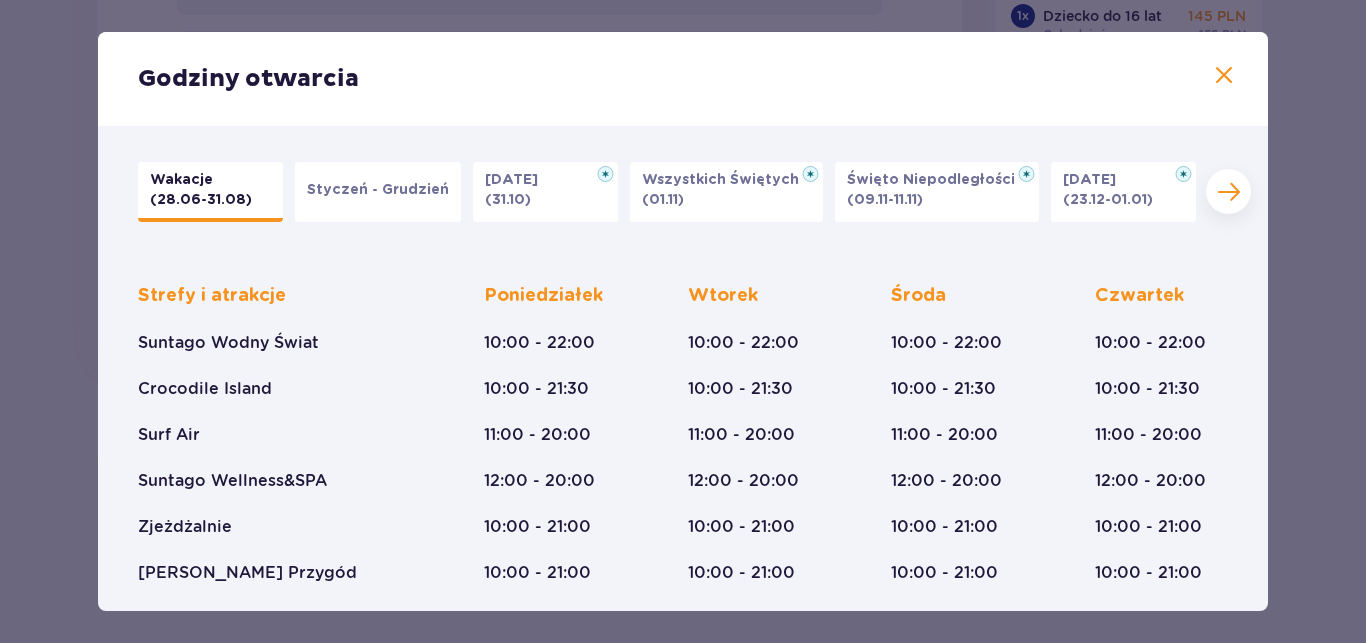 click at bounding box center [1224, 76] 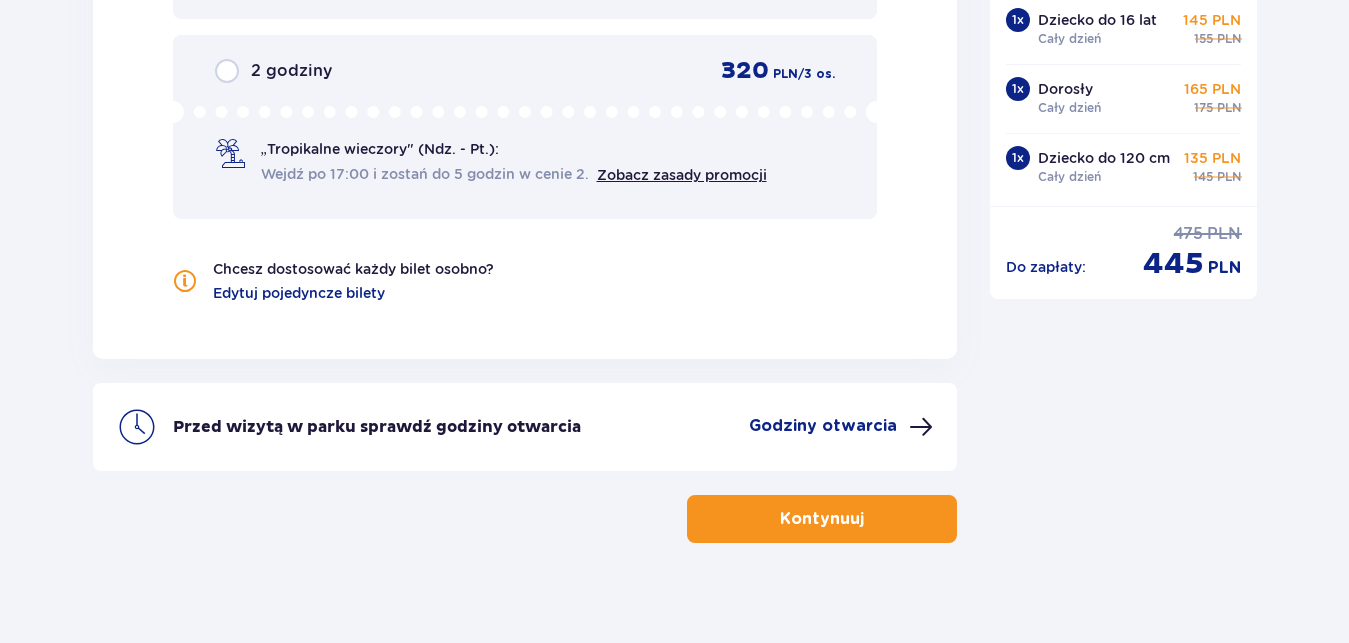 scroll, scrollTop: 2193, scrollLeft: 0, axis: vertical 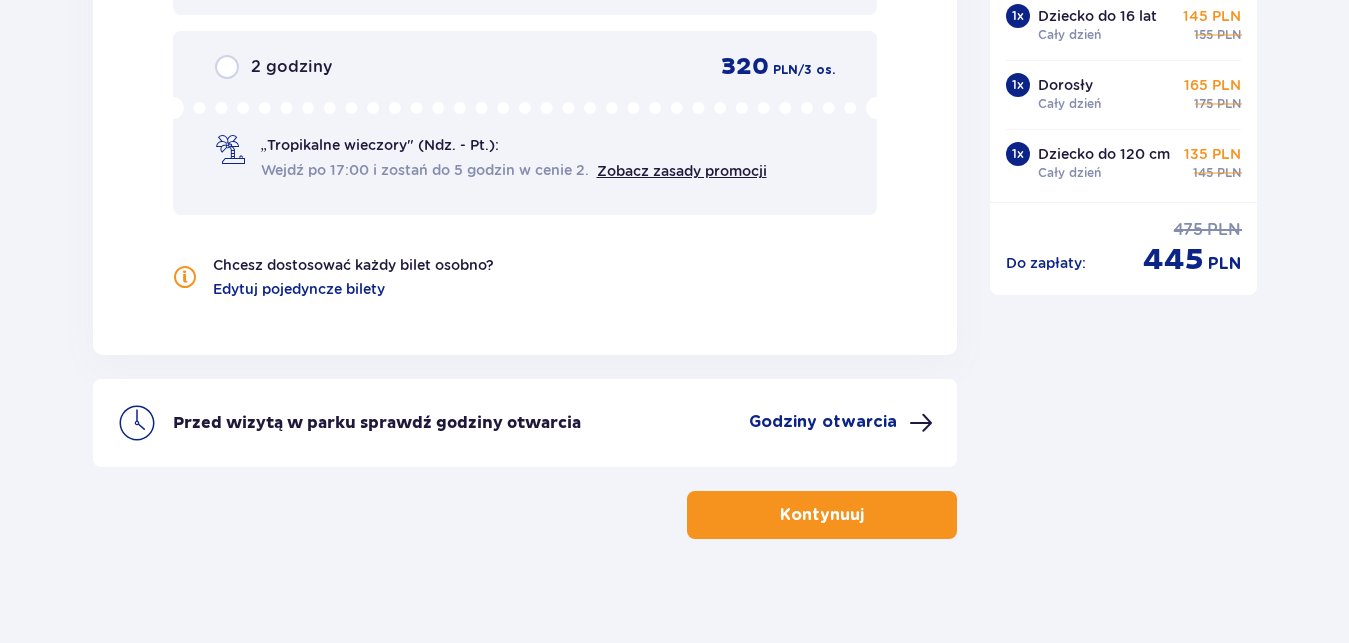 click on "Kontynuuj" at bounding box center [822, 515] 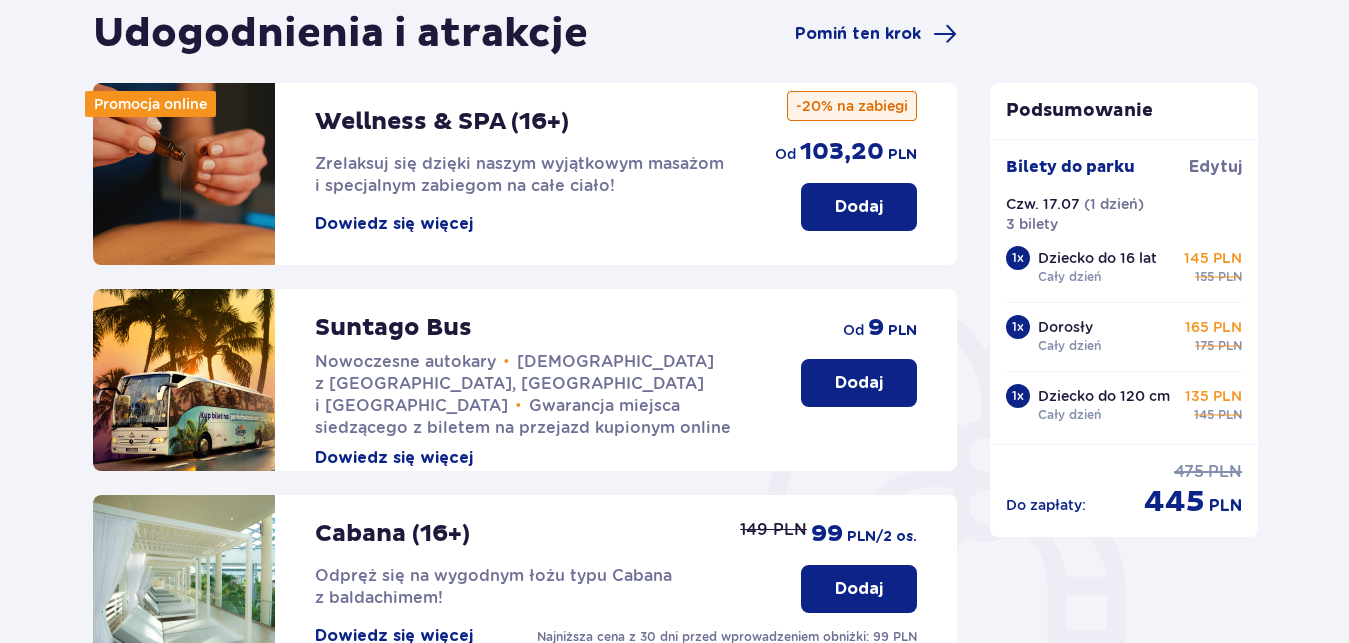 scroll, scrollTop: 713, scrollLeft: 0, axis: vertical 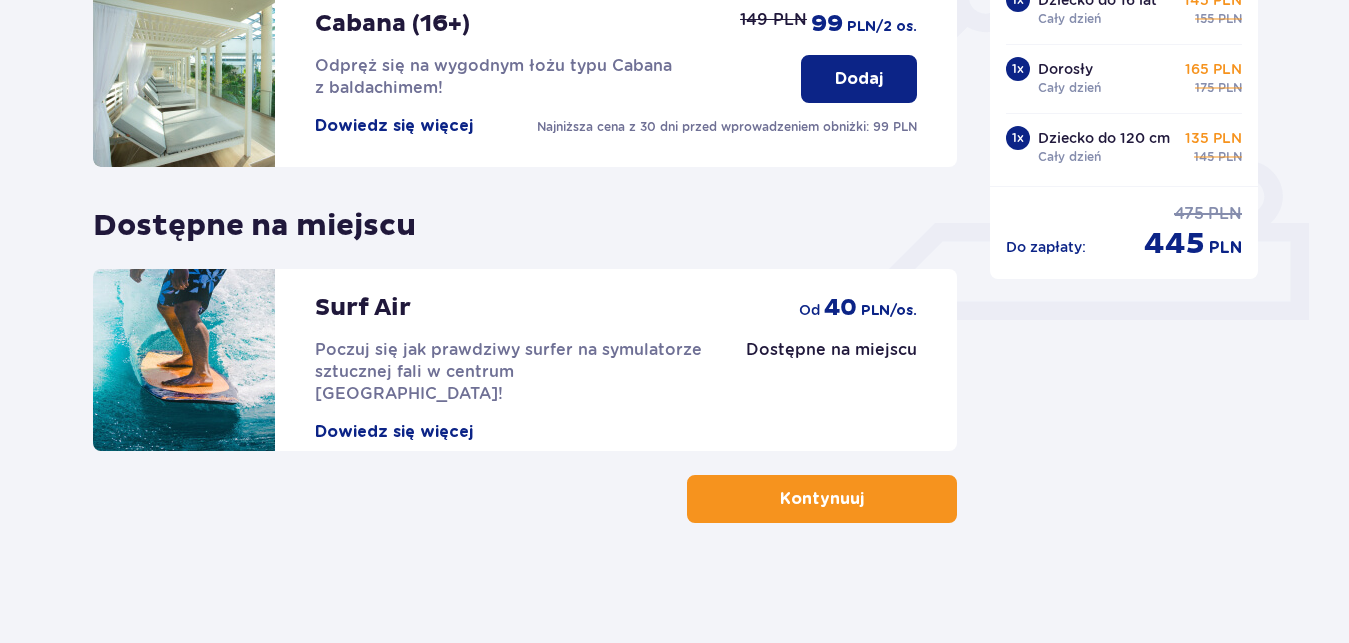 click on "Kontynuuj" at bounding box center (822, 499) 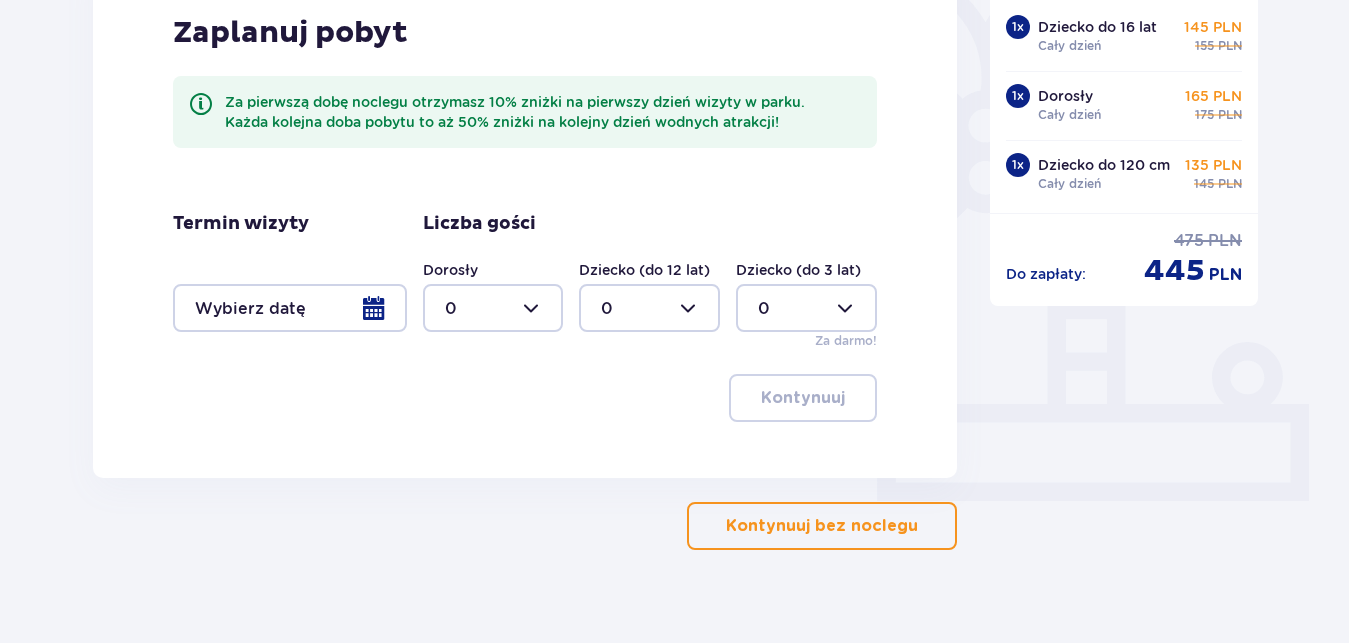 scroll, scrollTop: 559, scrollLeft: 0, axis: vertical 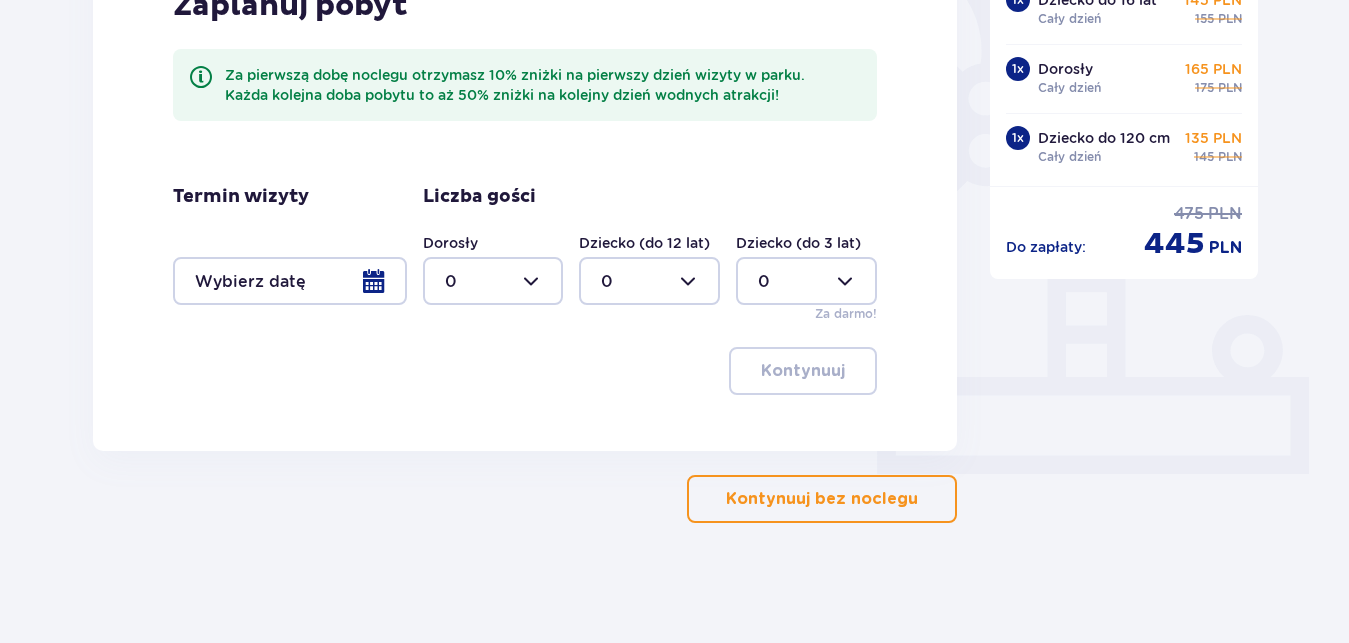 click at bounding box center (290, 281) 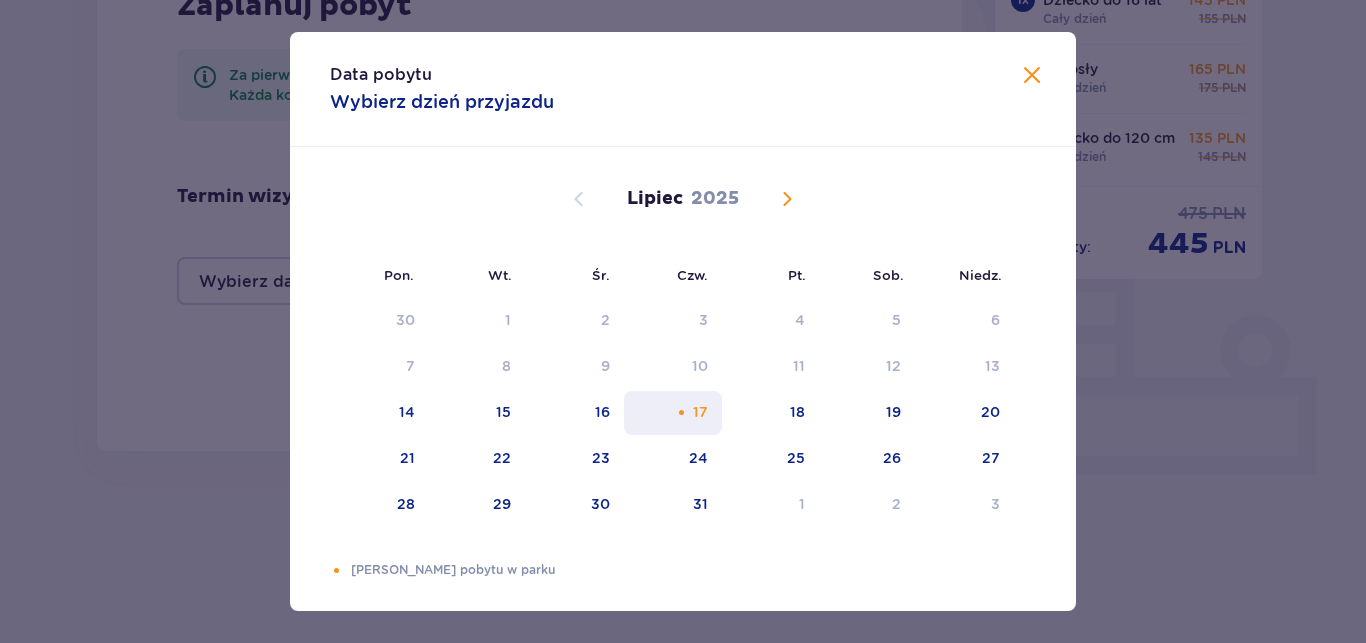 click on "17" at bounding box center [673, 413] 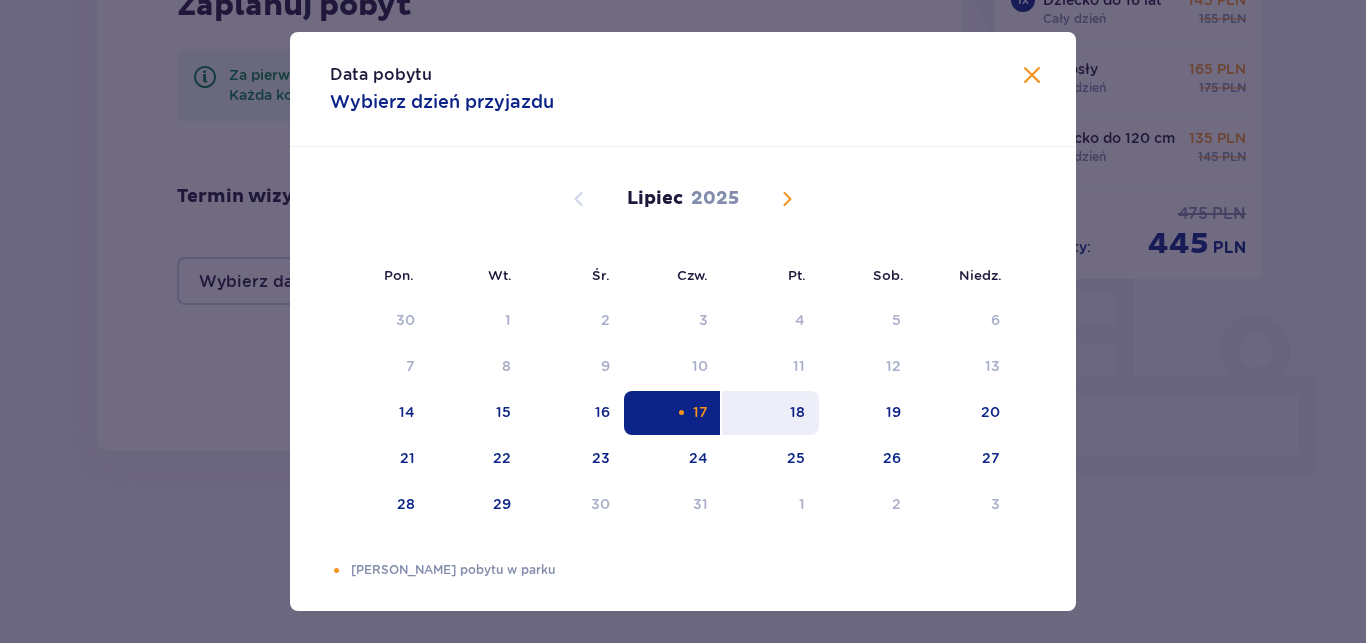 click on "18" at bounding box center (797, 412) 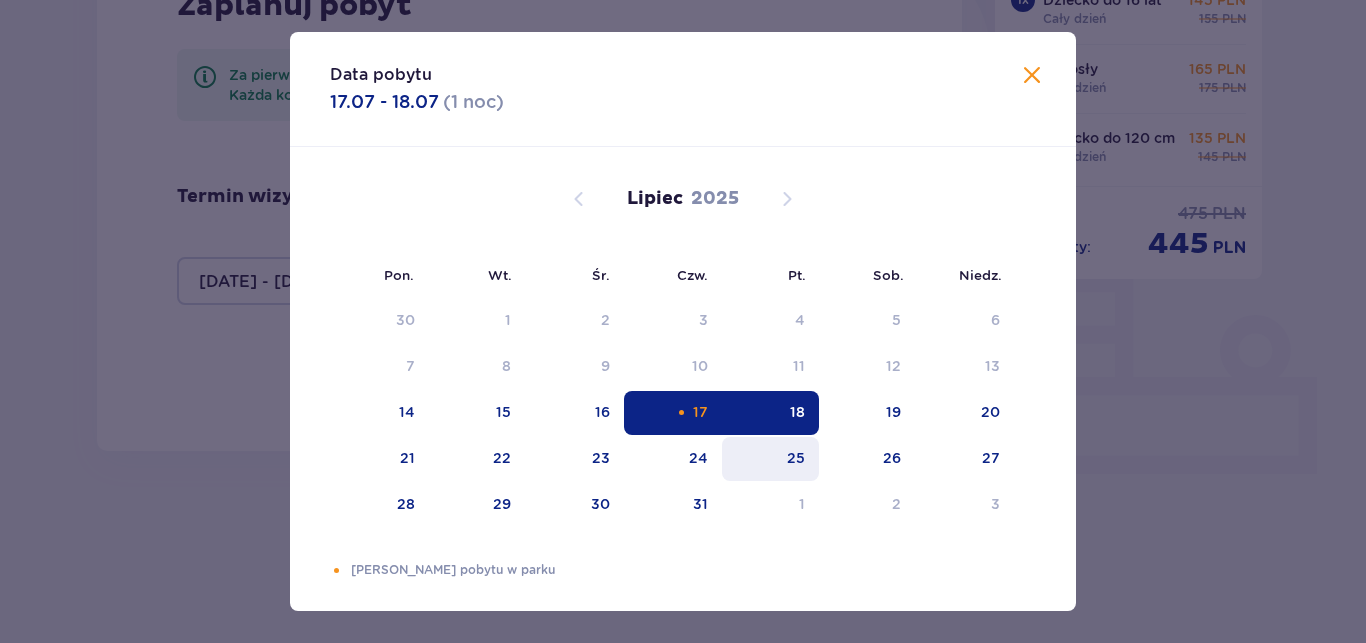 type on "17.07.25 - 18.07.25" 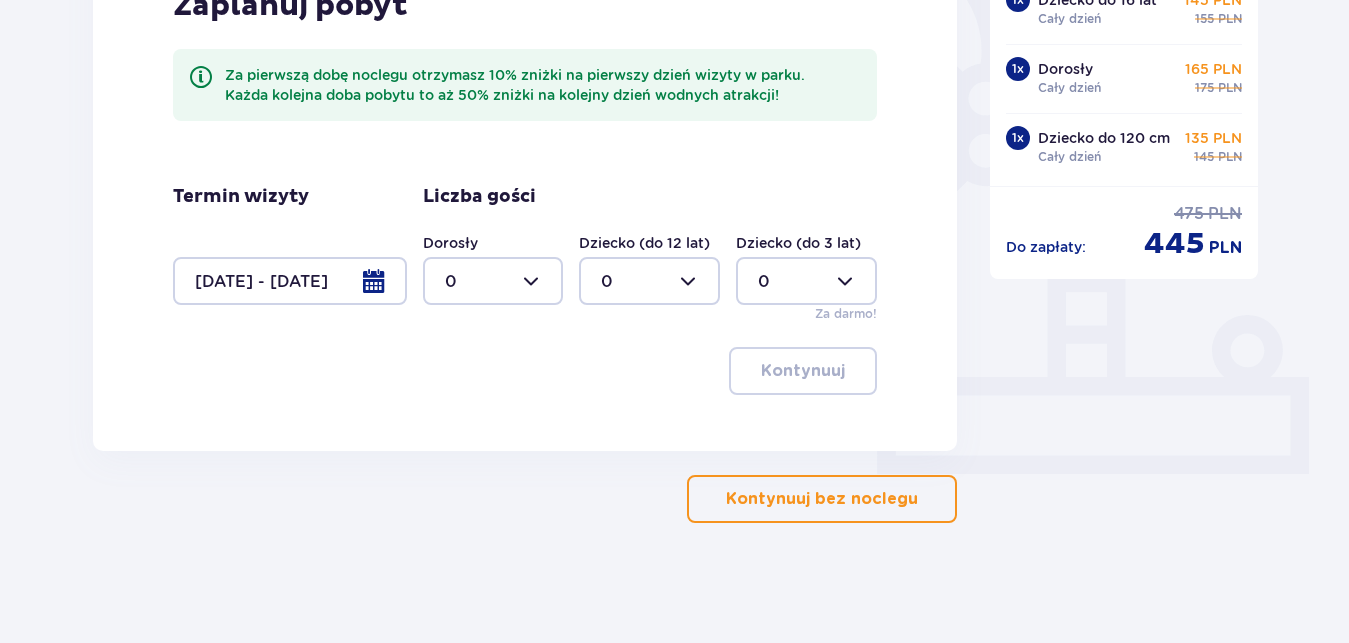 click at bounding box center (493, 281) 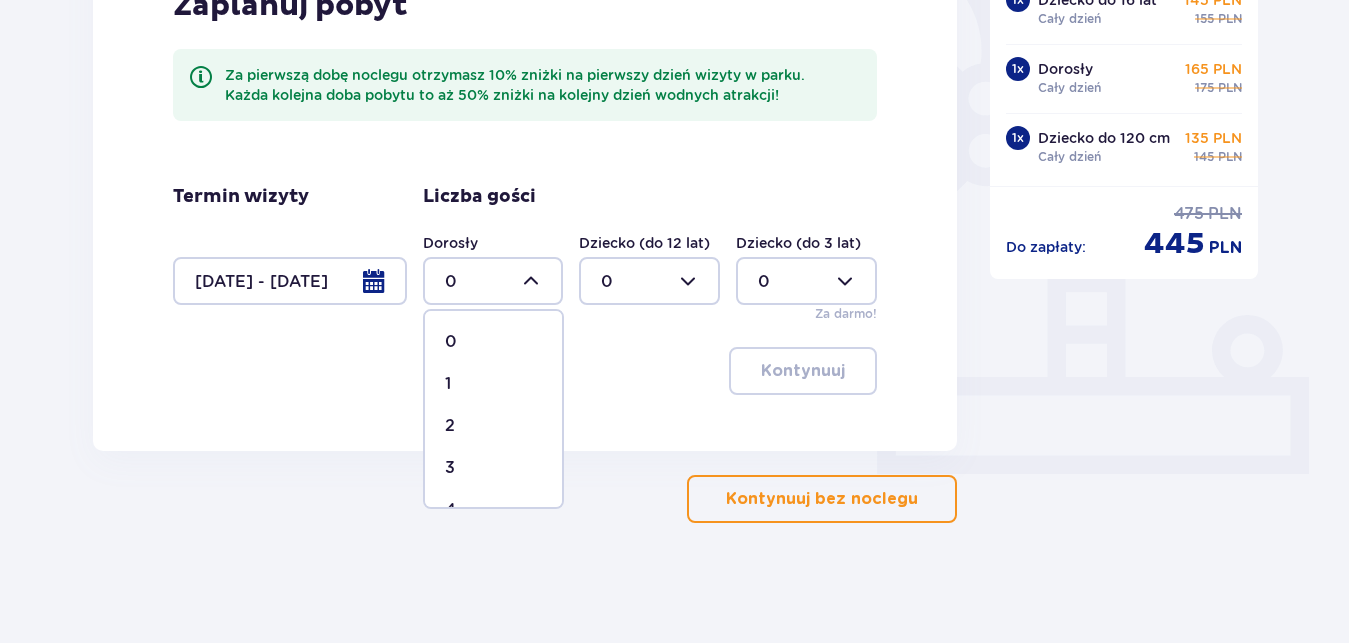 click on "1" at bounding box center (493, 384) 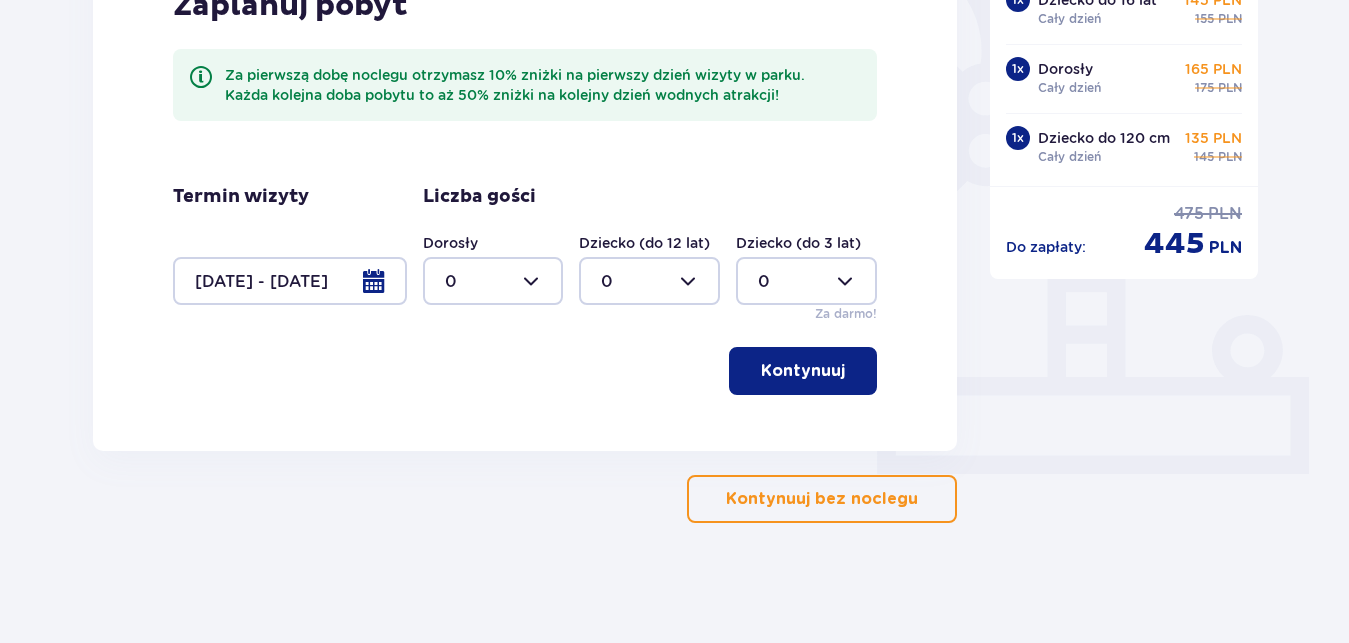 type on "1" 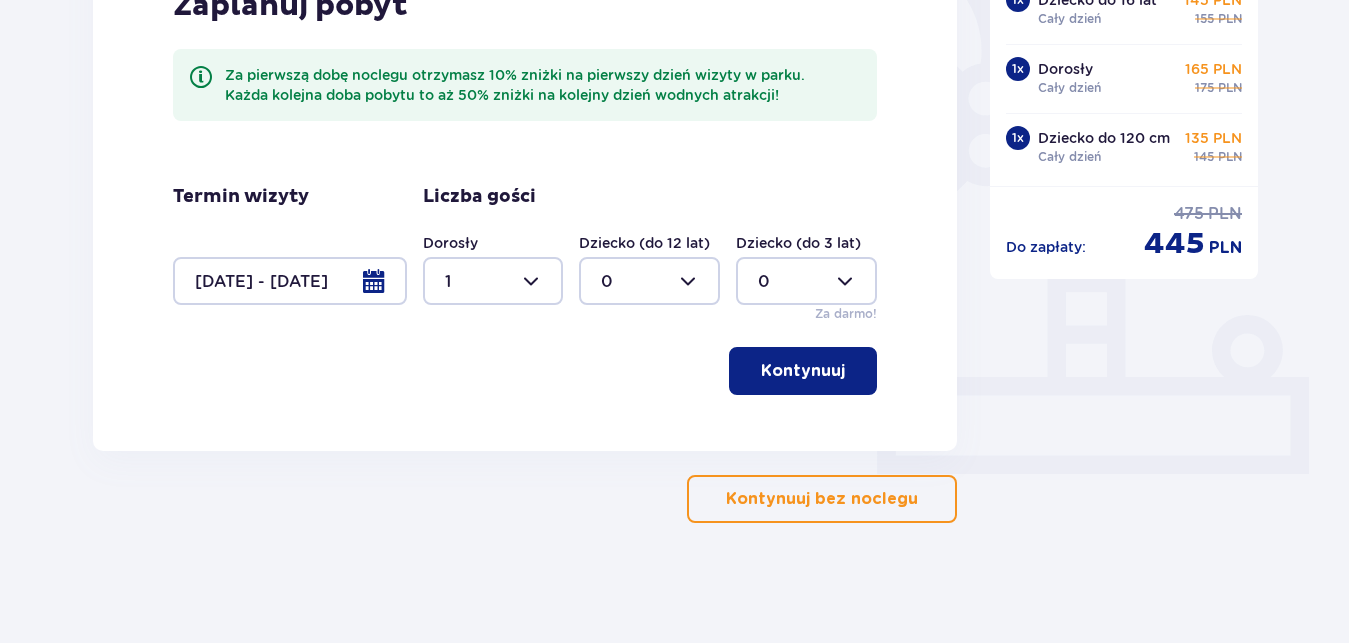 click at bounding box center (649, 281) 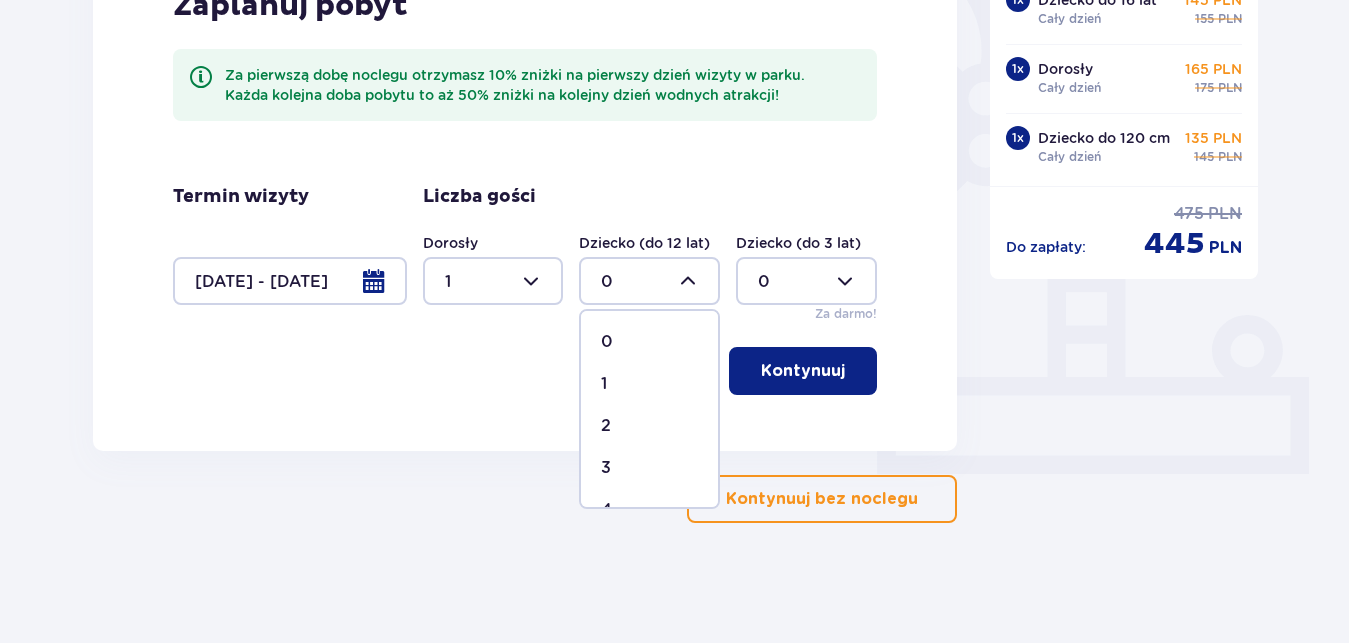click on "2" at bounding box center (649, 426) 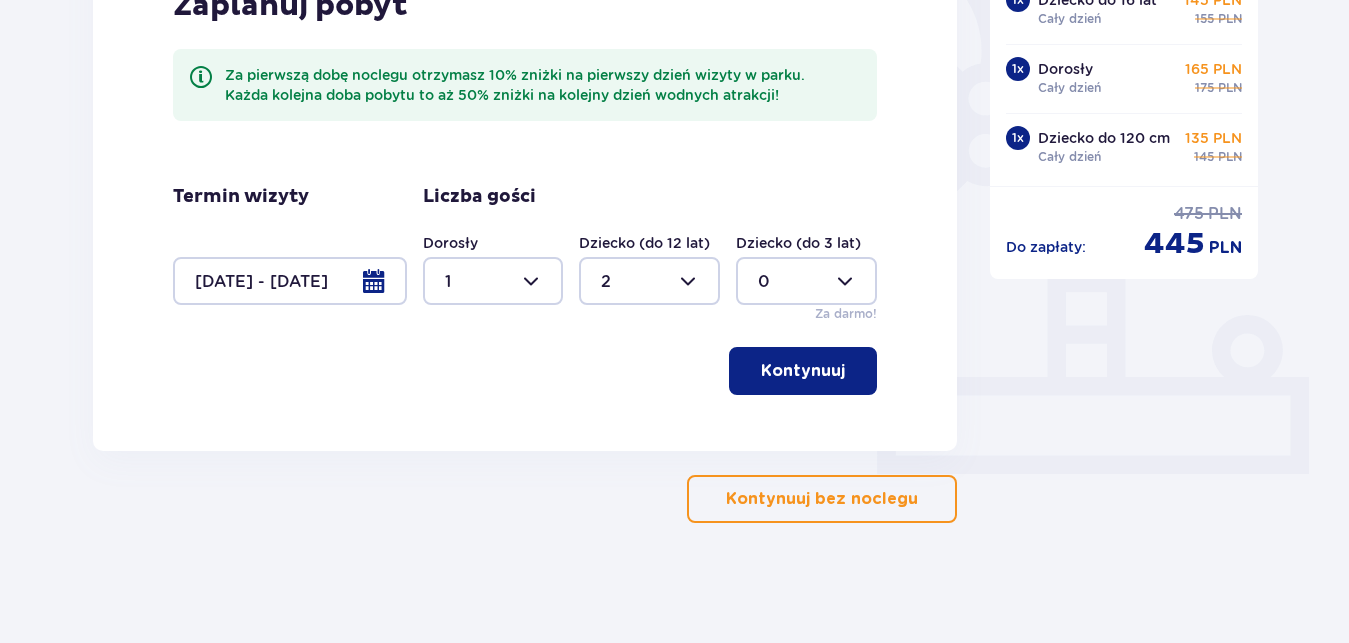 type on "2" 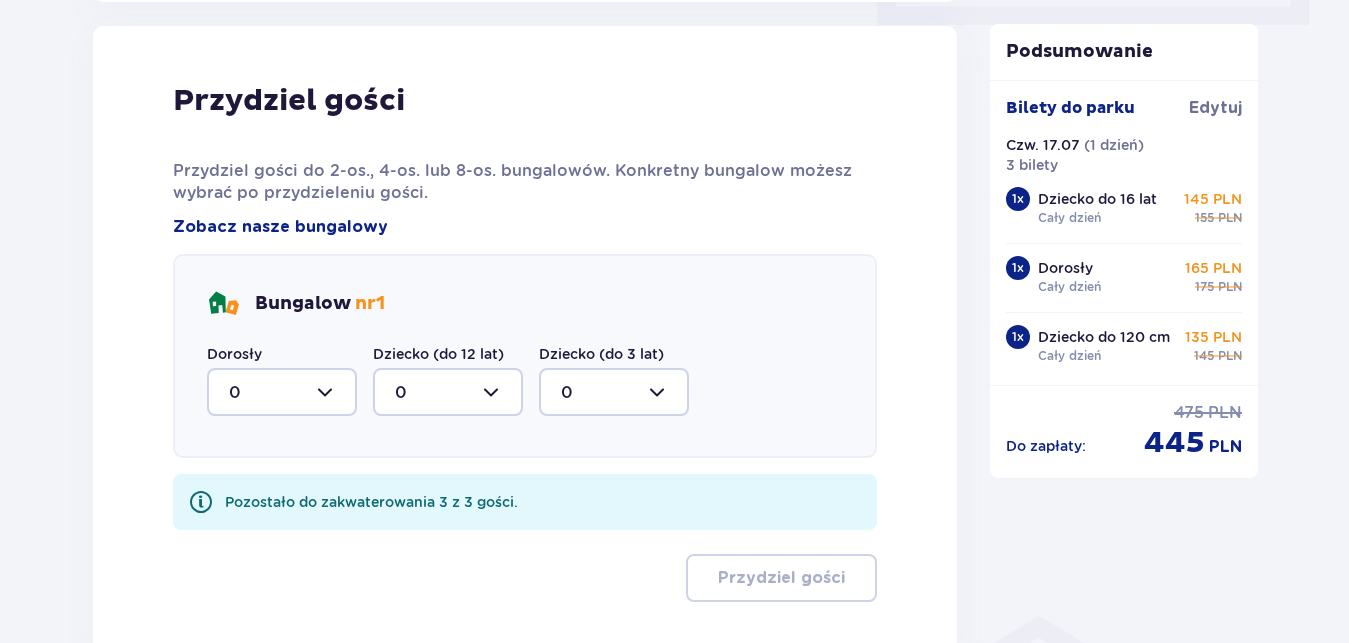 scroll, scrollTop: 1010, scrollLeft: 0, axis: vertical 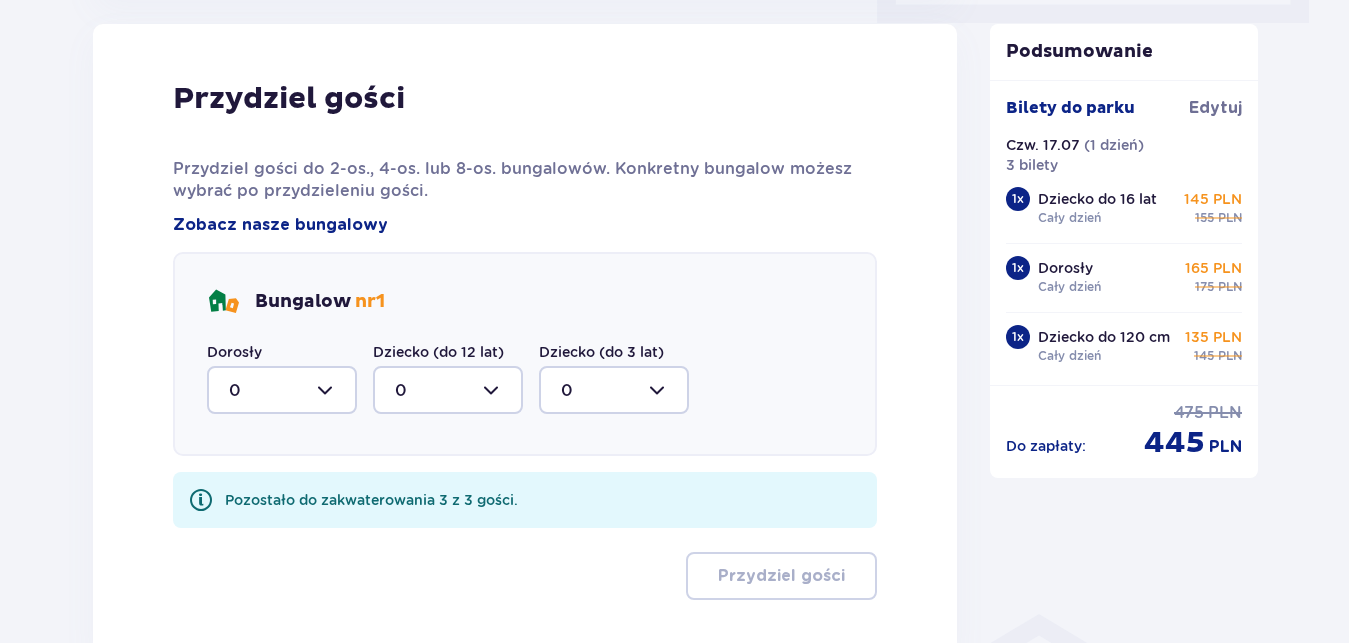 click at bounding box center [282, 390] 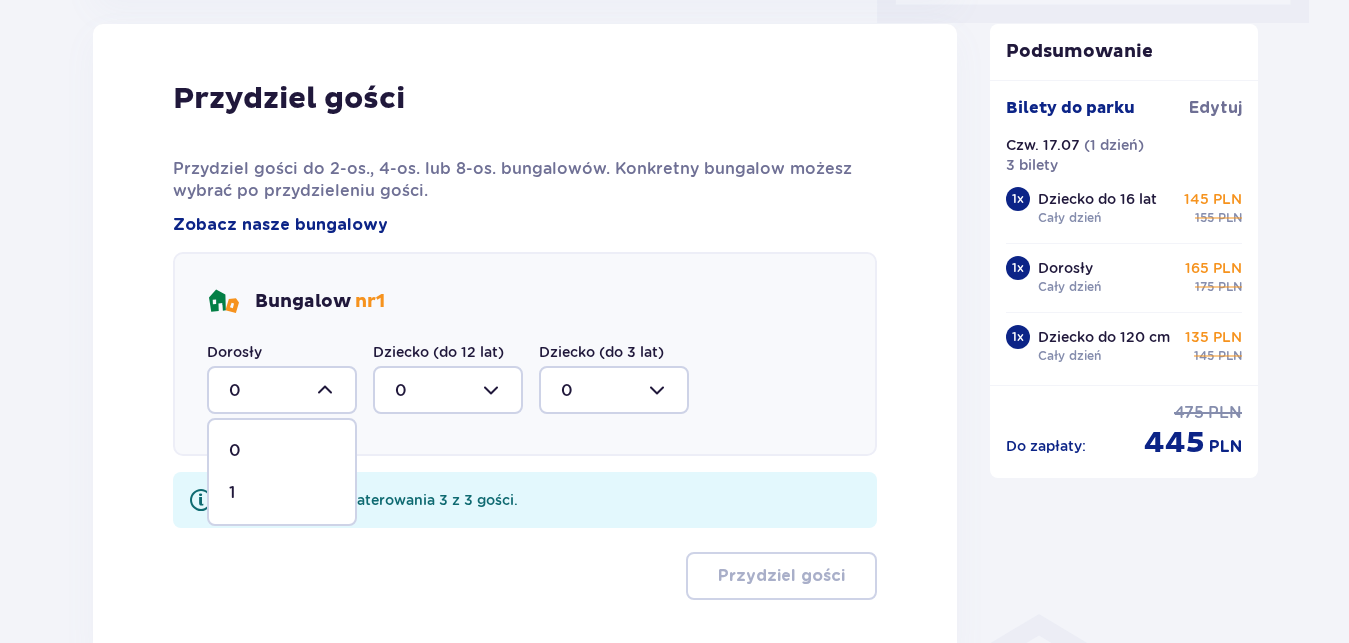 click on "1" at bounding box center [282, 493] 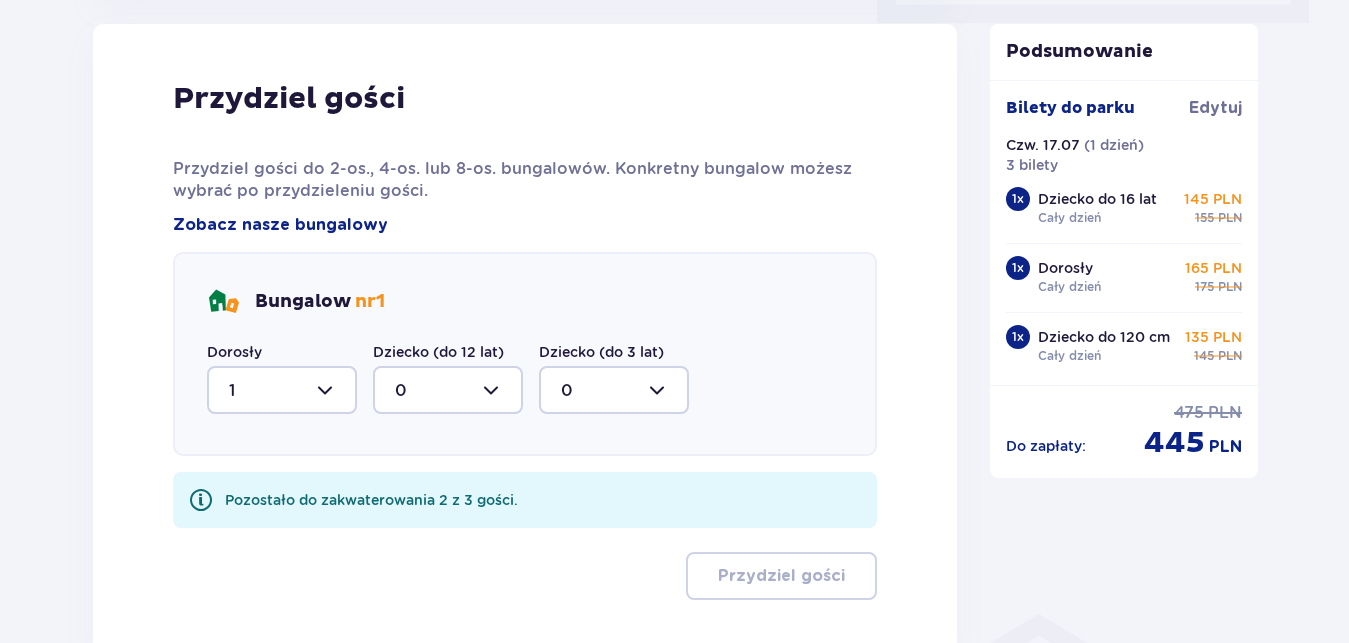 type on "1" 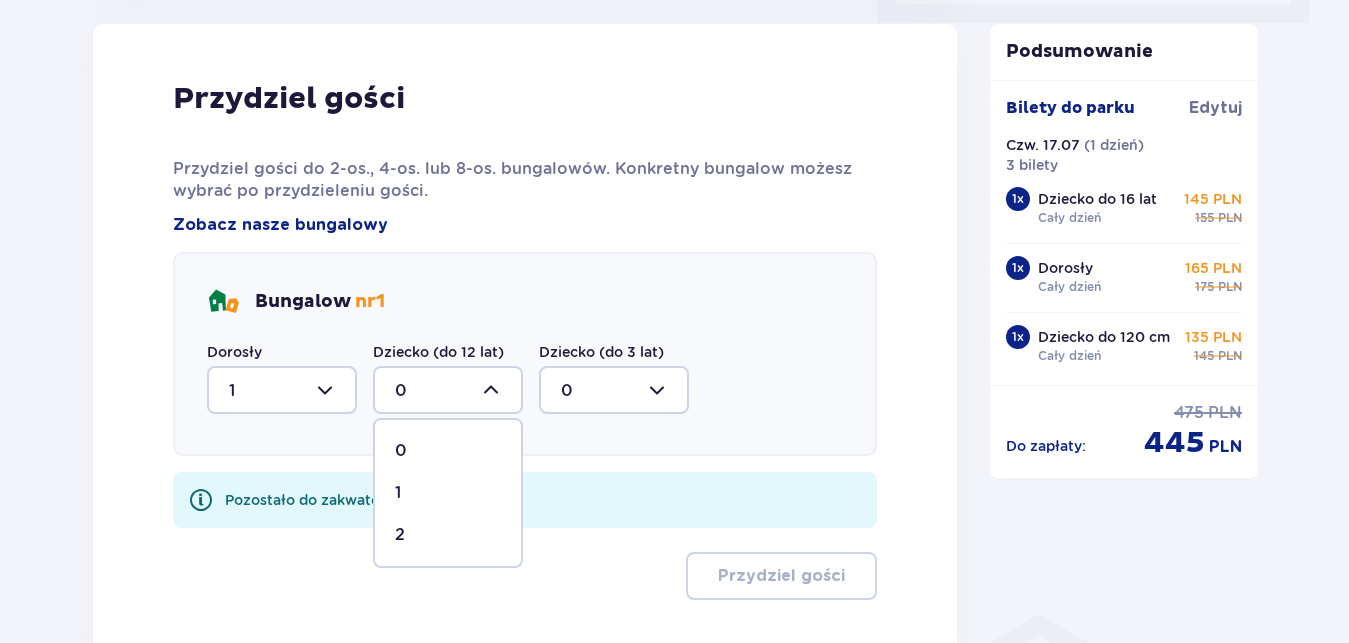 click on "2" at bounding box center (448, 535) 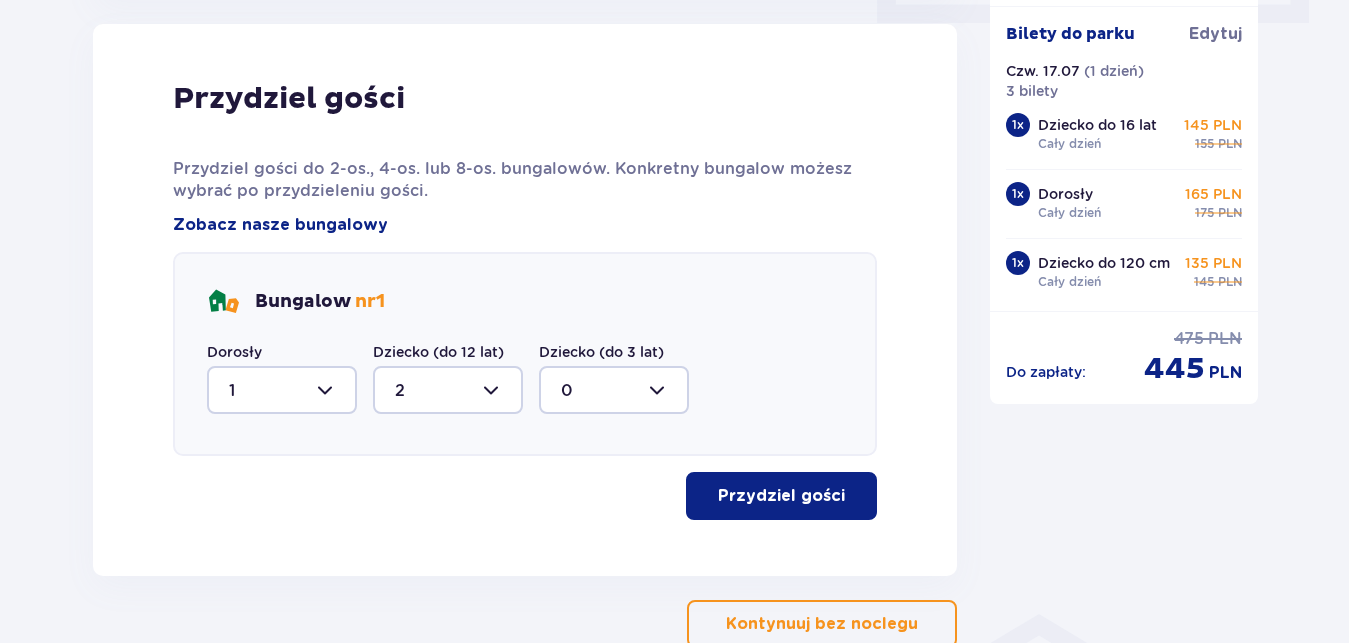 type on "2" 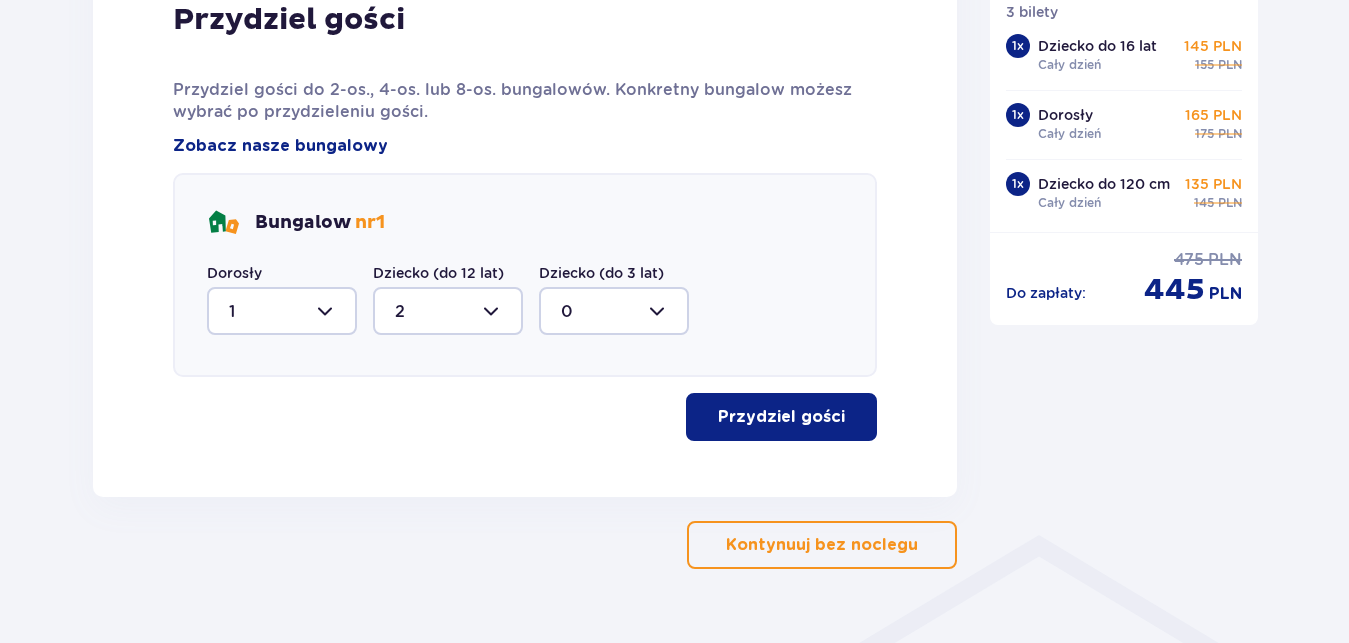 scroll, scrollTop: 1112, scrollLeft: 0, axis: vertical 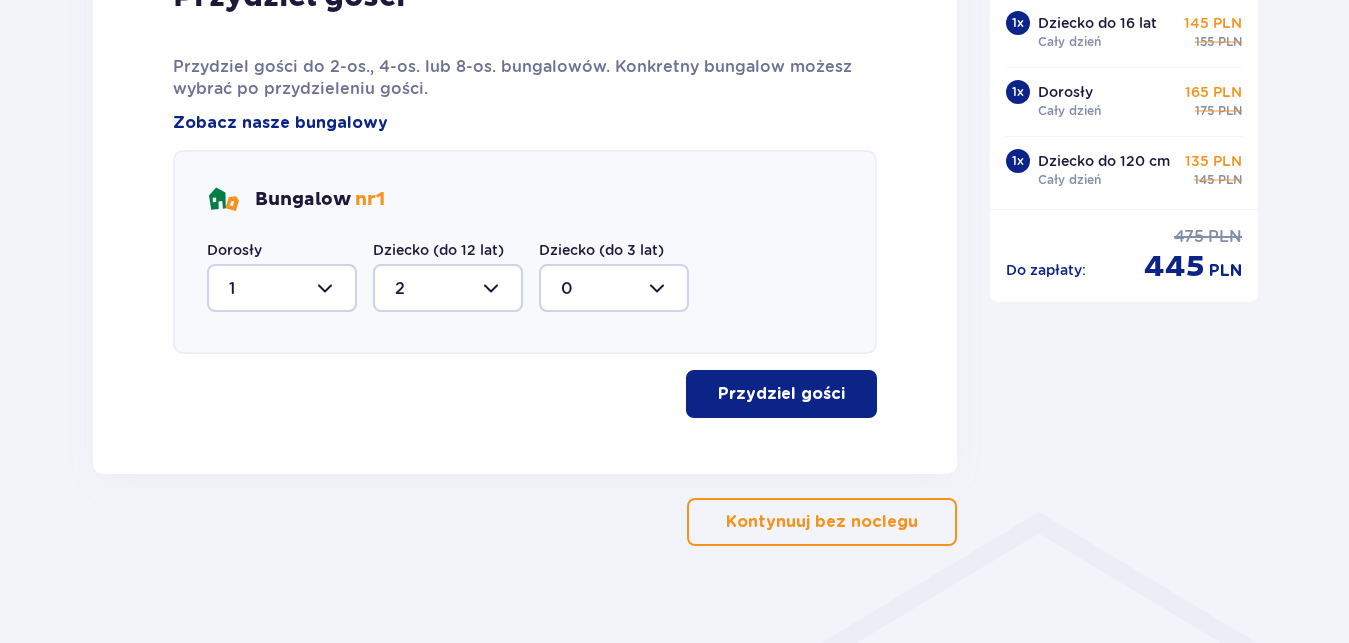 click on "Przydziel gości" at bounding box center (781, 394) 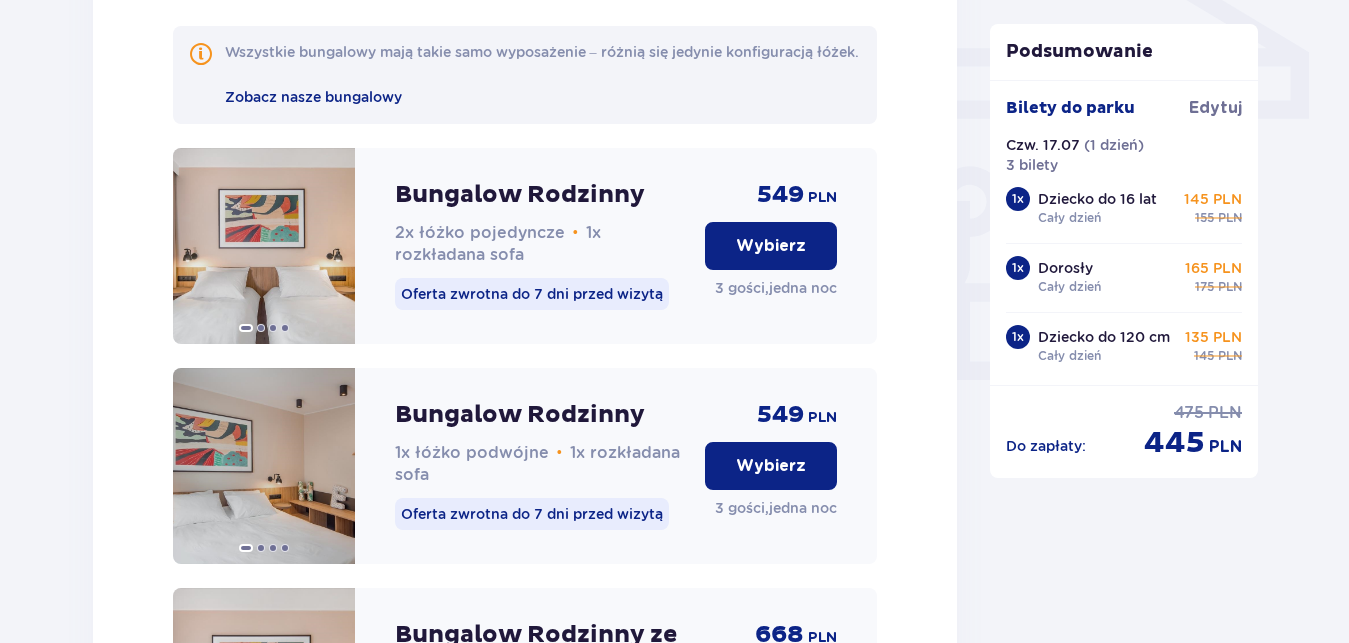 scroll, scrollTop: 1751, scrollLeft: 0, axis: vertical 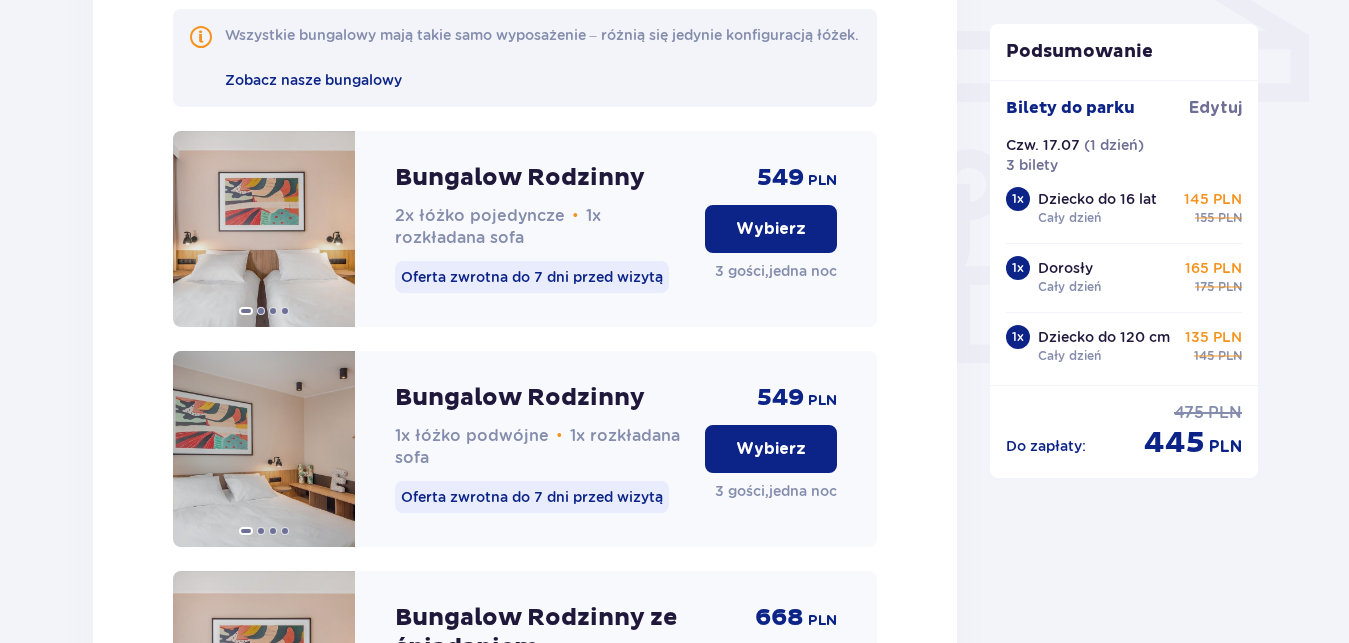 click on "Wybierz" at bounding box center (771, 229) 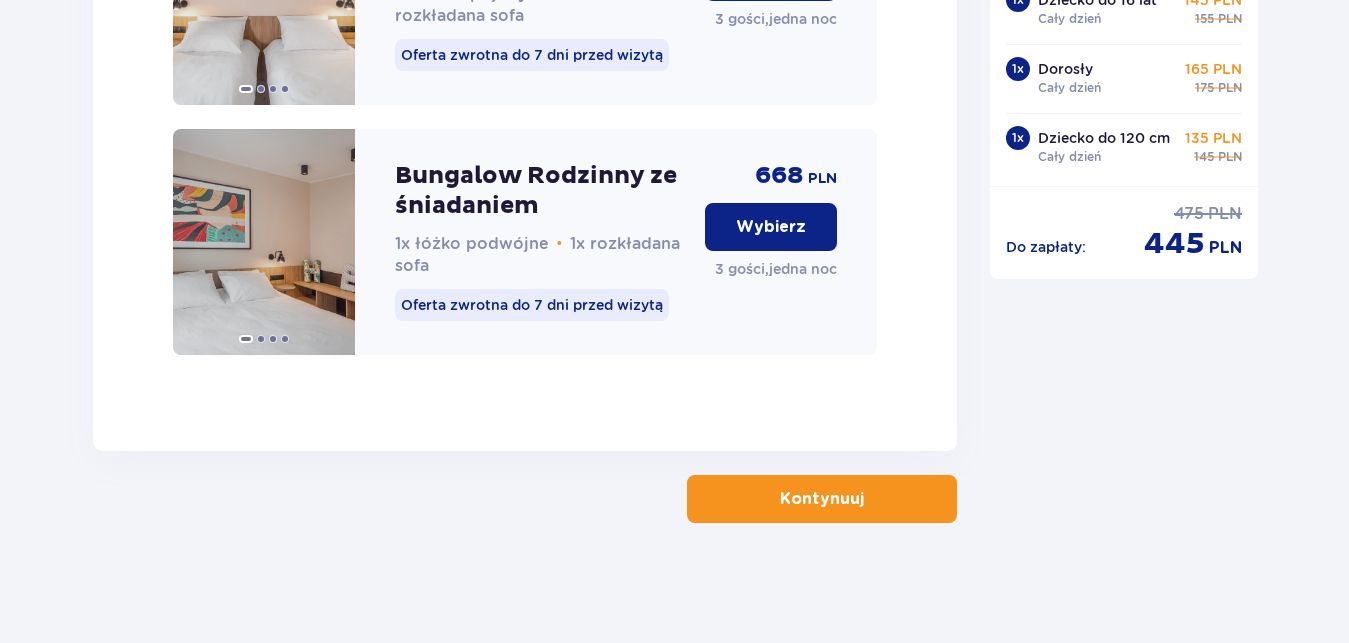 scroll, scrollTop: 2465, scrollLeft: 0, axis: vertical 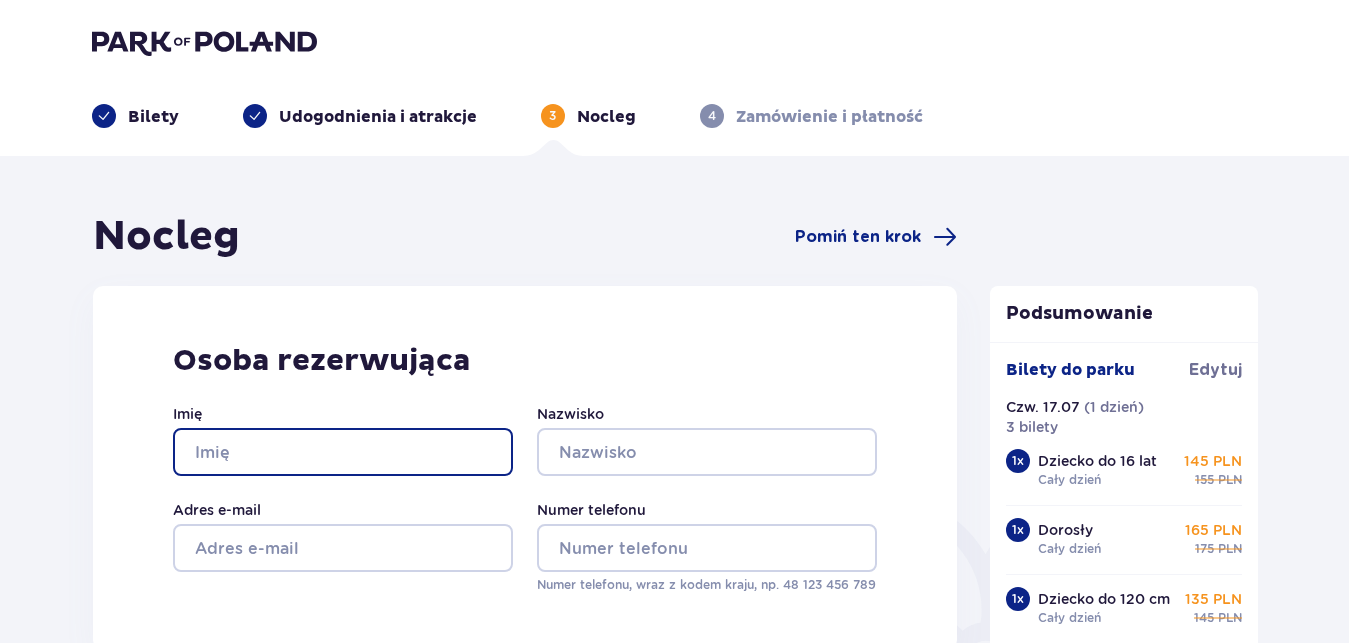 click on "Imię" at bounding box center [343, 452] 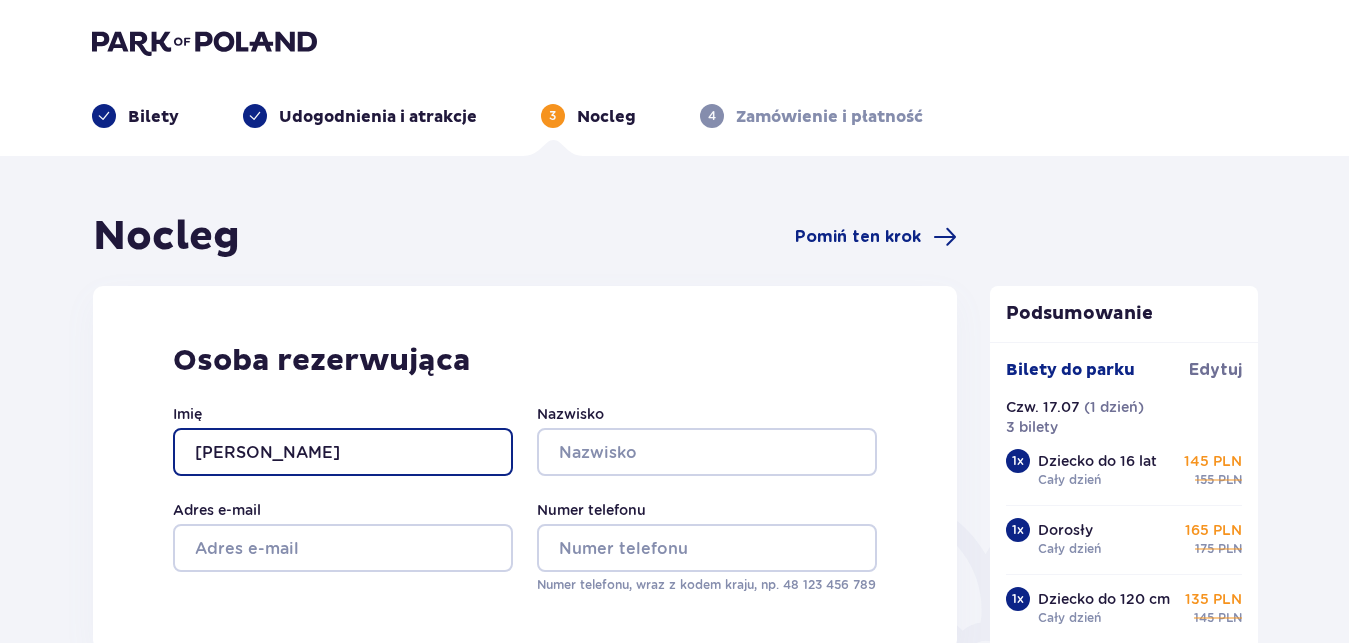 type on "Marcin" 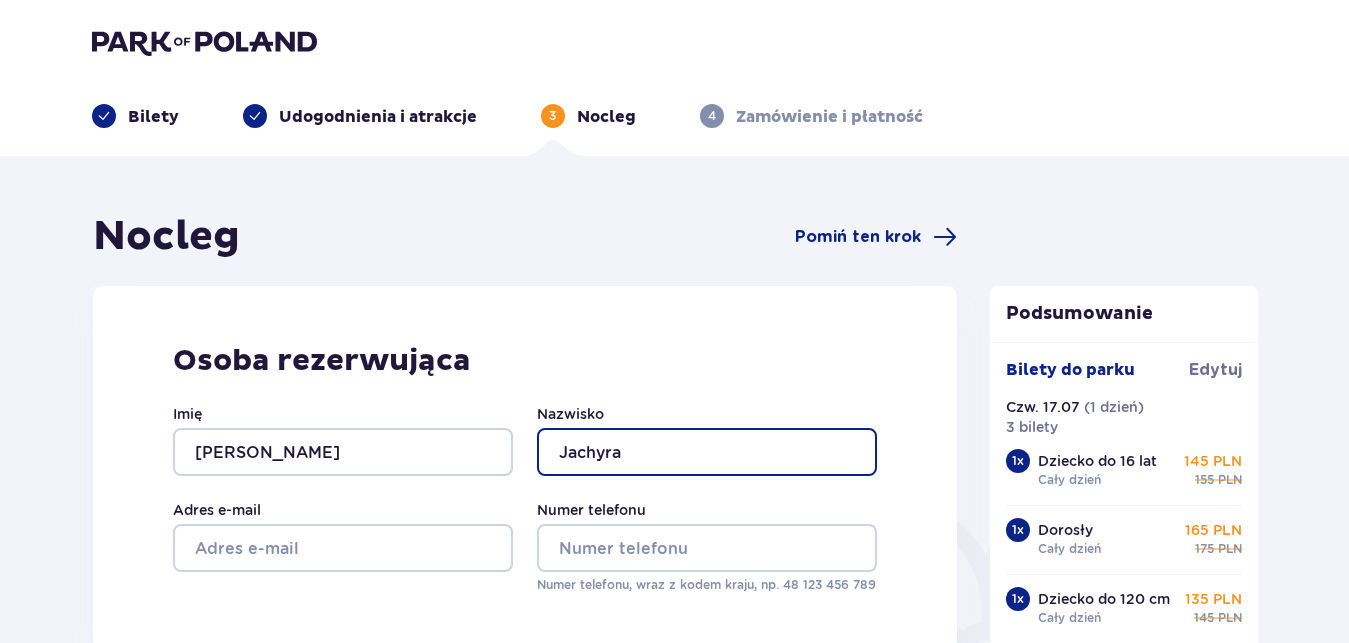 type on "Jachyra" 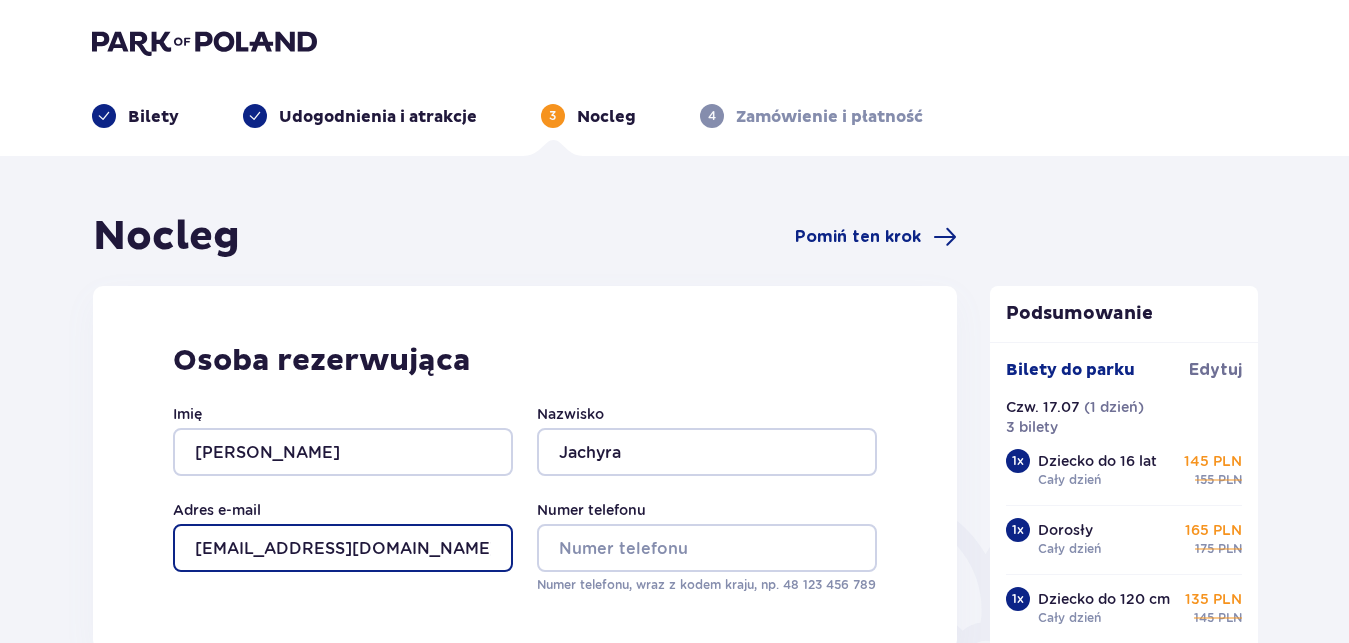 type on "Jachyr1@wp.pl" 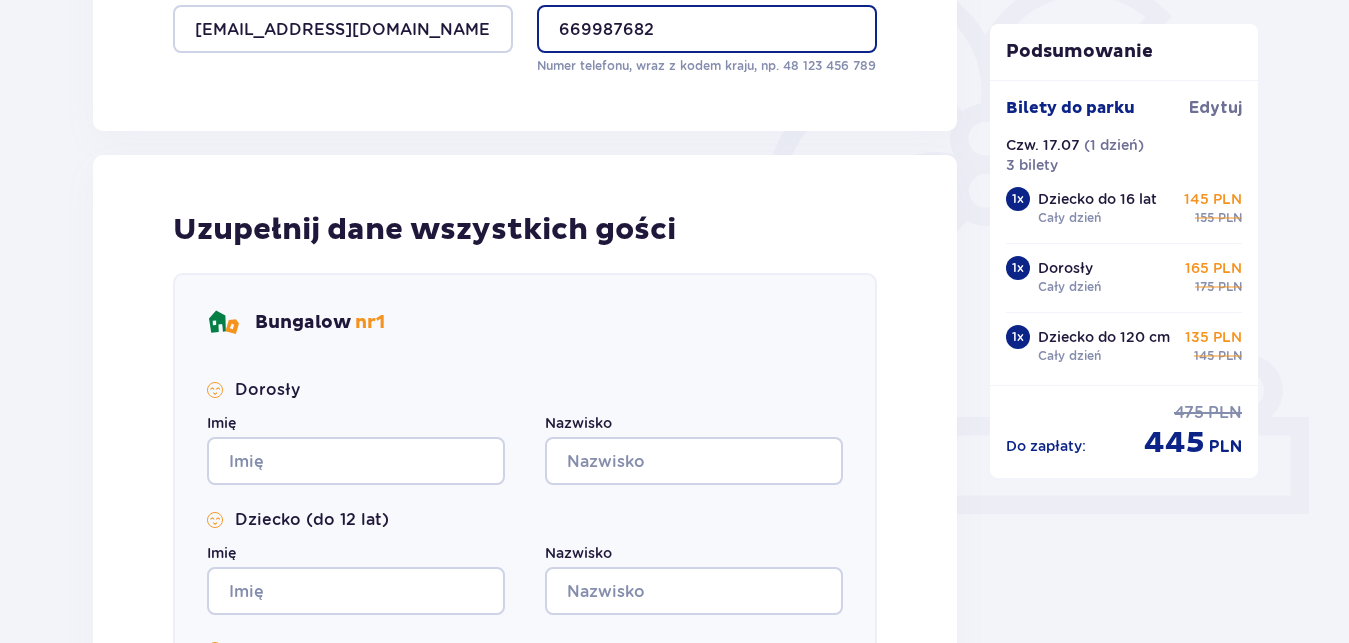 scroll, scrollTop: 612, scrollLeft: 0, axis: vertical 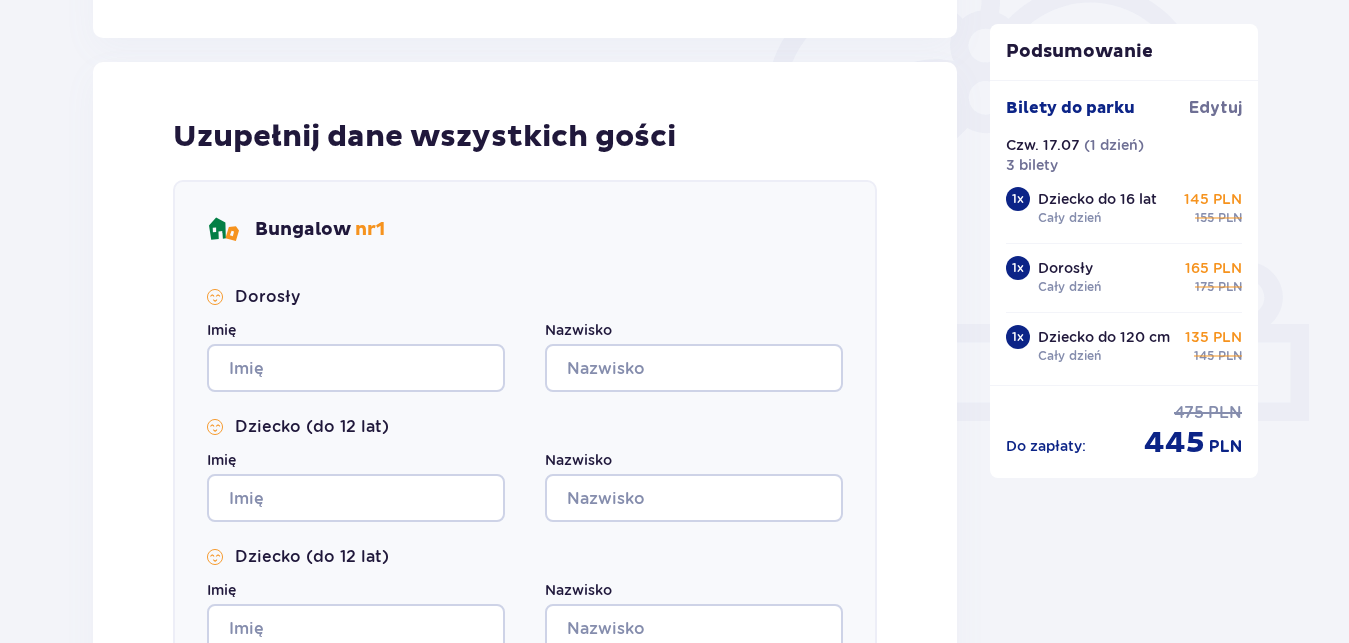 type on "669987682" 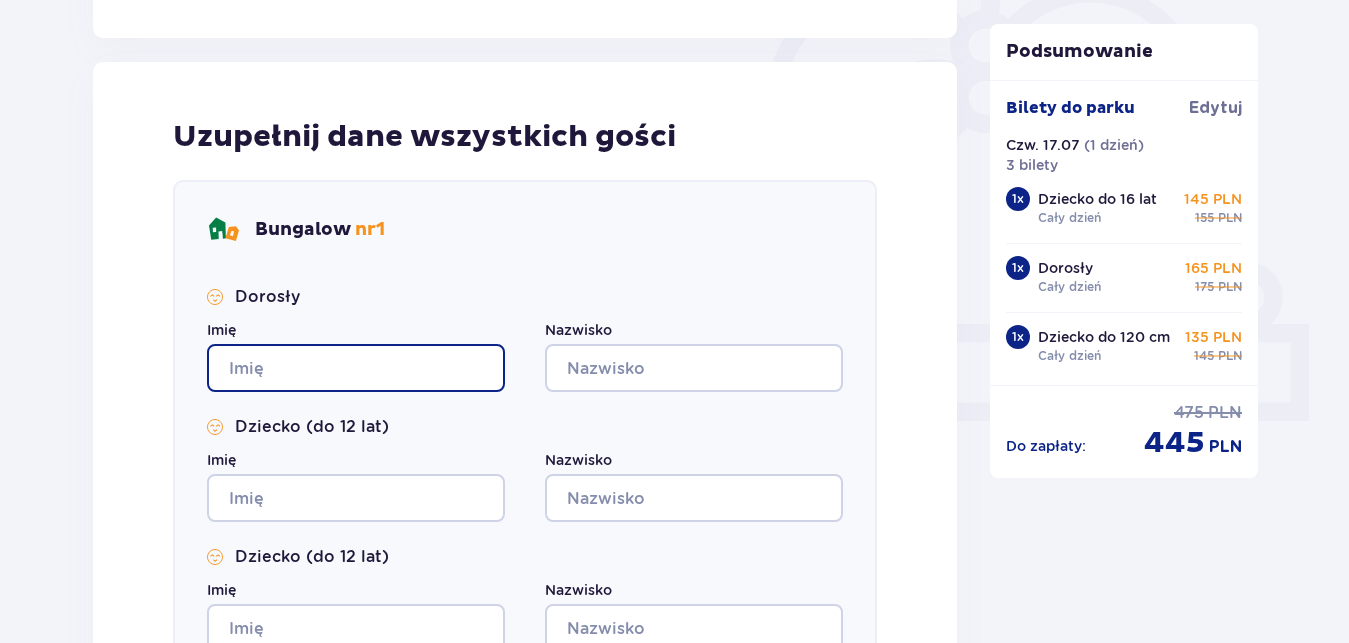 click on "Imię" at bounding box center (356, 368) 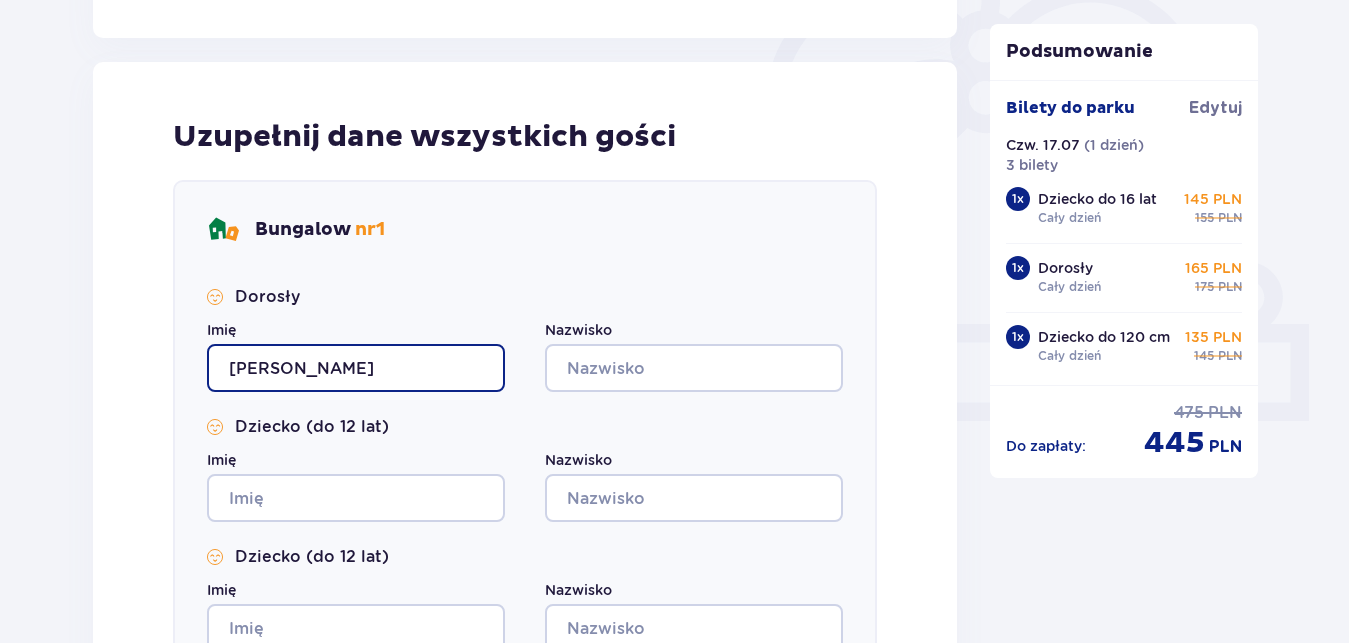 type on "Marcin" 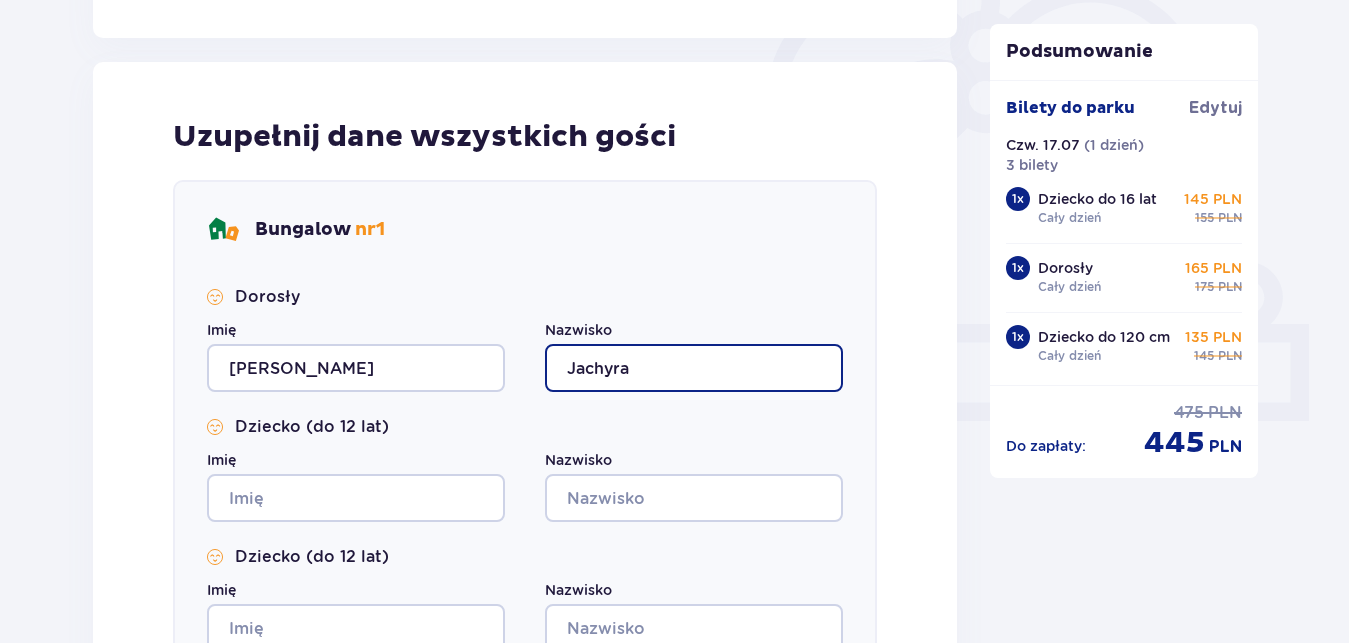 type on "Jachyra" 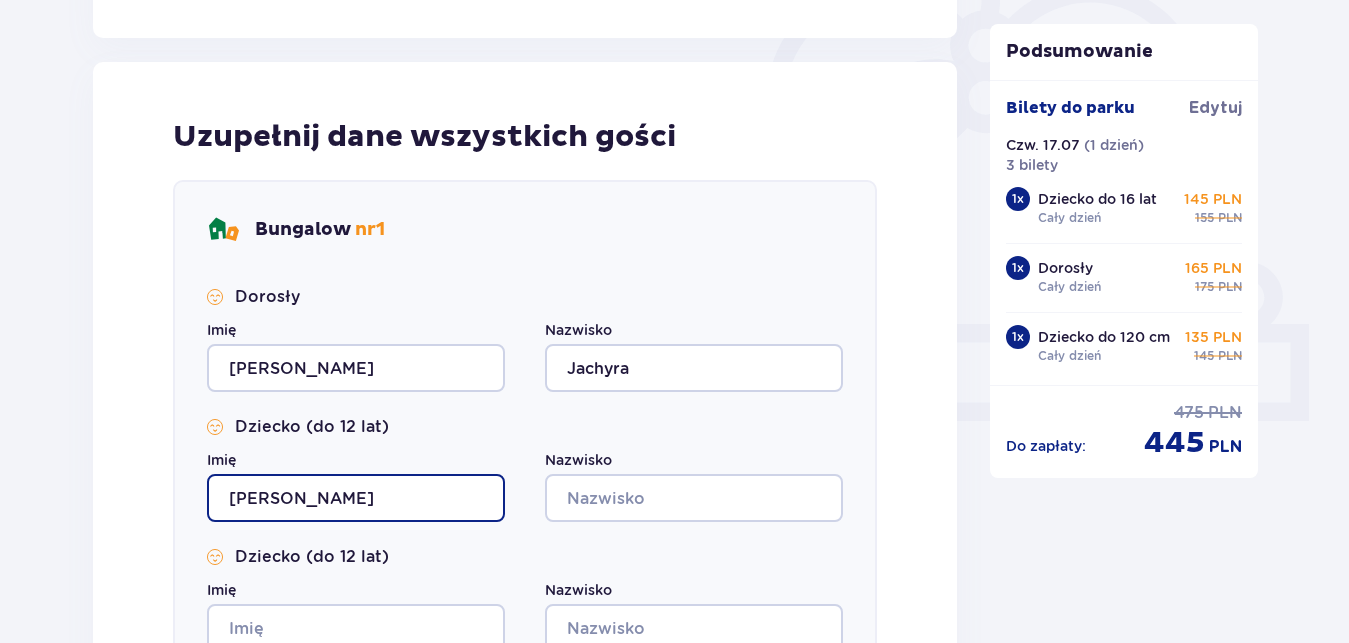 type on "Hanna" 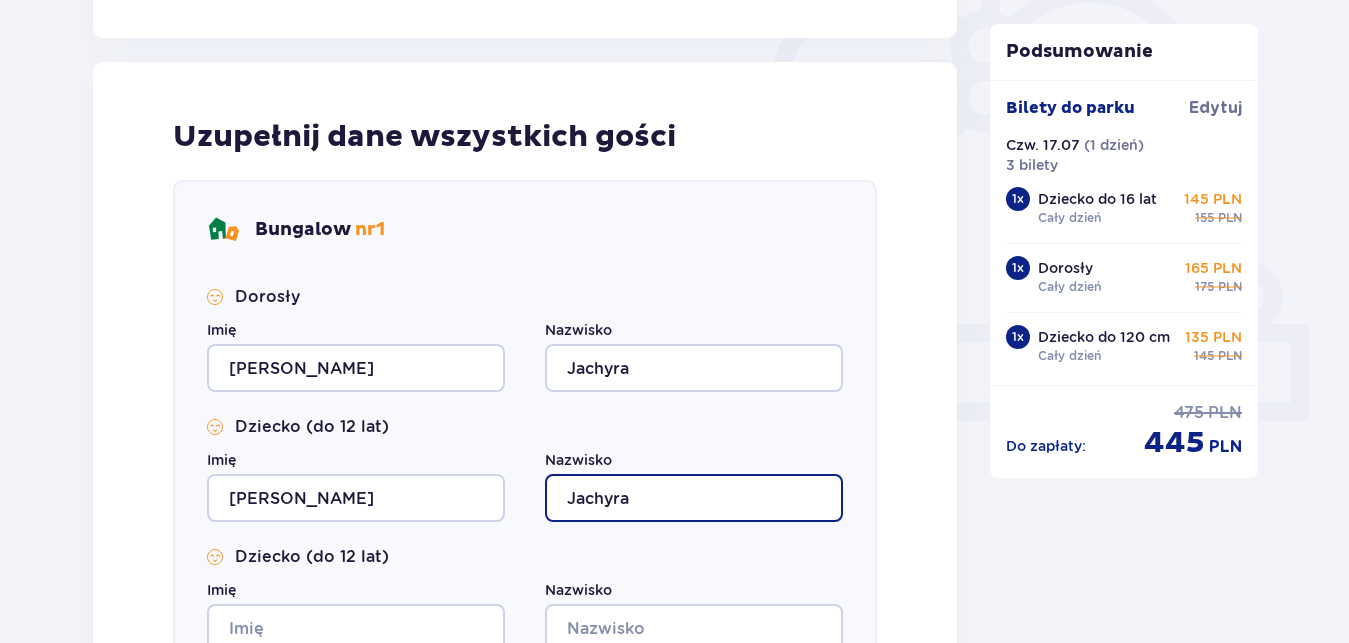 type on "Jachyra" 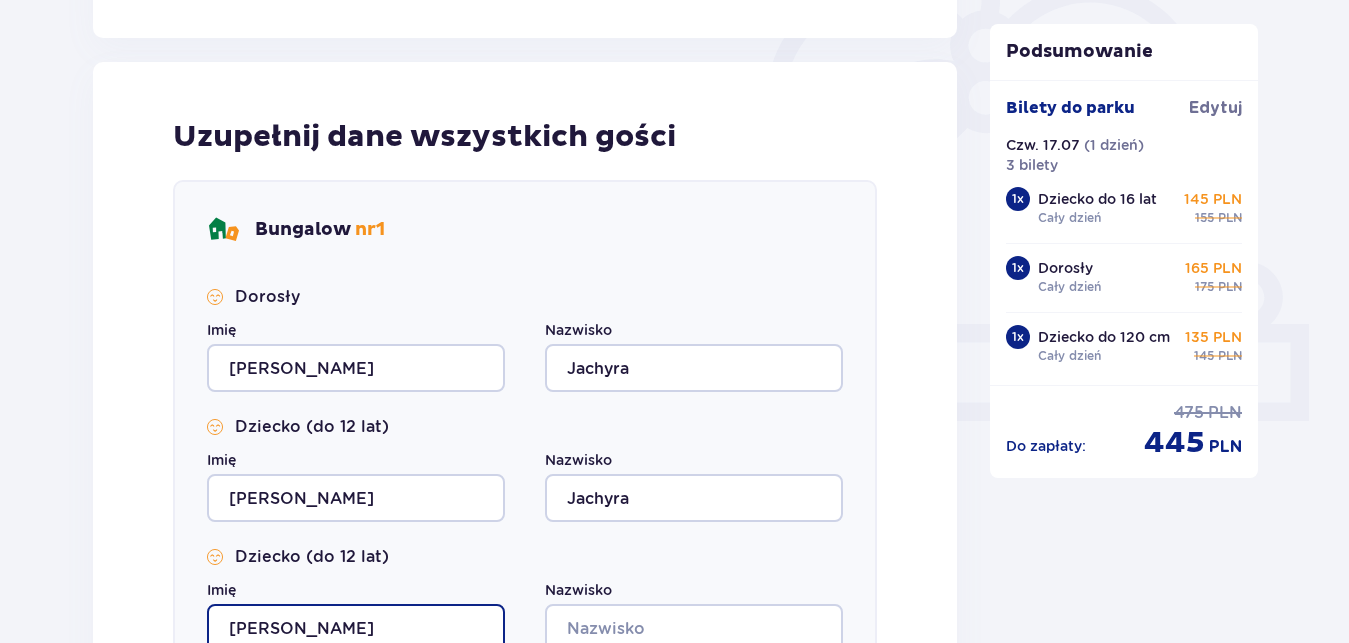 type on "Sara" 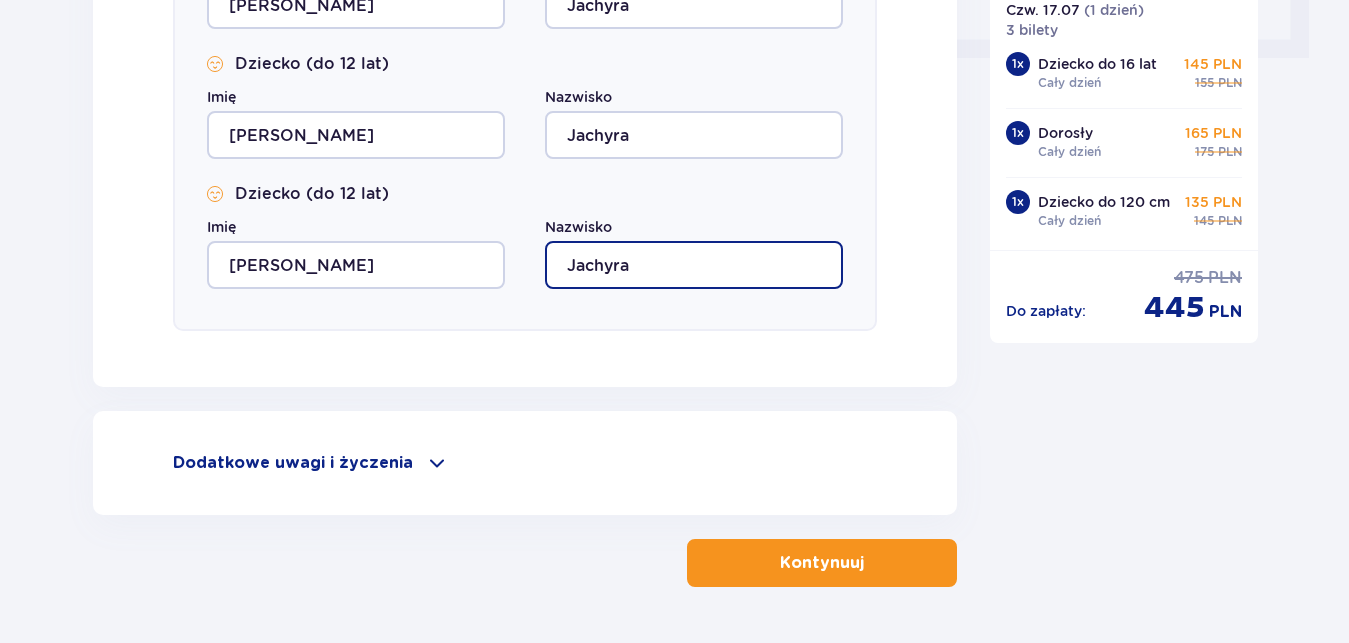 scroll, scrollTop: 1020, scrollLeft: 0, axis: vertical 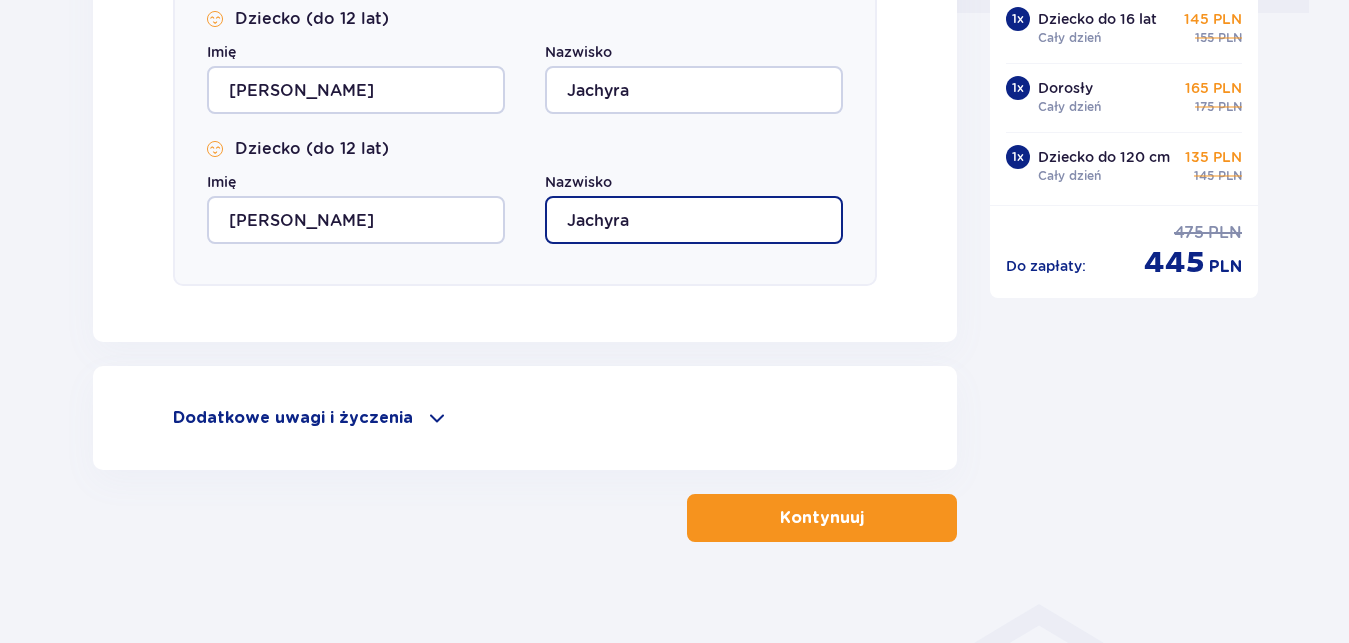 type on "Jachyra" 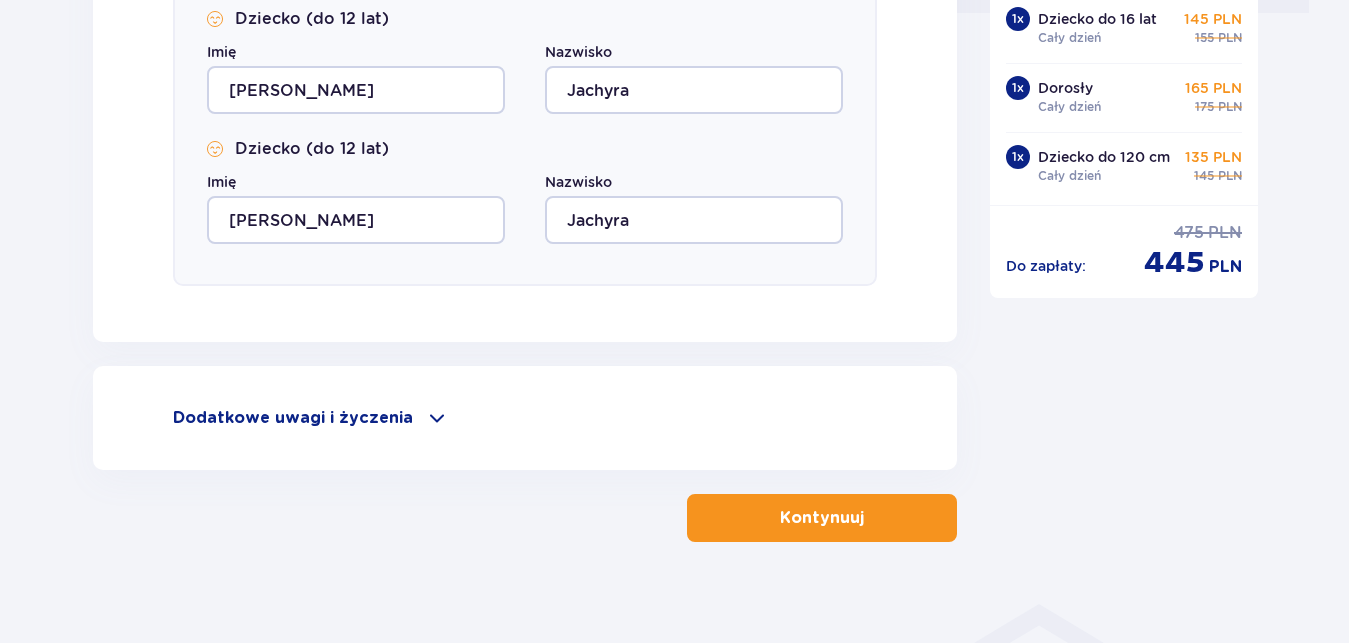 click on "Kontynuuj" at bounding box center [822, 518] 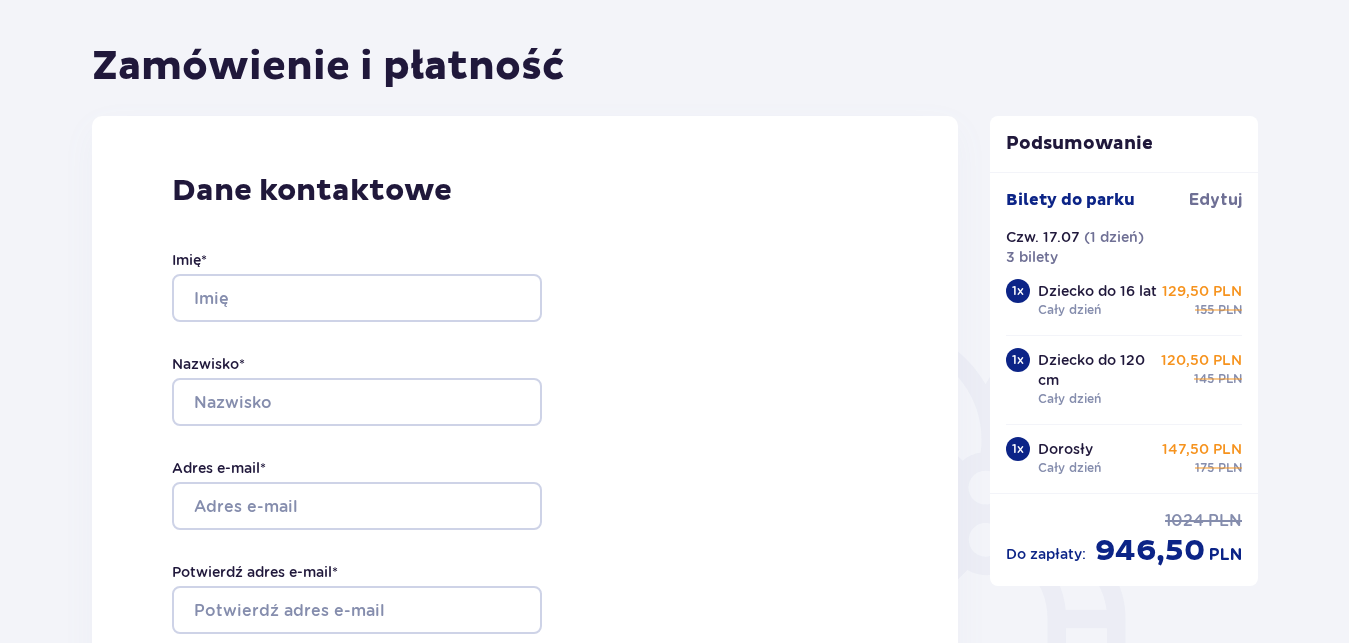 scroll, scrollTop: 306, scrollLeft: 0, axis: vertical 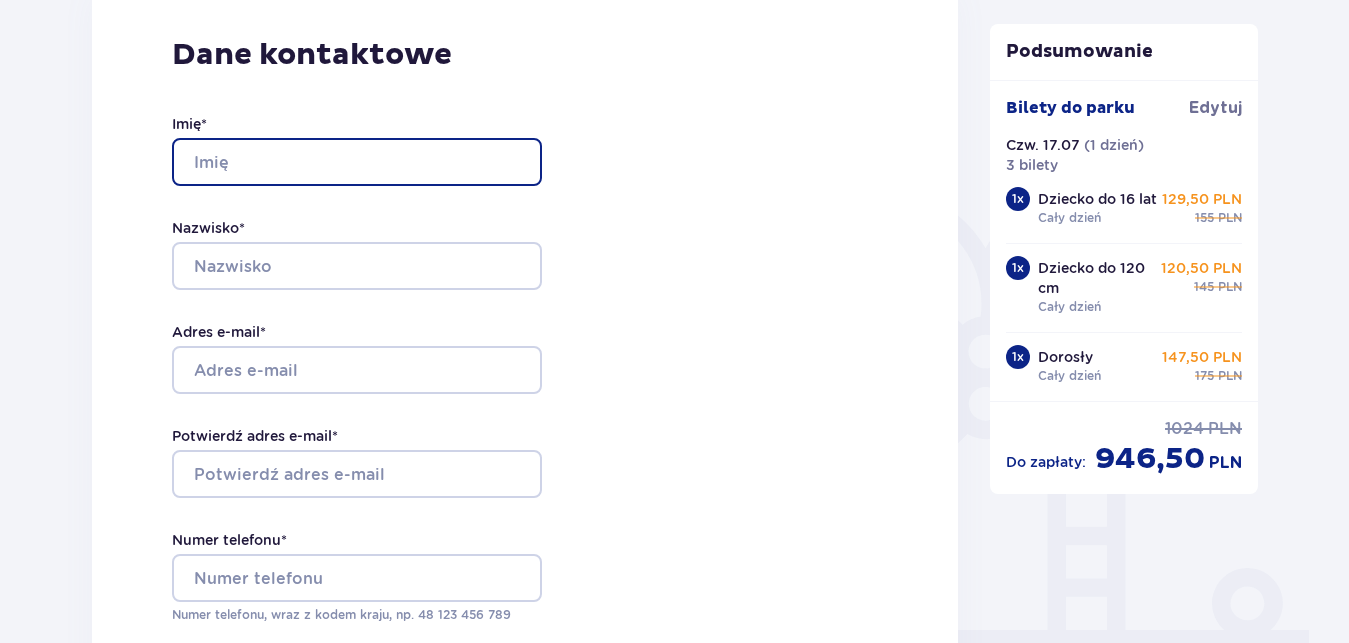 click on "Imię *" at bounding box center [357, 162] 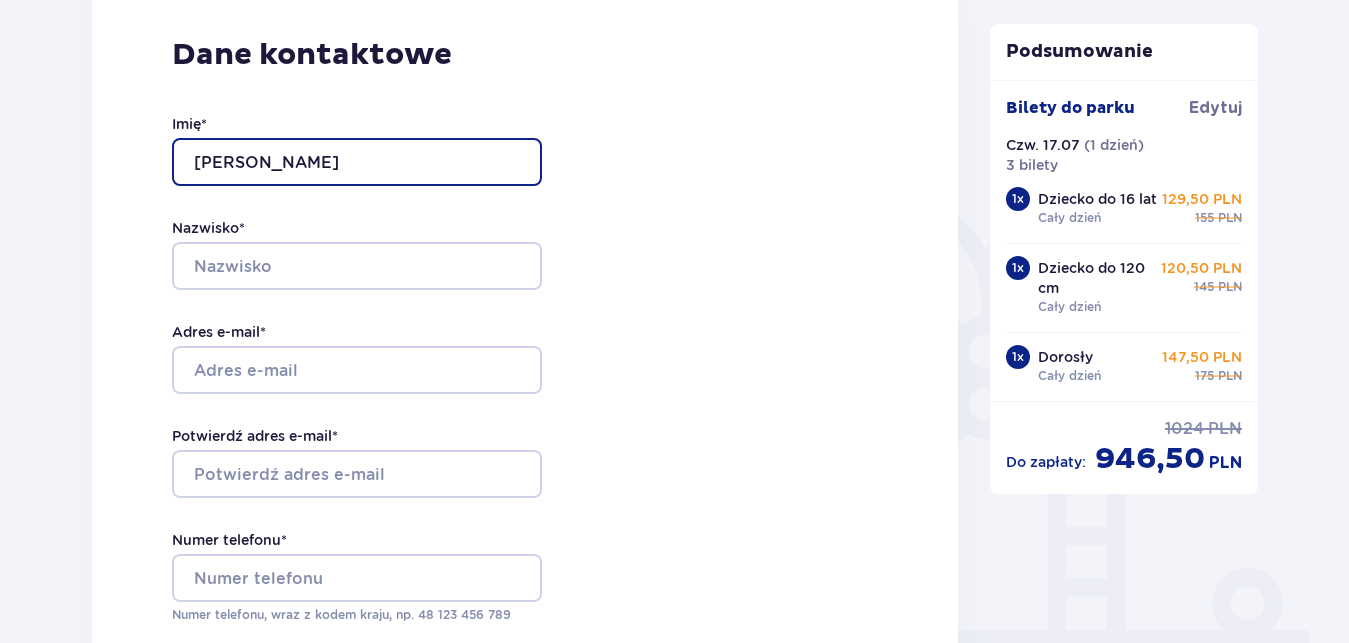 type on "Marcin" 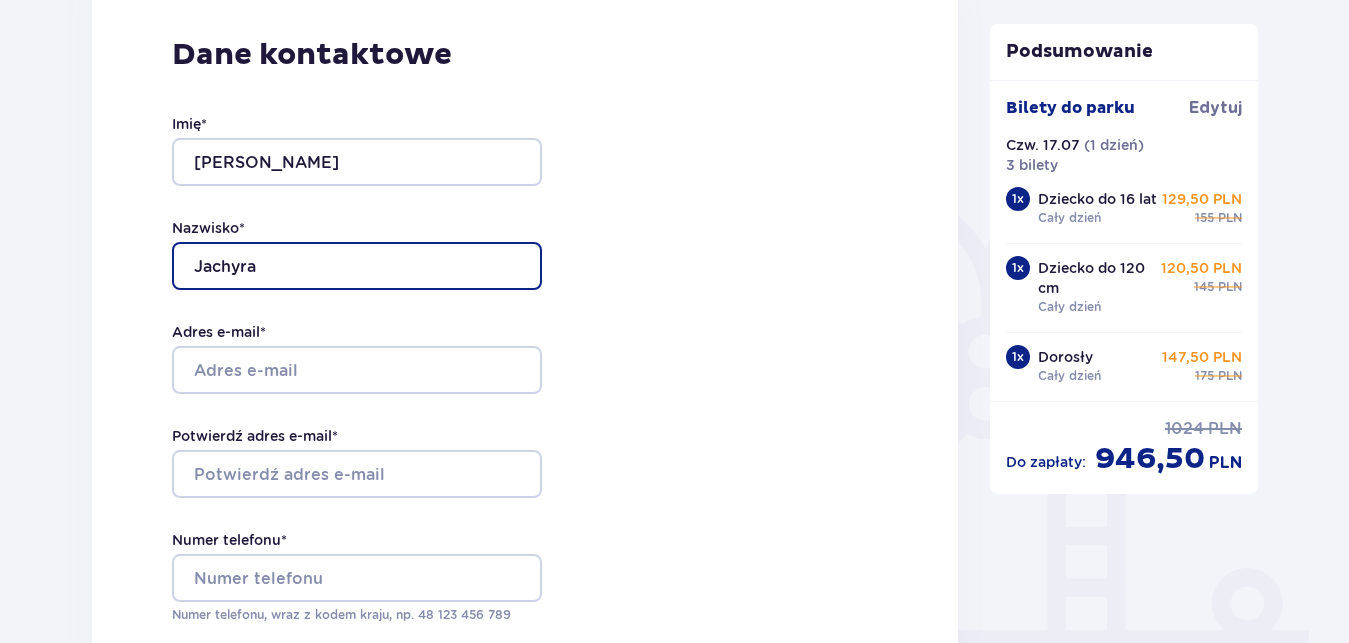 type on "Jachyra" 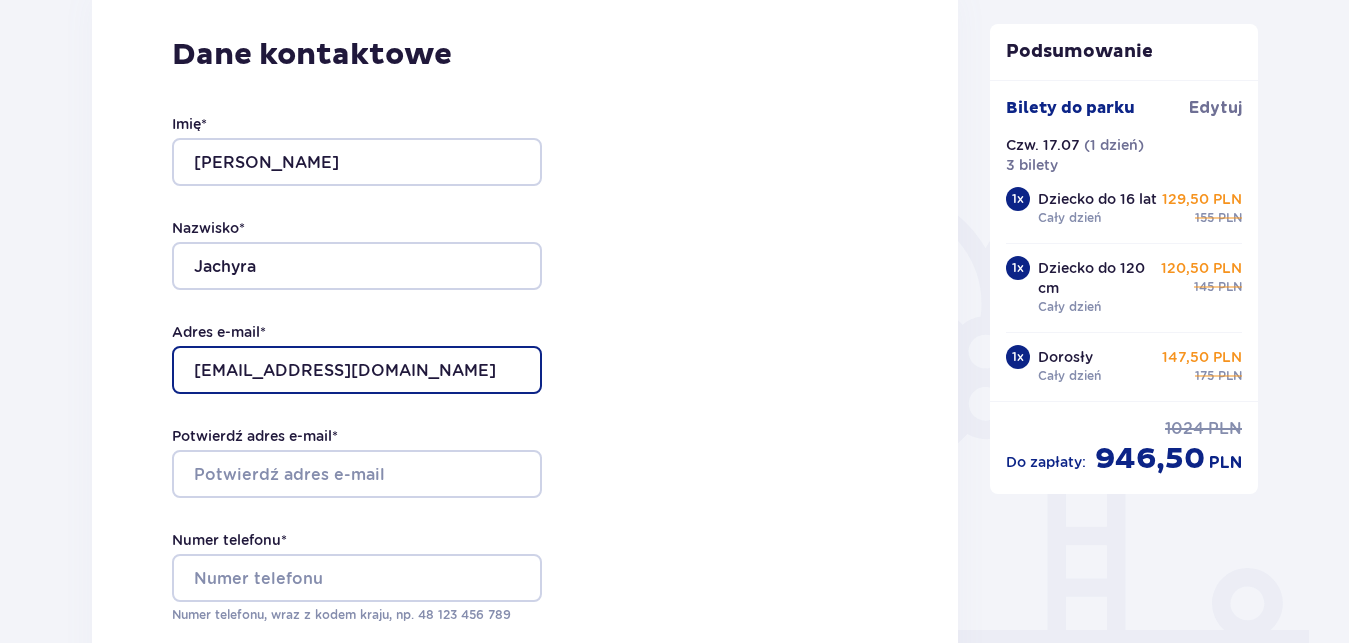 type on "[EMAIL_ADDRESS][DOMAIN_NAME]" 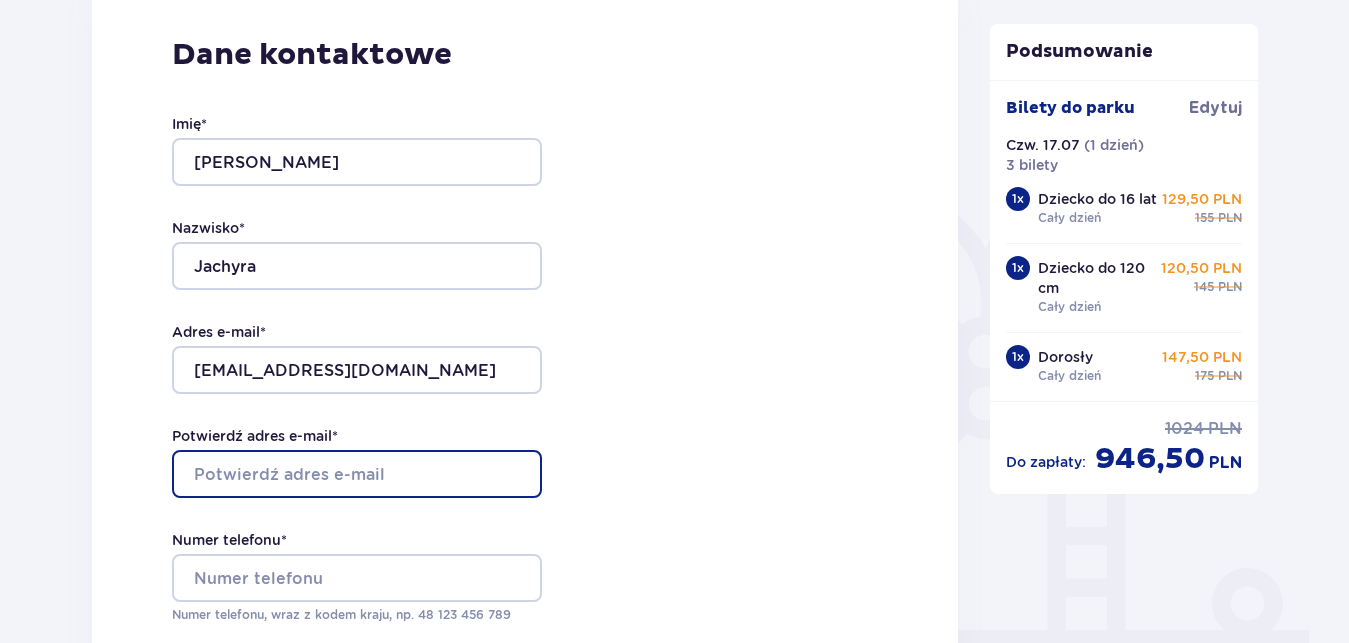 type on "J" 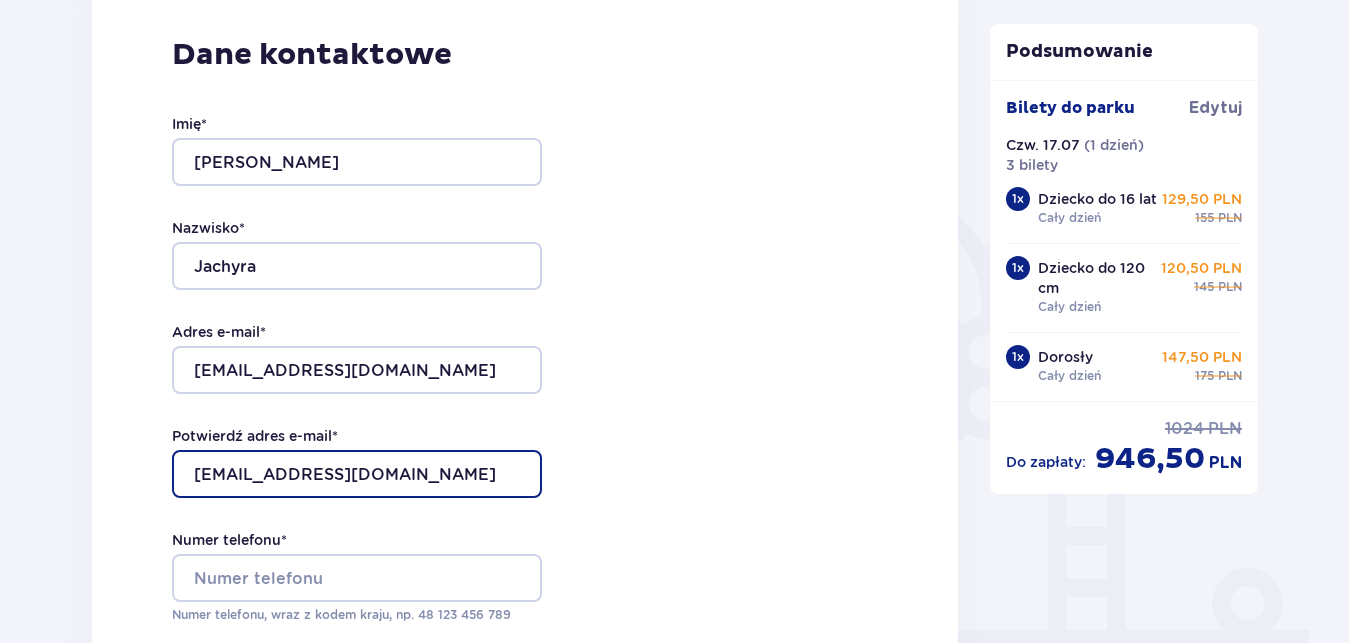 type on "[EMAIL_ADDRESS][DOMAIN_NAME]" 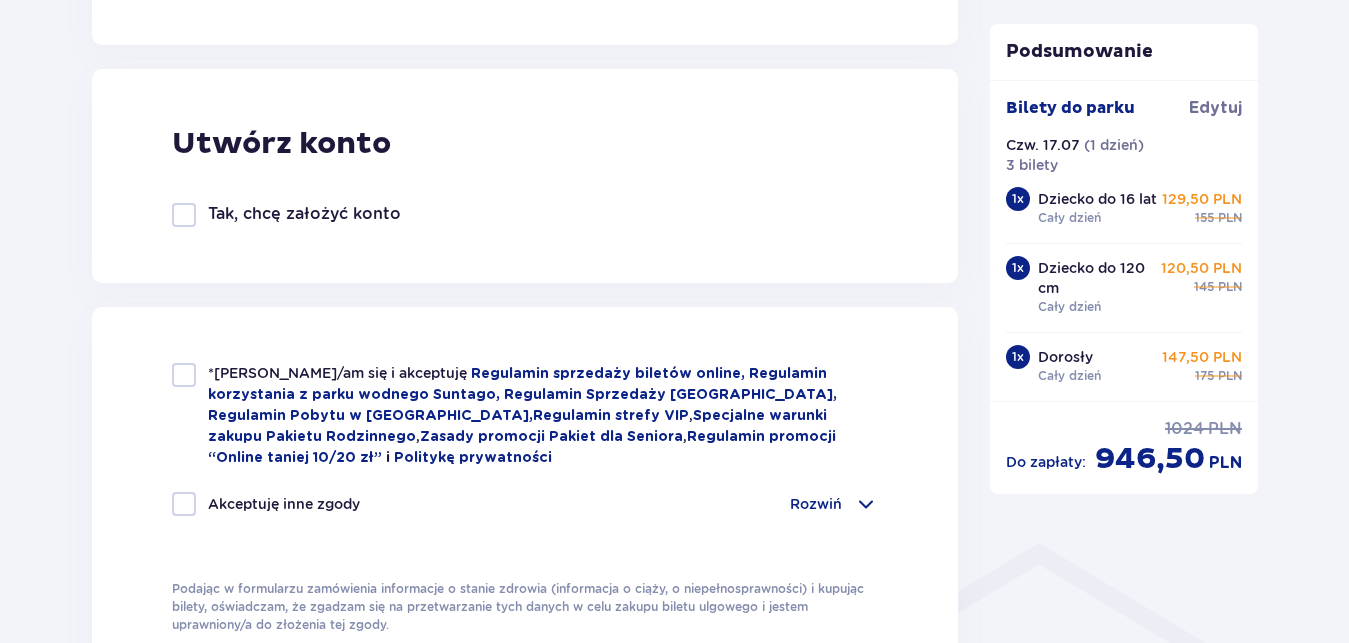 scroll, scrollTop: 1122, scrollLeft: 0, axis: vertical 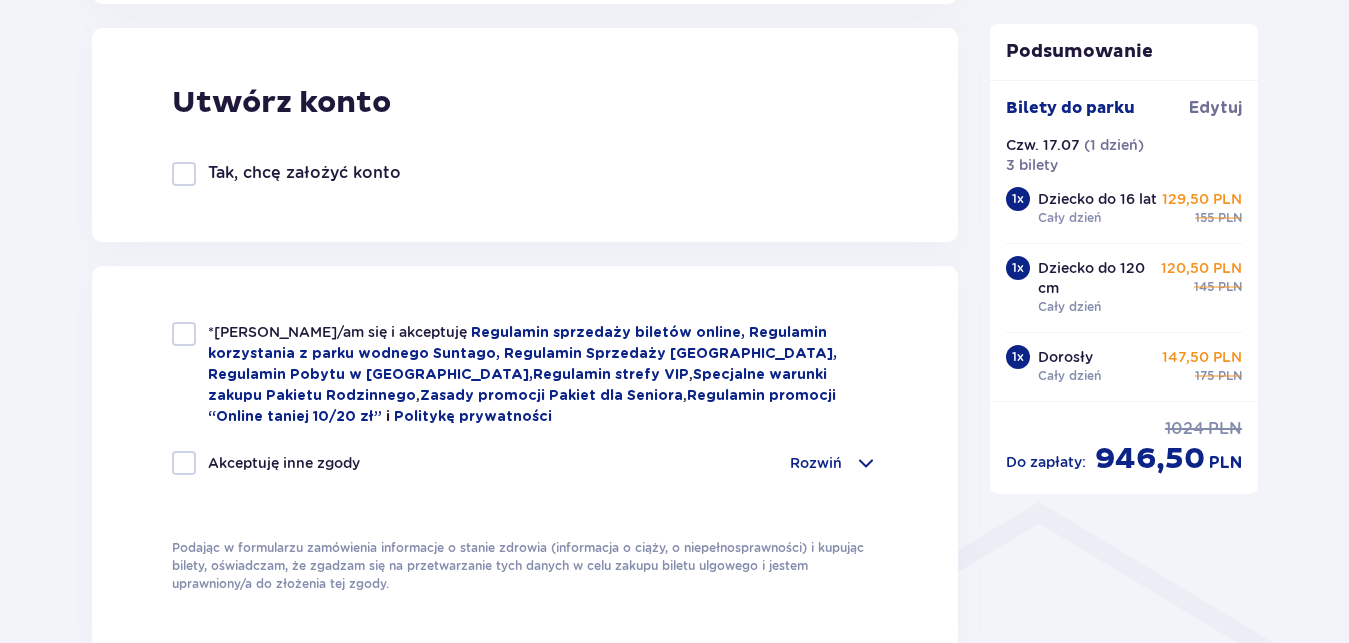 type on "669987682" 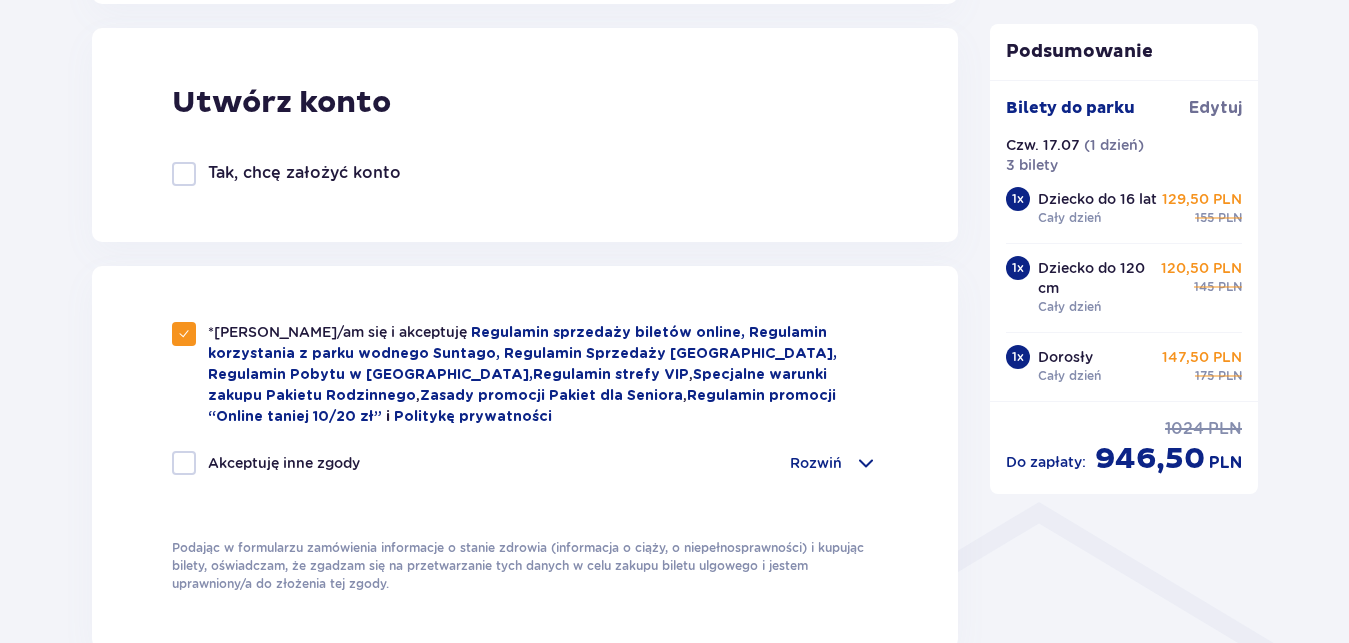 checkbox on "true" 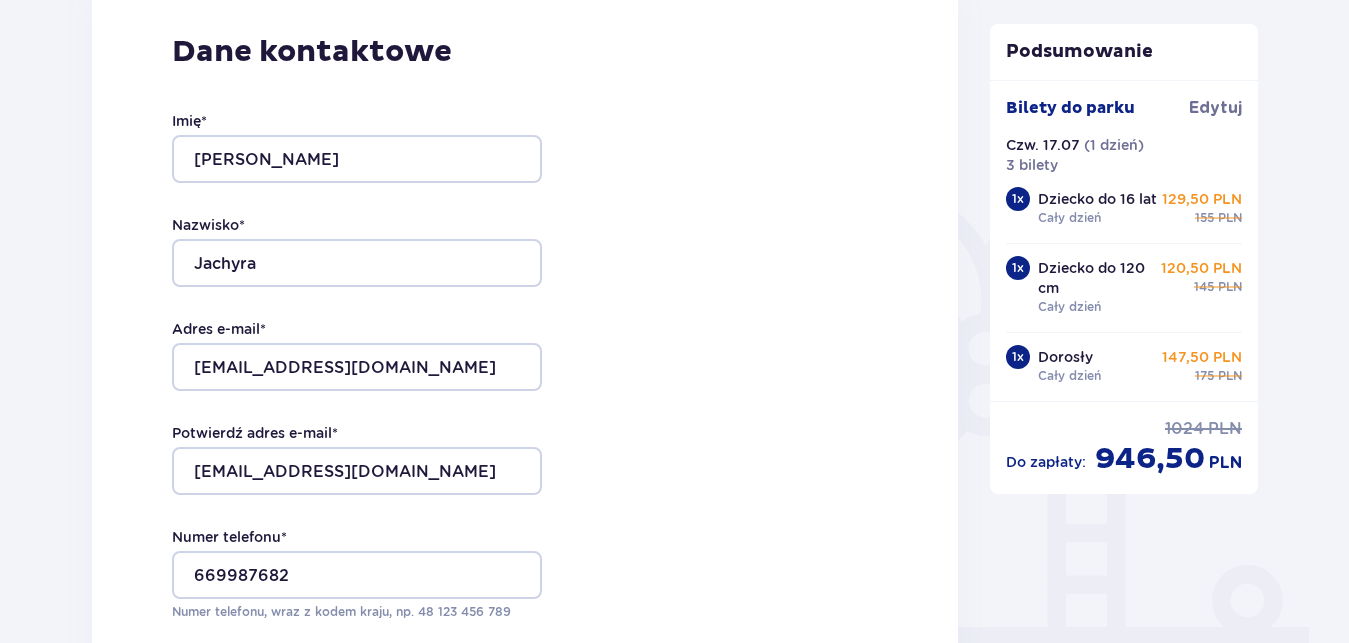 scroll, scrollTop: 0, scrollLeft: 0, axis: both 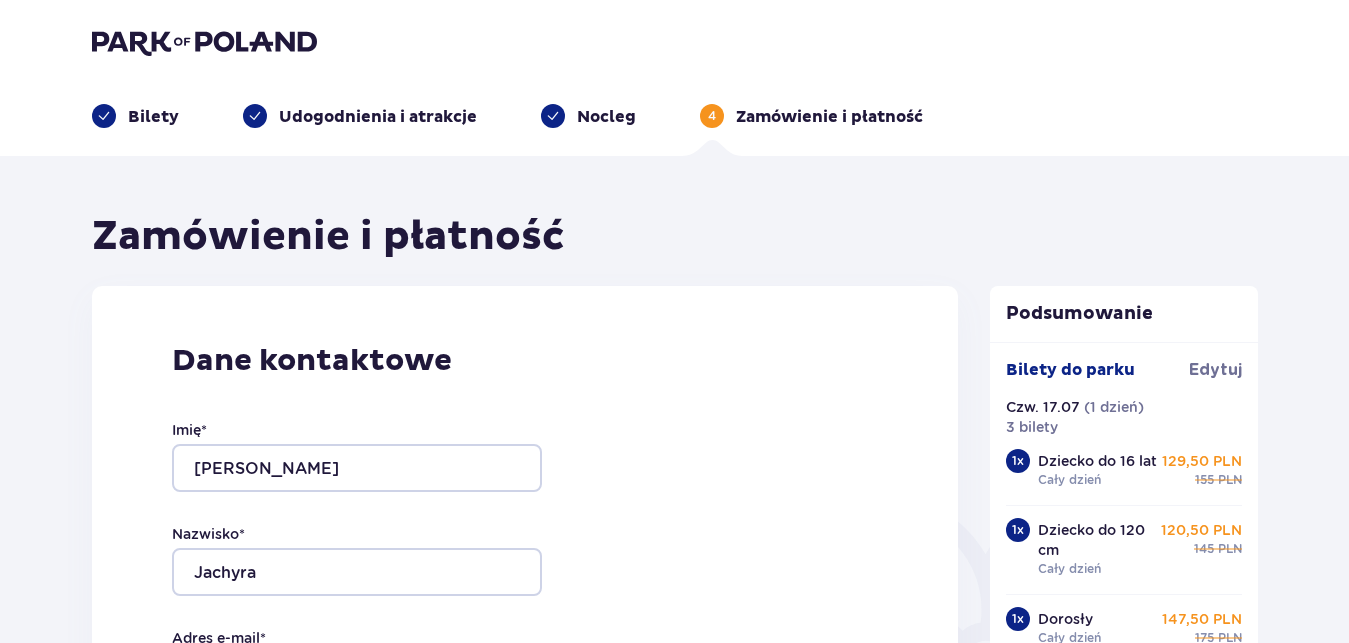 click at bounding box center (553, 116) 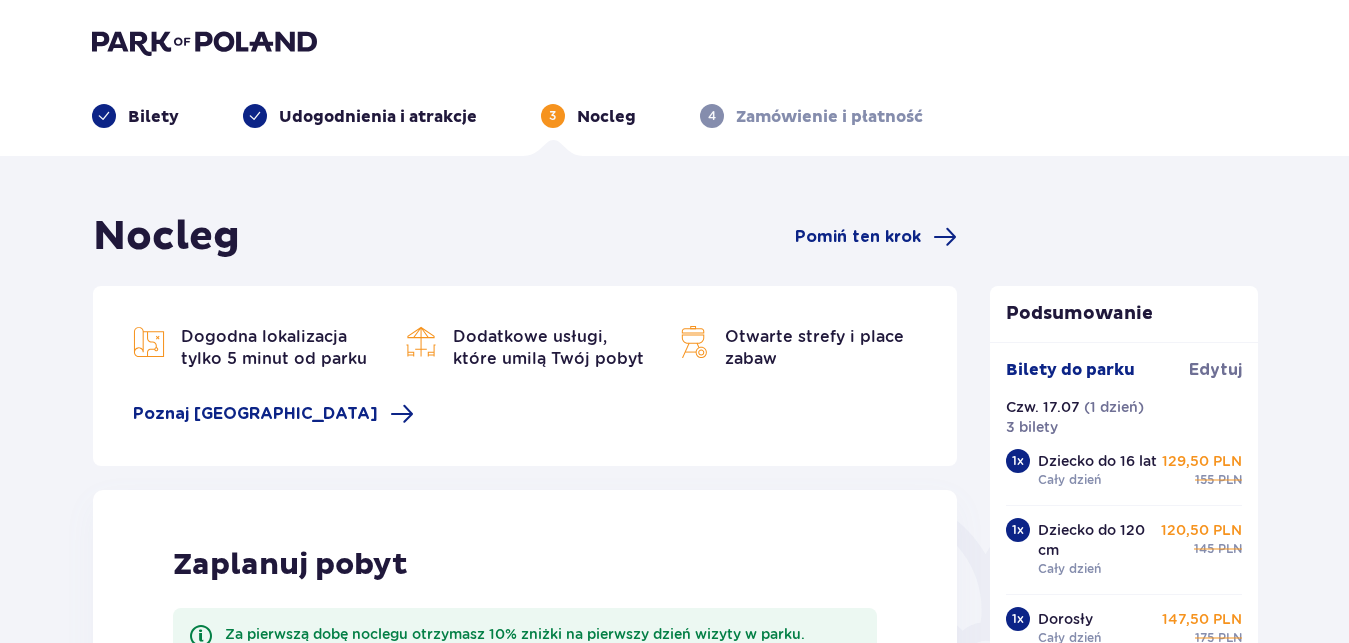 scroll, scrollTop: 510, scrollLeft: 0, axis: vertical 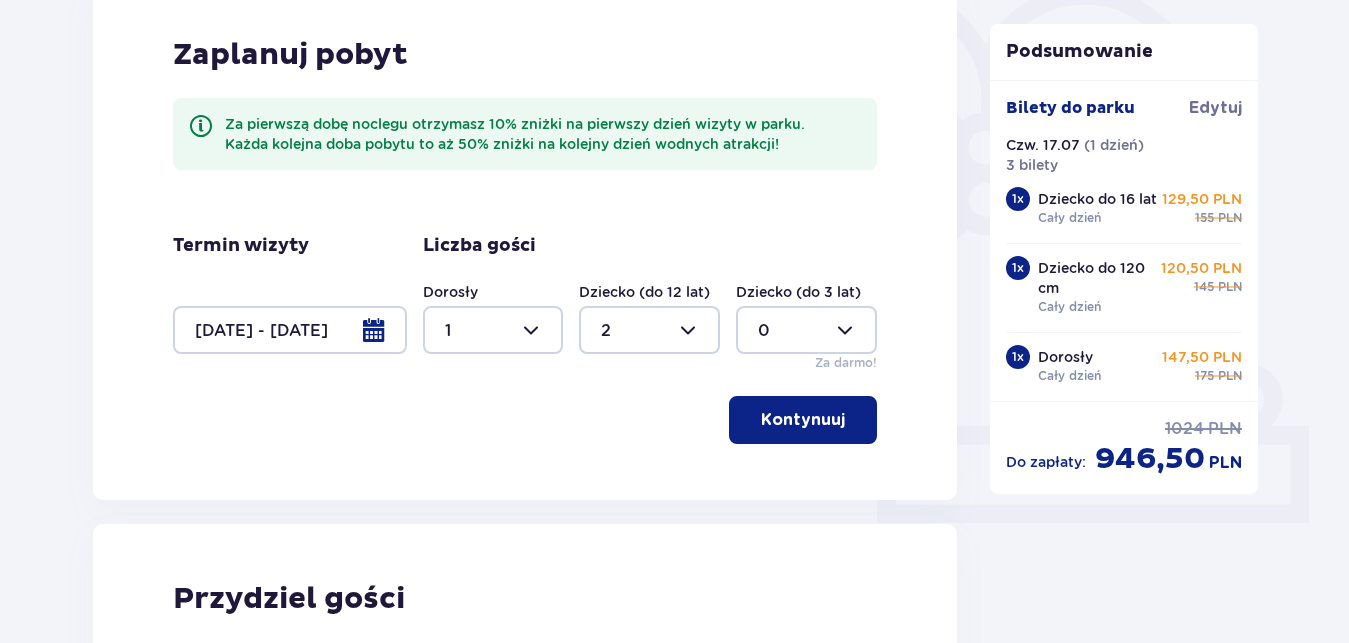 click at bounding box center (290, 330) 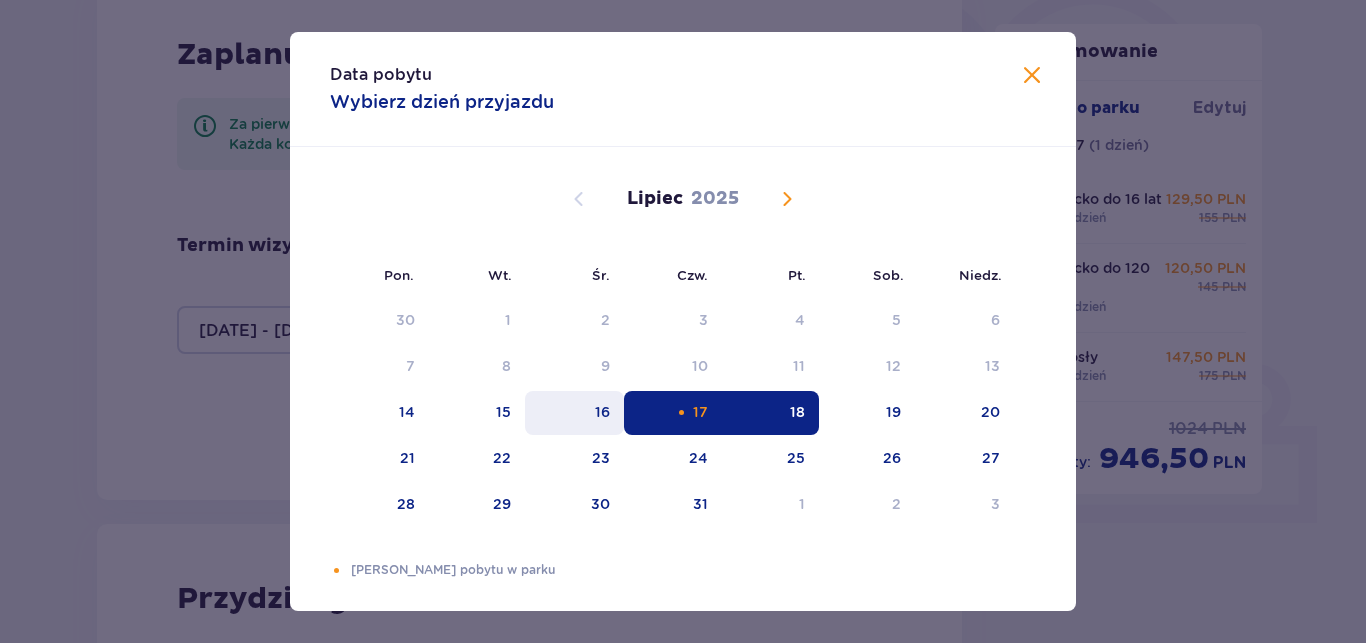 click on "16" at bounding box center (602, 412) 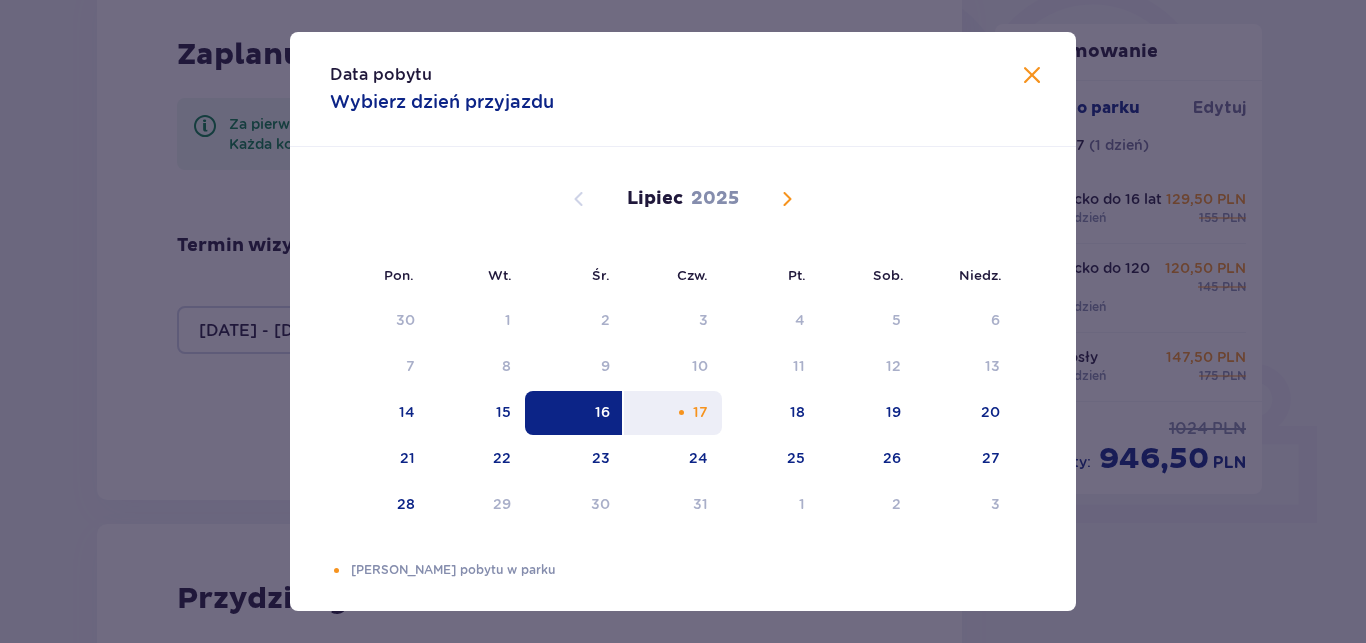 click on "17" at bounding box center (673, 413) 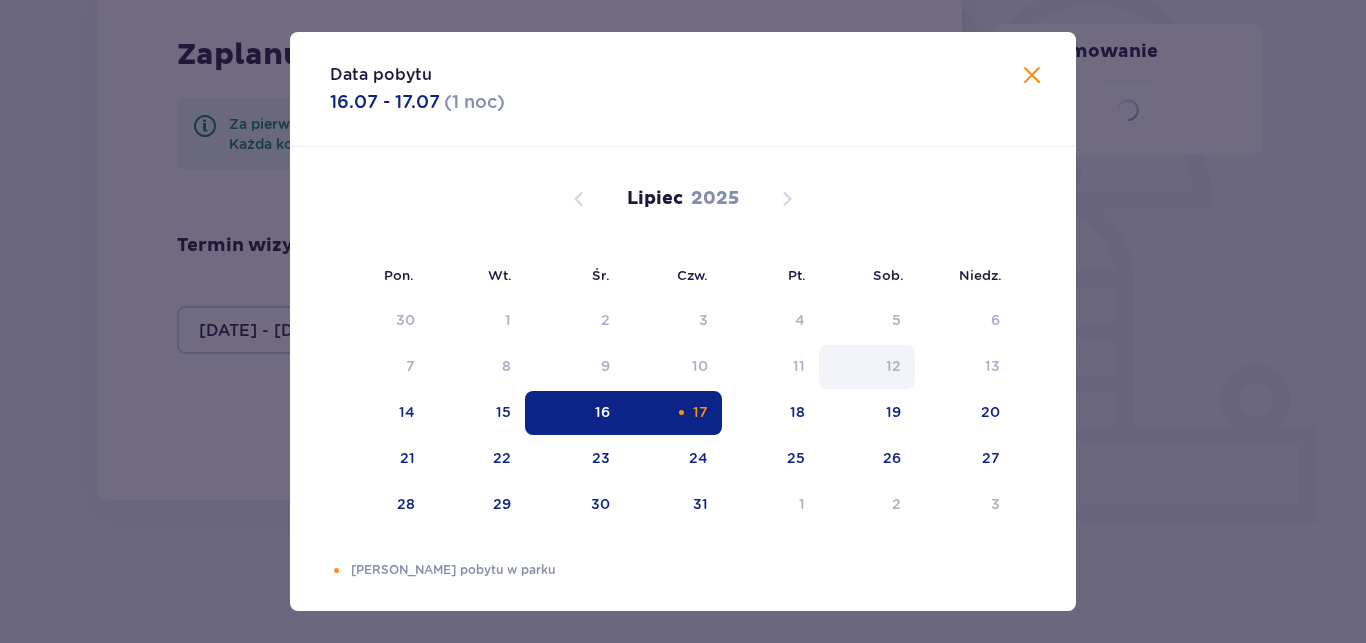 type on "16.07.25 - 17.07.25" 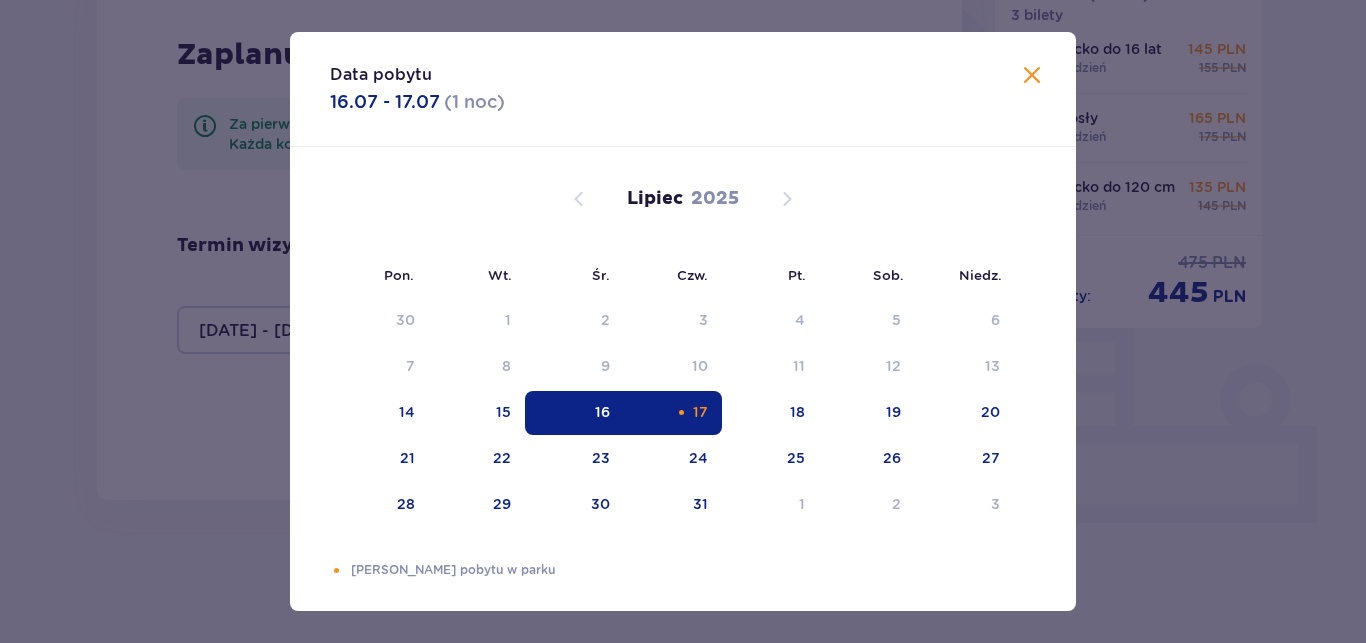 click at bounding box center (1032, 76) 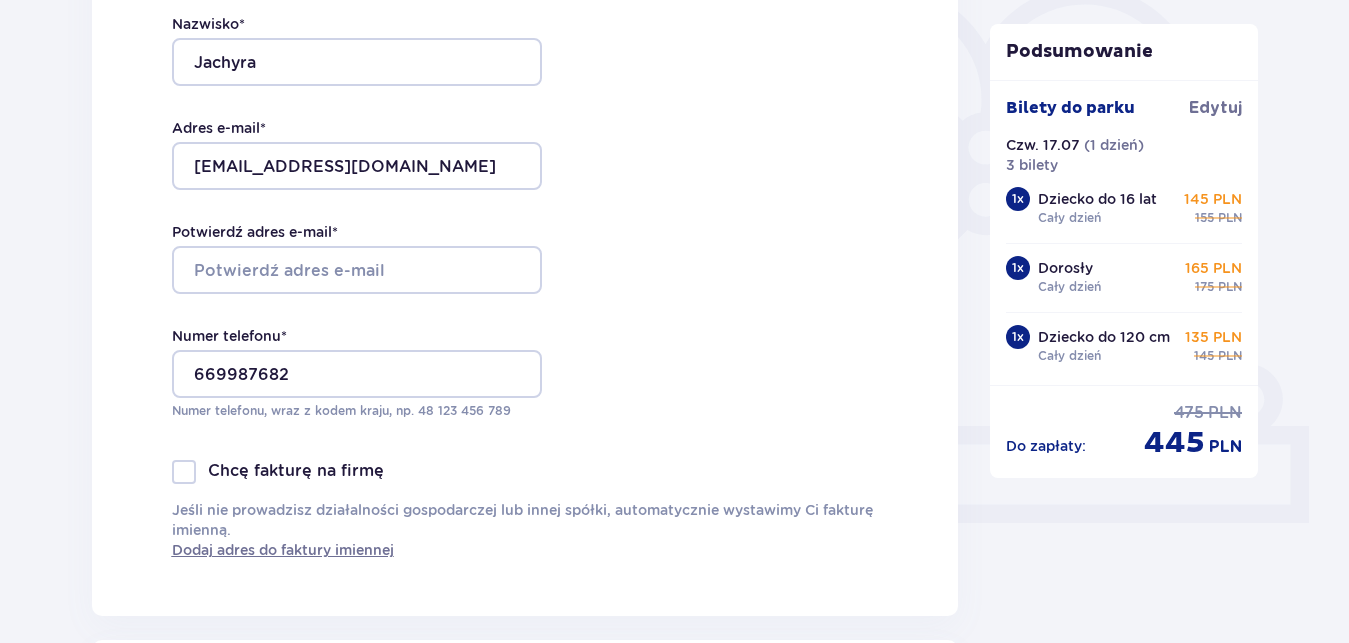 scroll, scrollTop: 0, scrollLeft: 0, axis: both 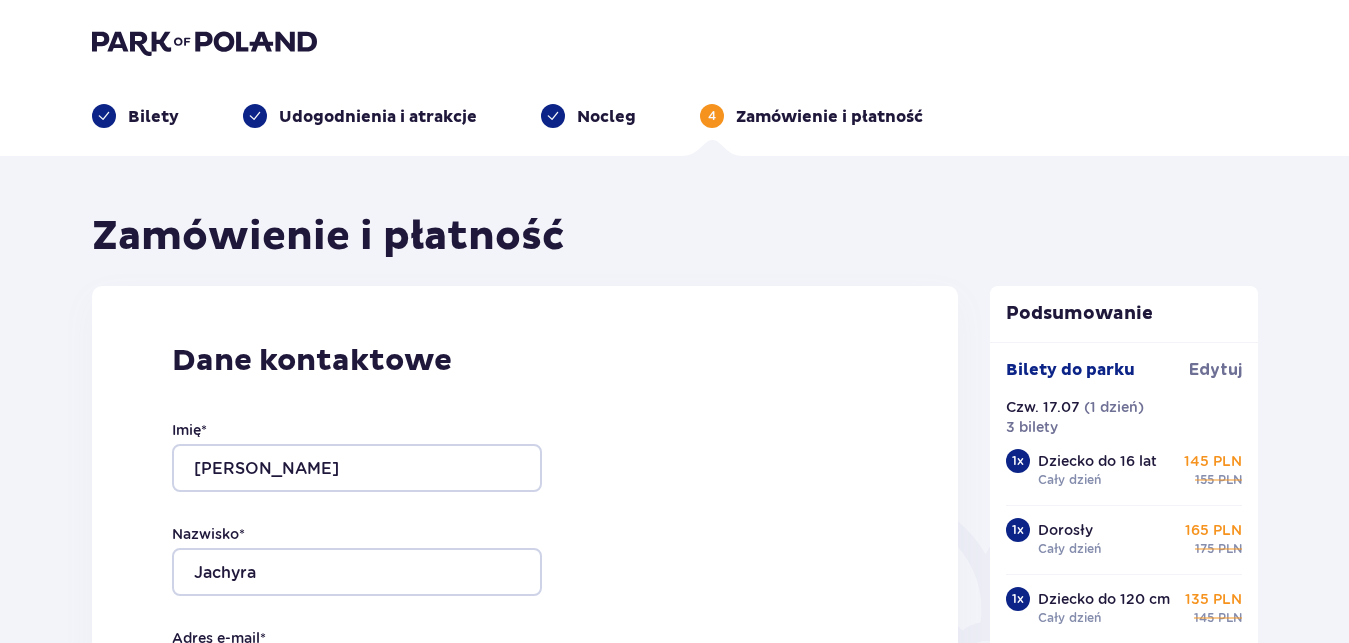 click on "Nocleg" at bounding box center (606, 117) 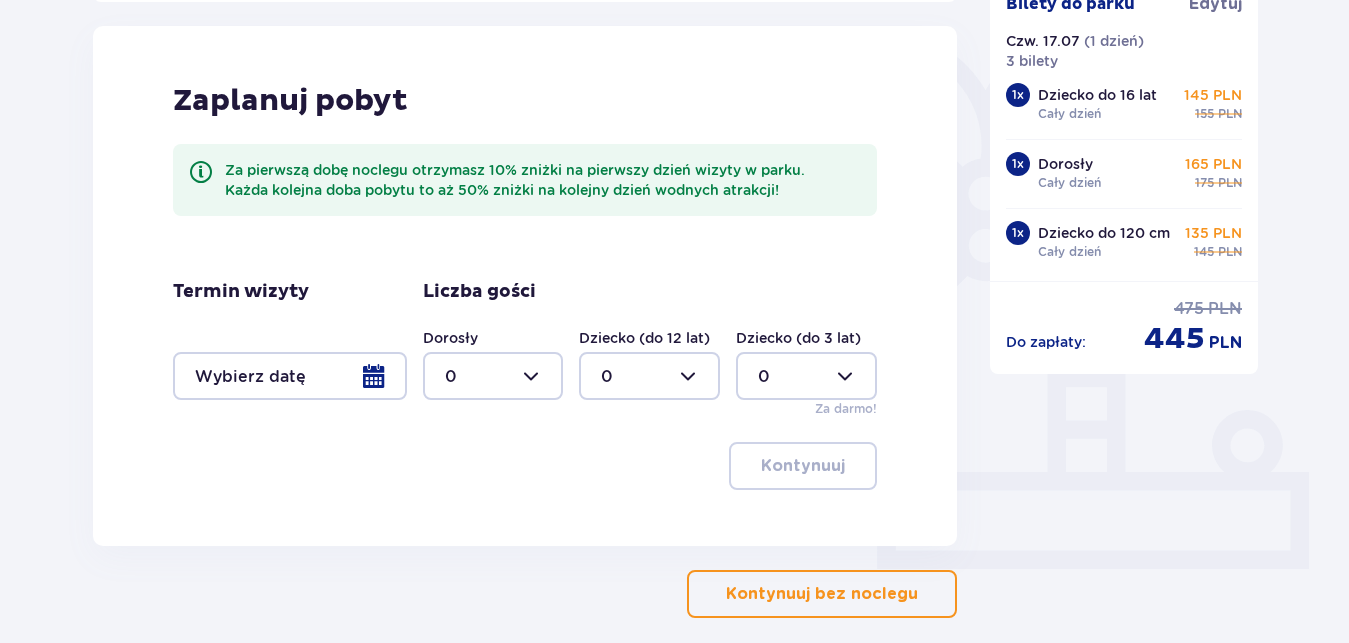 scroll, scrollTop: 510, scrollLeft: 0, axis: vertical 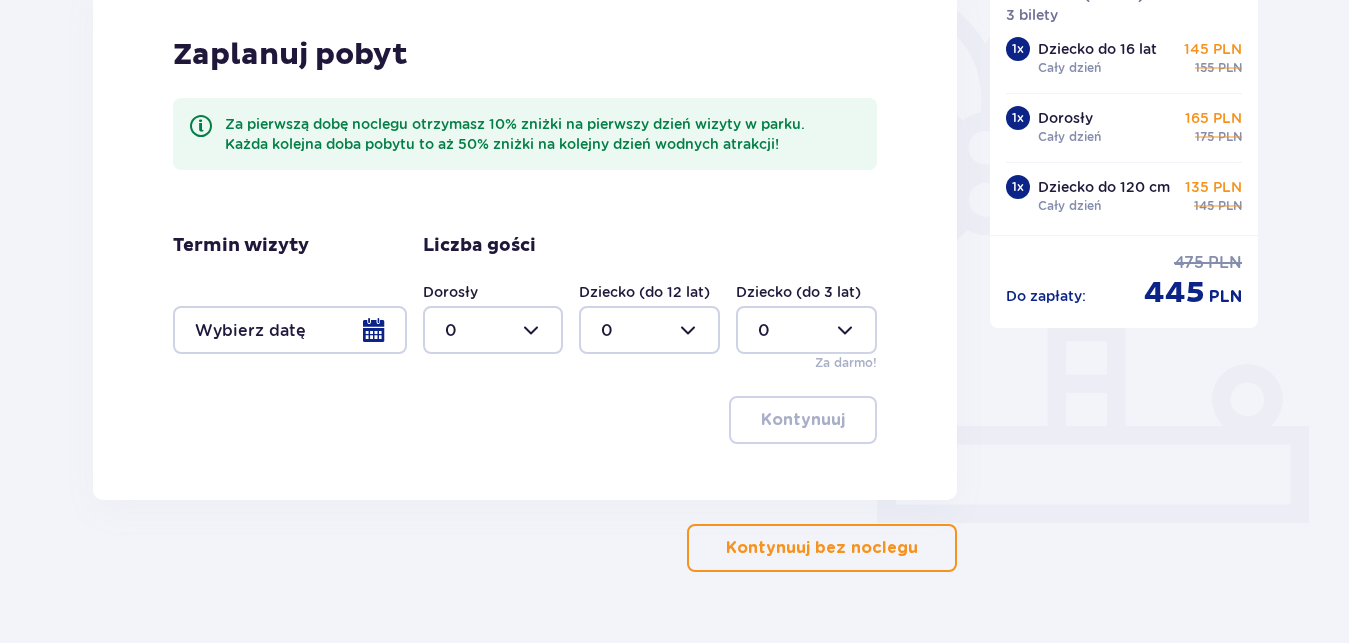 click at bounding box center (290, 330) 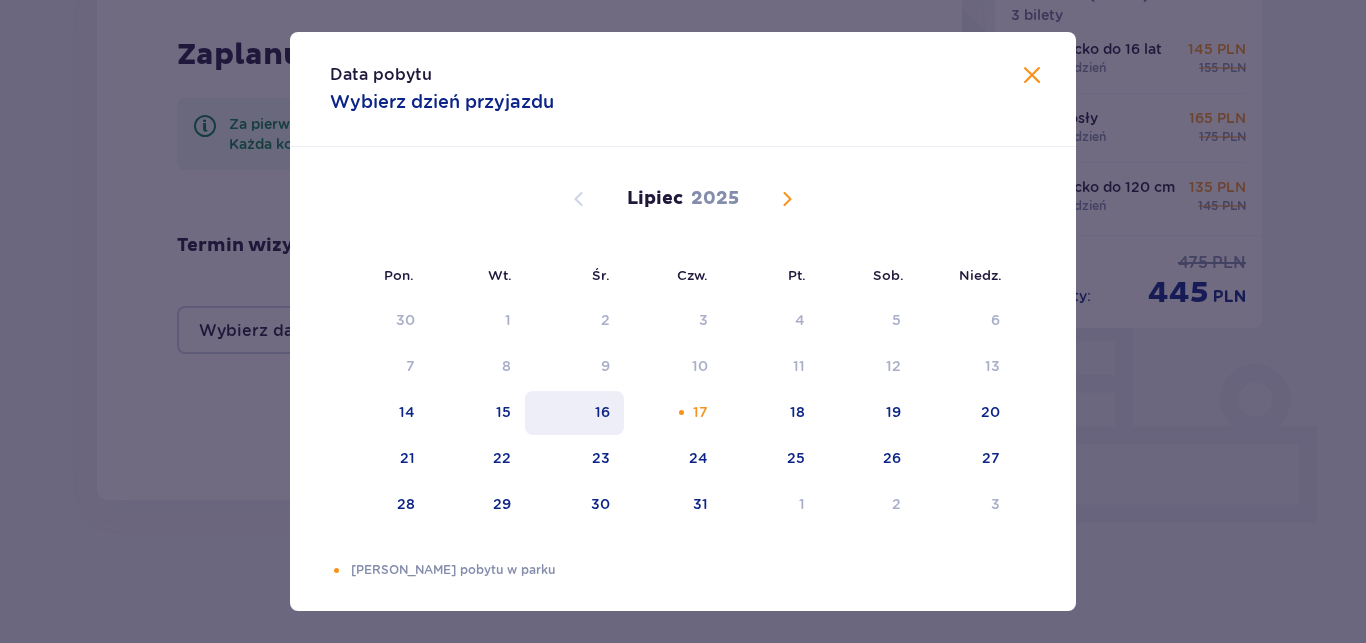 click on "16" at bounding box center [574, 413] 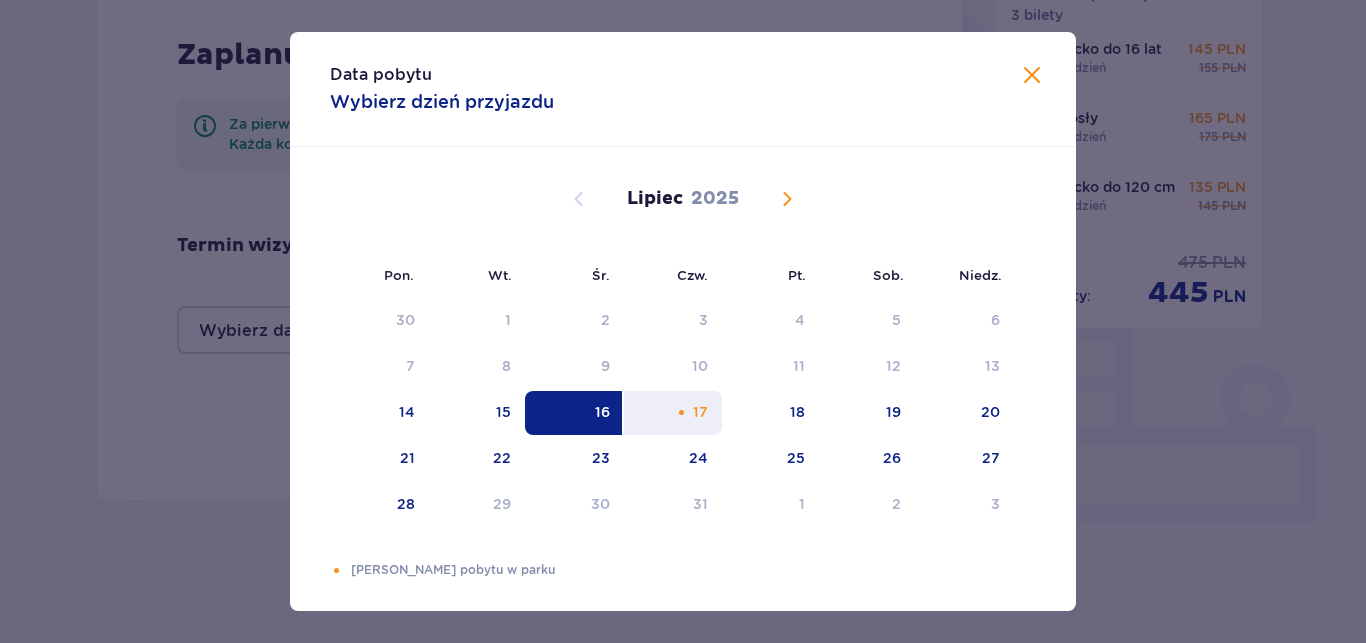click on "17" at bounding box center [673, 413] 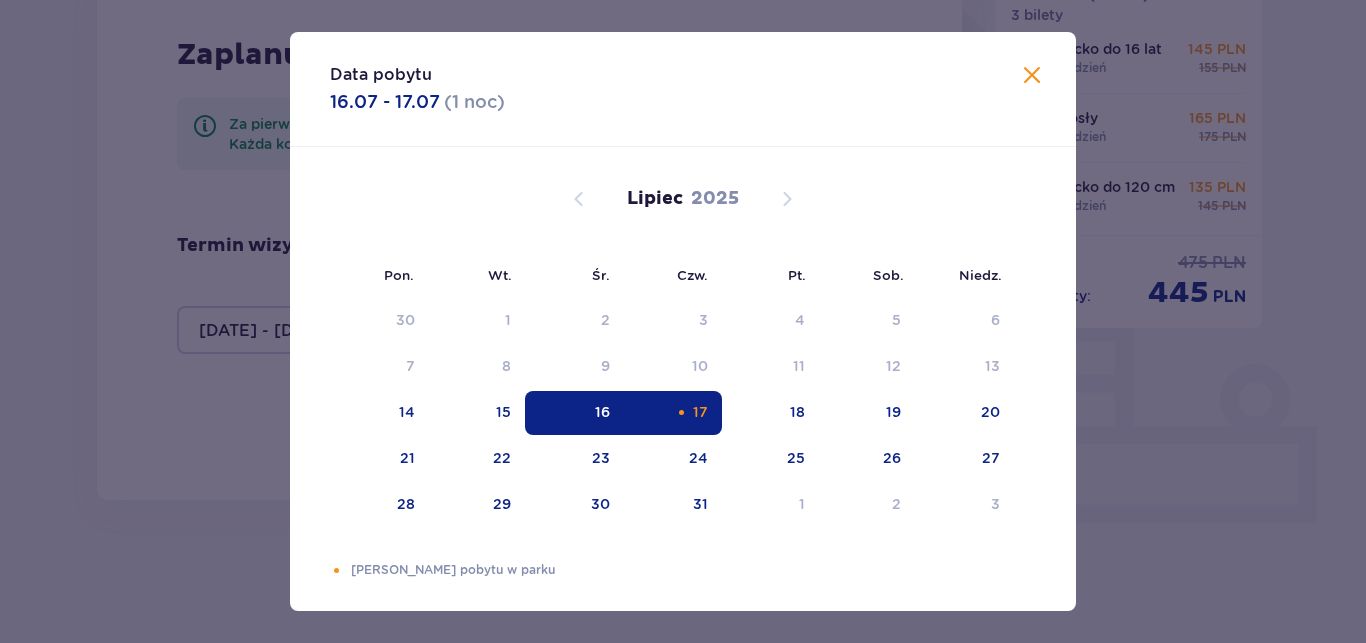 type on "16.07.25 - 17.07.25" 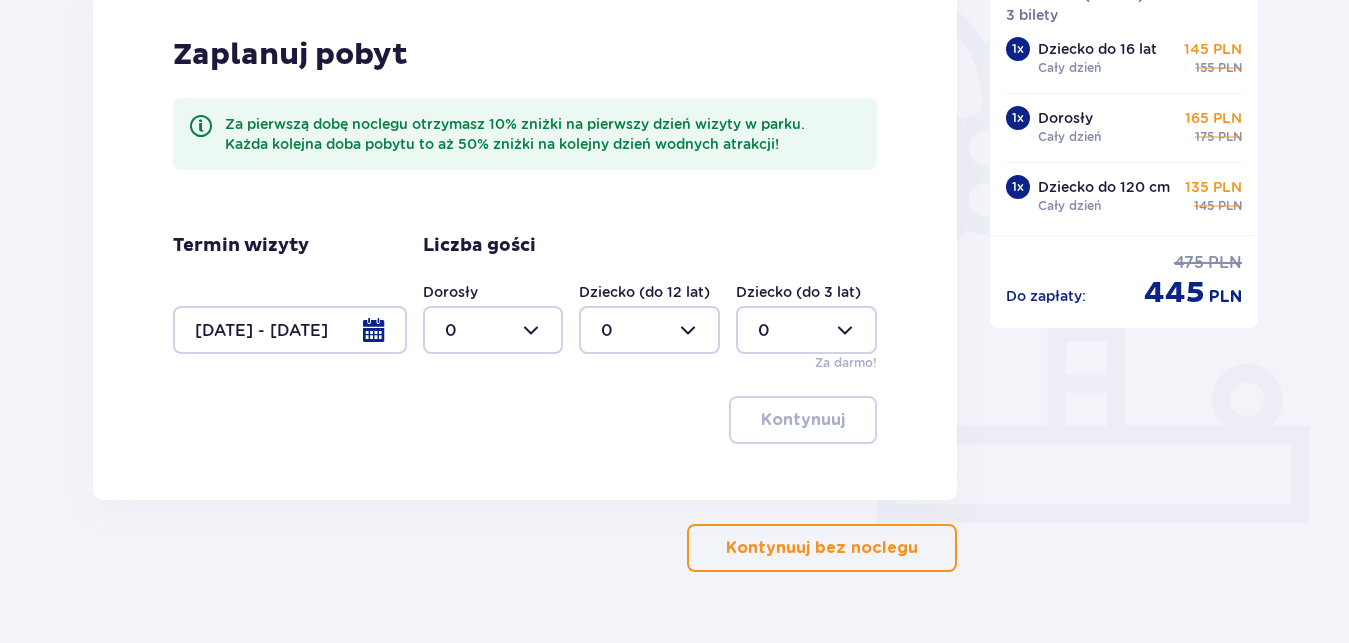 click at bounding box center [493, 330] 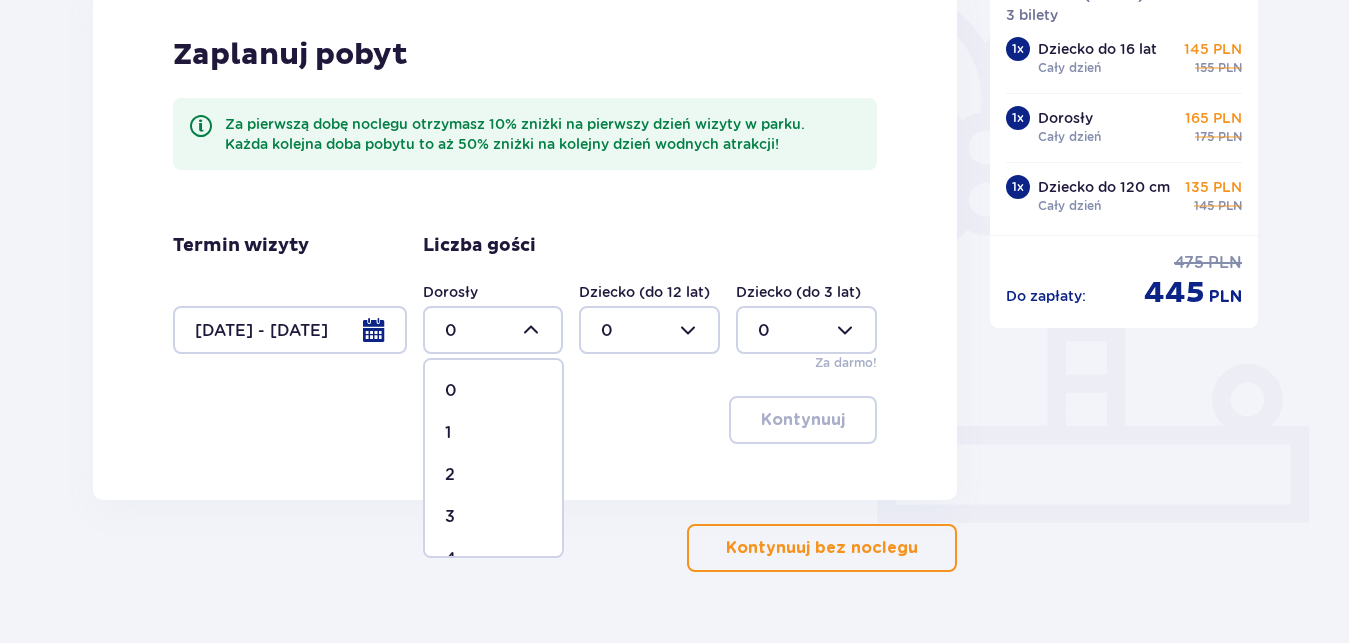 click on "1" at bounding box center (493, 433) 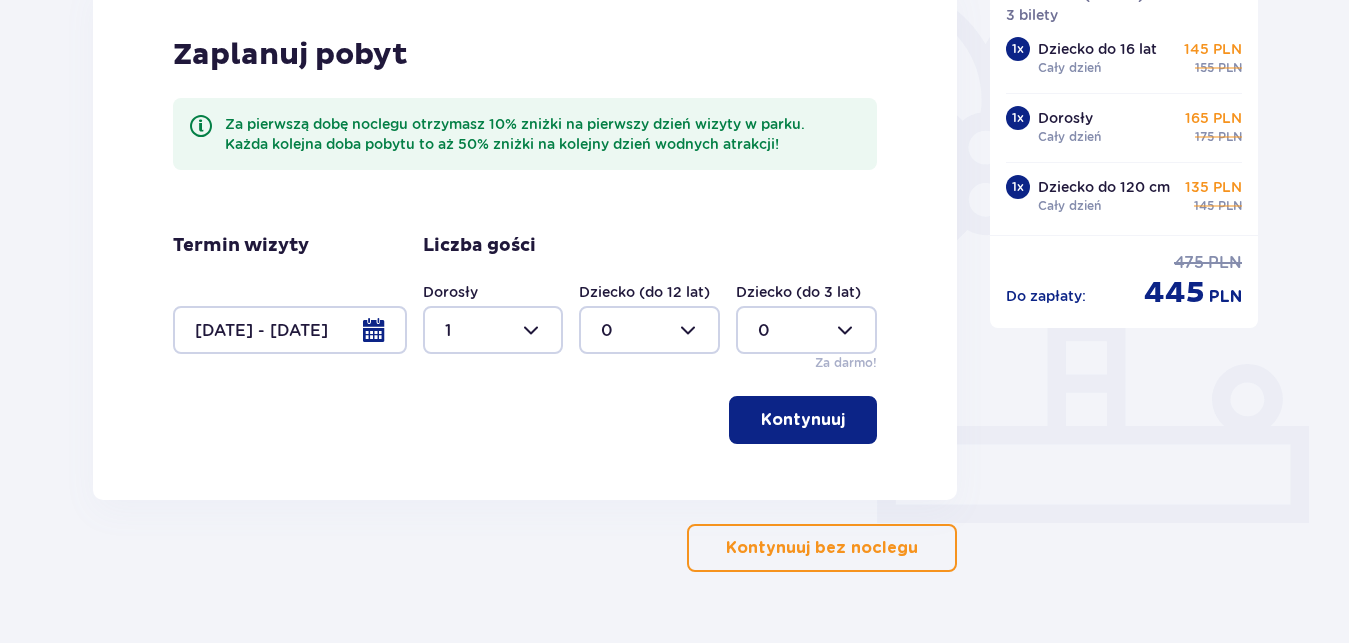 type on "1" 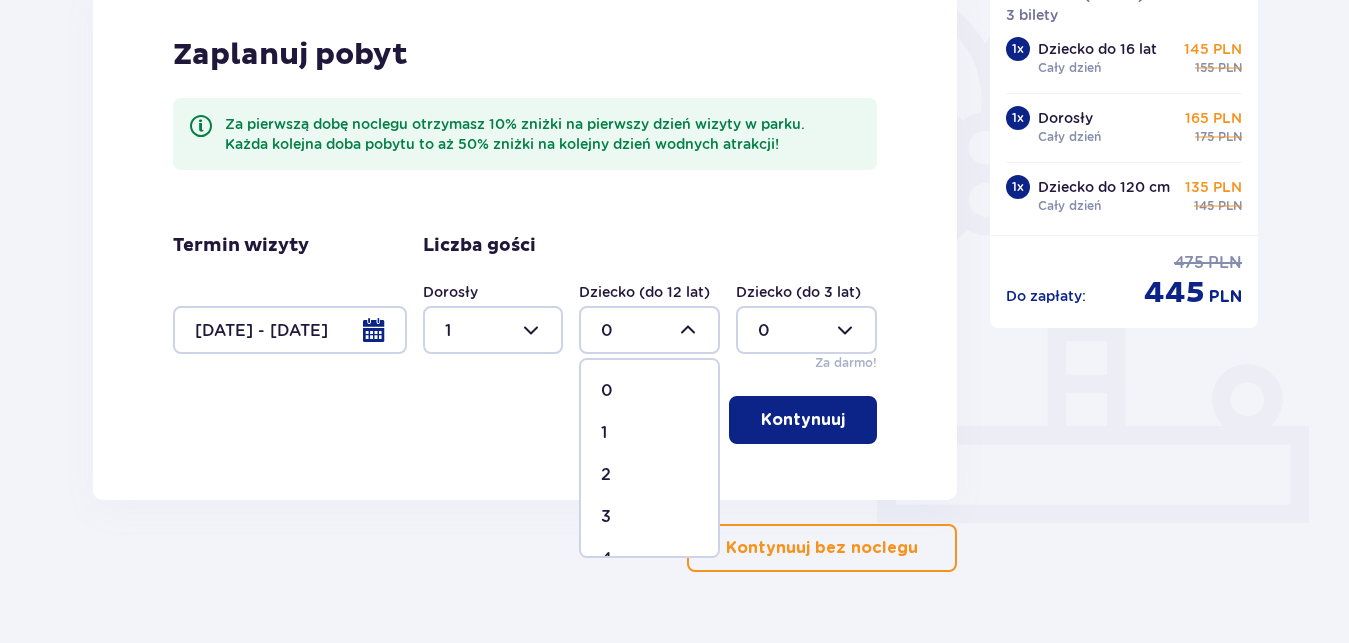 click on "2" at bounding box center [606, 475] 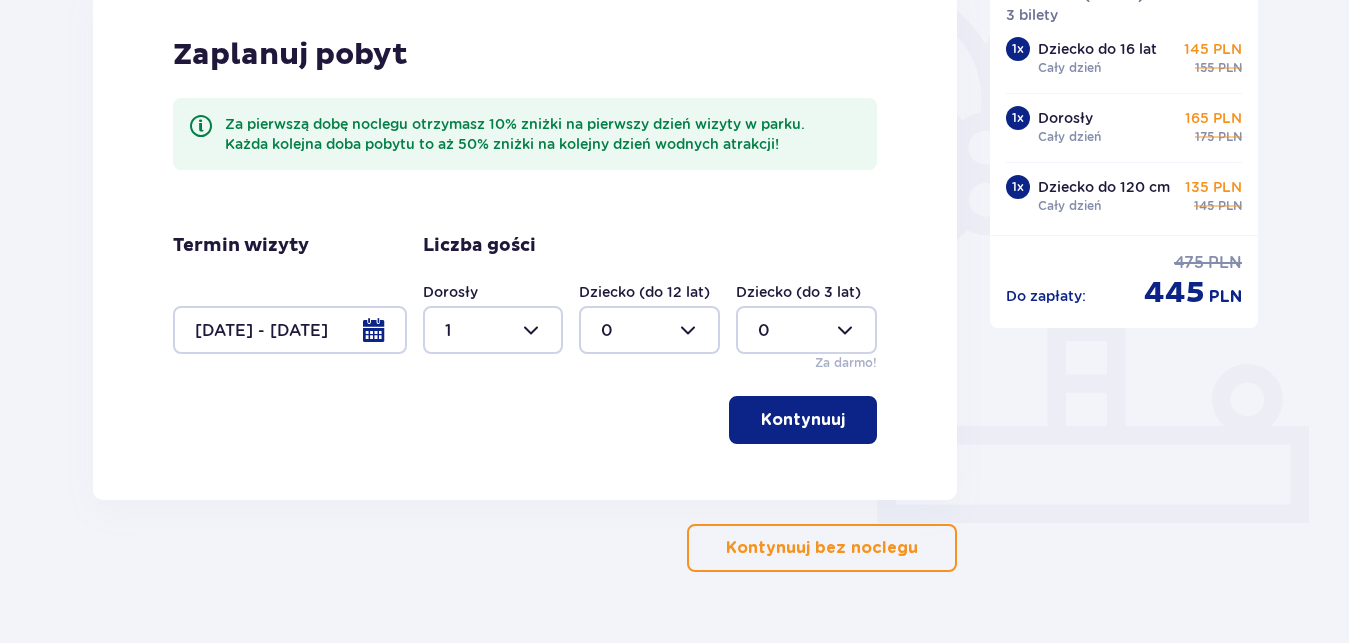 type on "2" 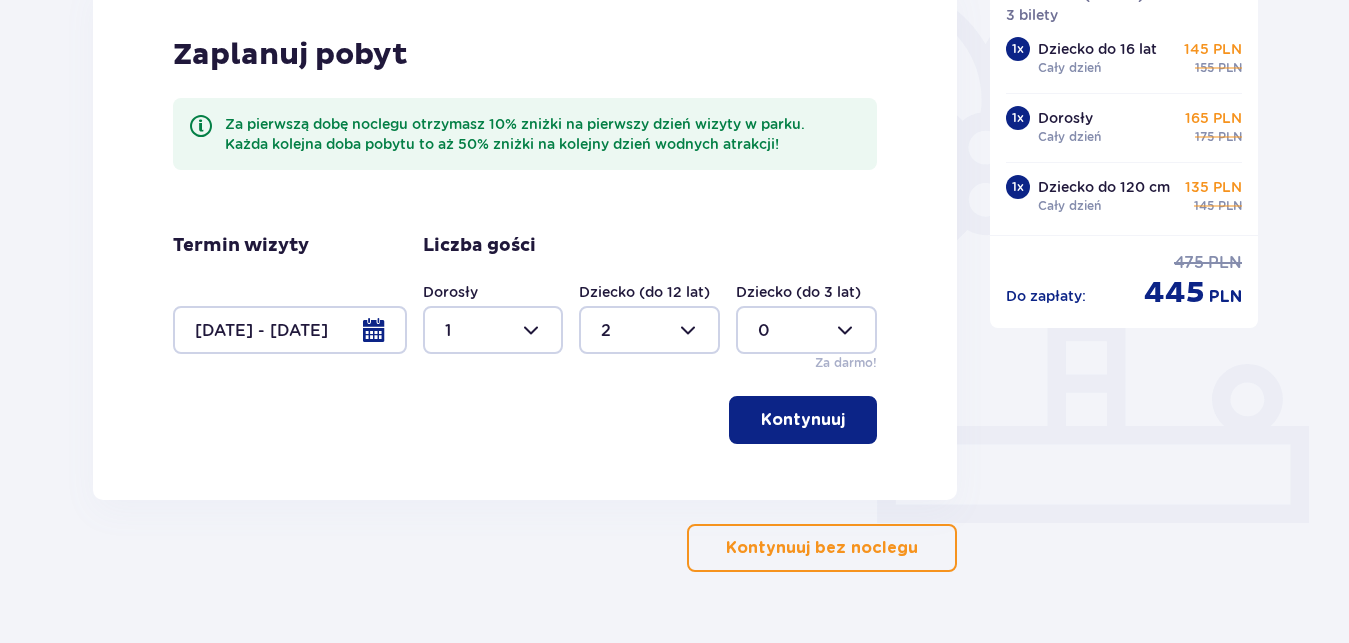 click on "Kontynuuj" at bounding box center (803, 420) 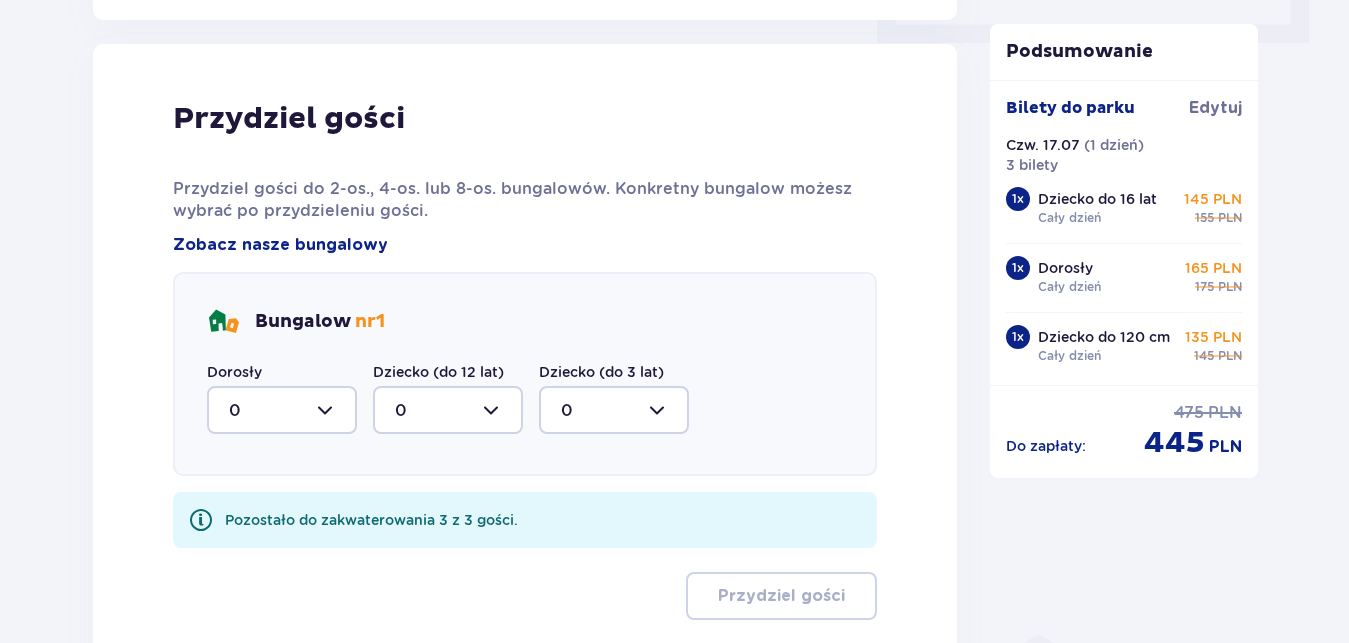 scroll, scrollTop: 1010, scrollLeft: 0, axis: vertical 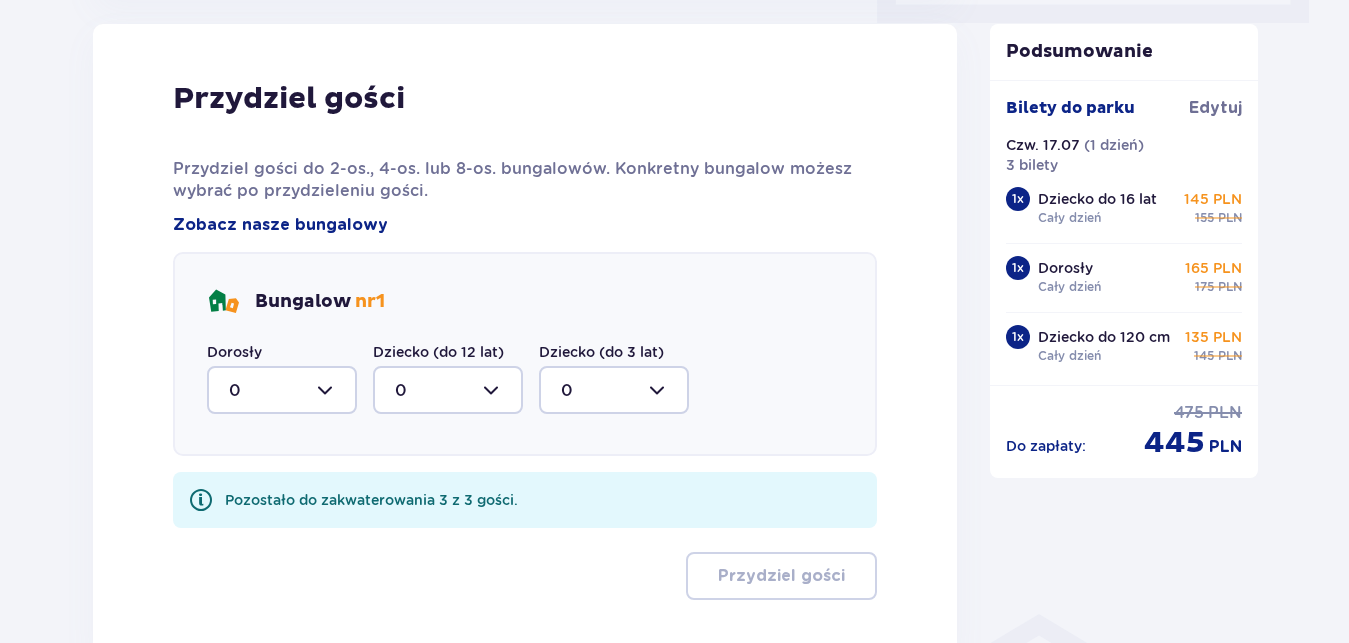click at bounding box center (282, 390) 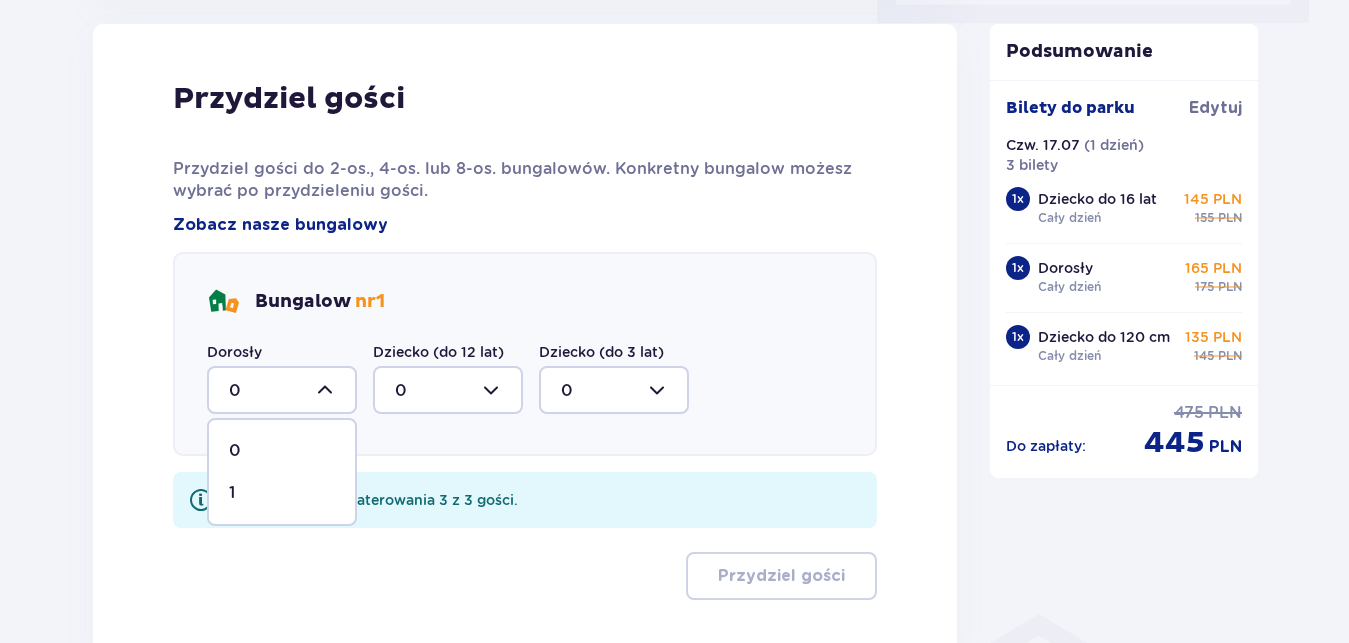 click on "1" at bounding box center (282, 493) 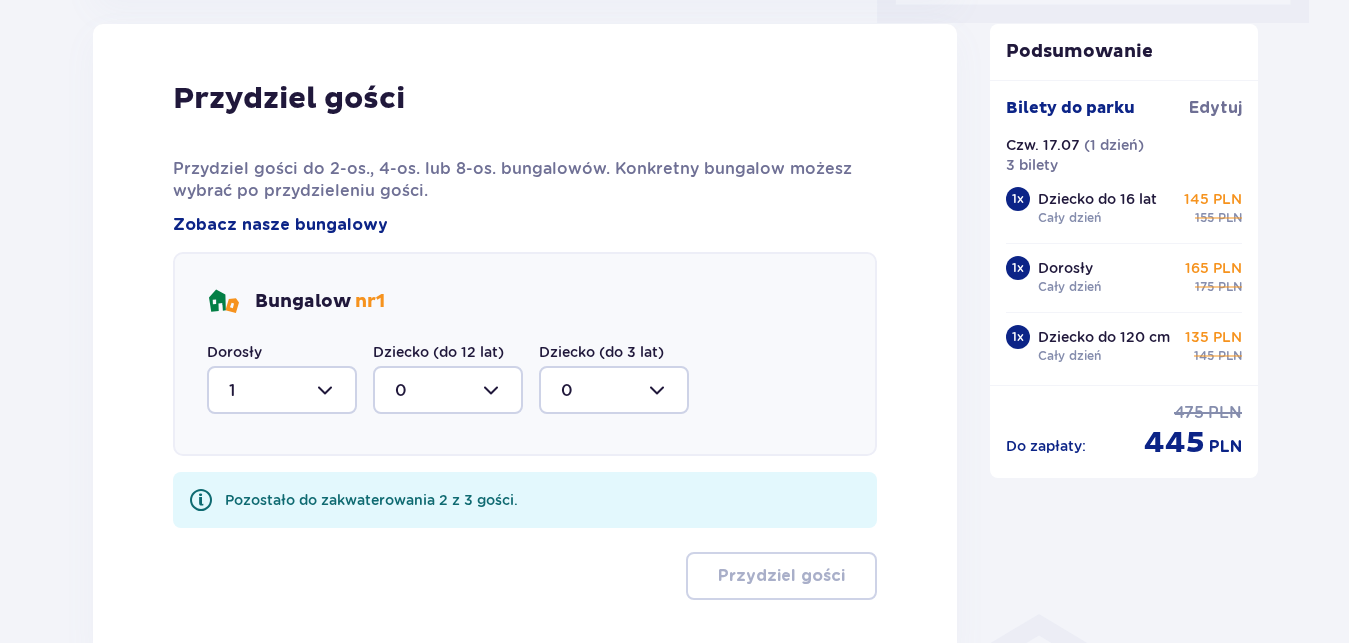 type on "1" 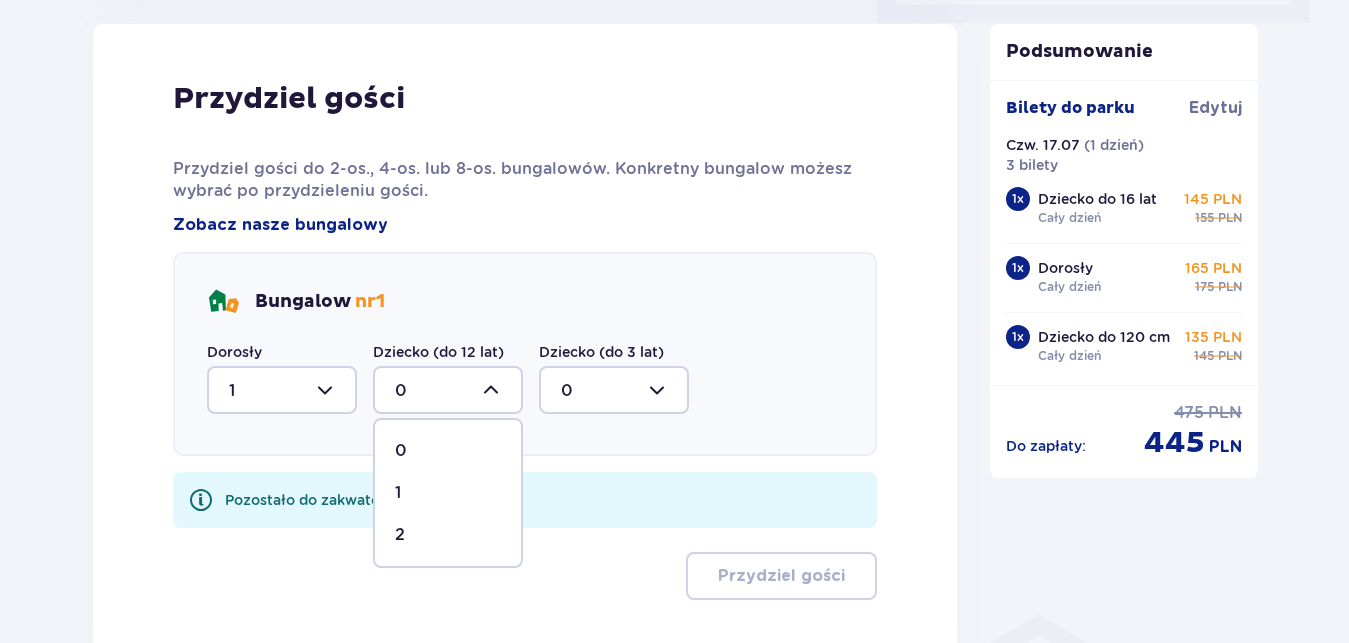 click on "2" at bounding box center [400, 535] 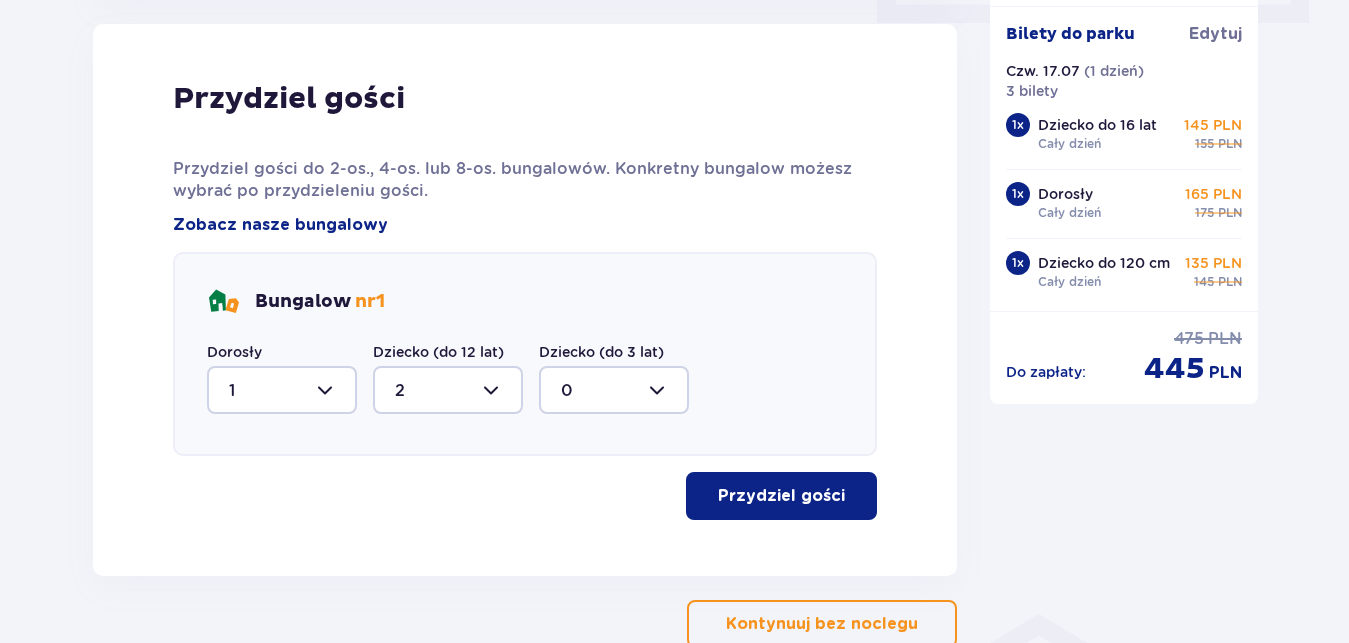 type on "2" 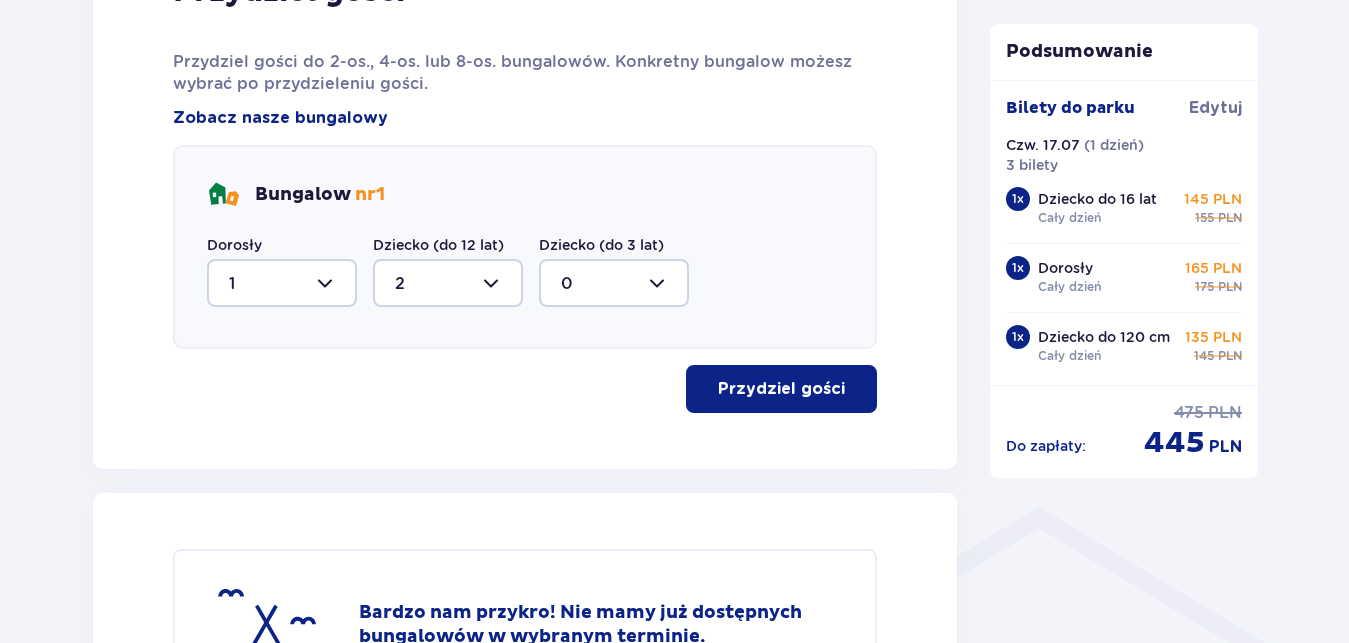 scroll, scrollTop: 1153, scrollLeft: 0, axis: vertical 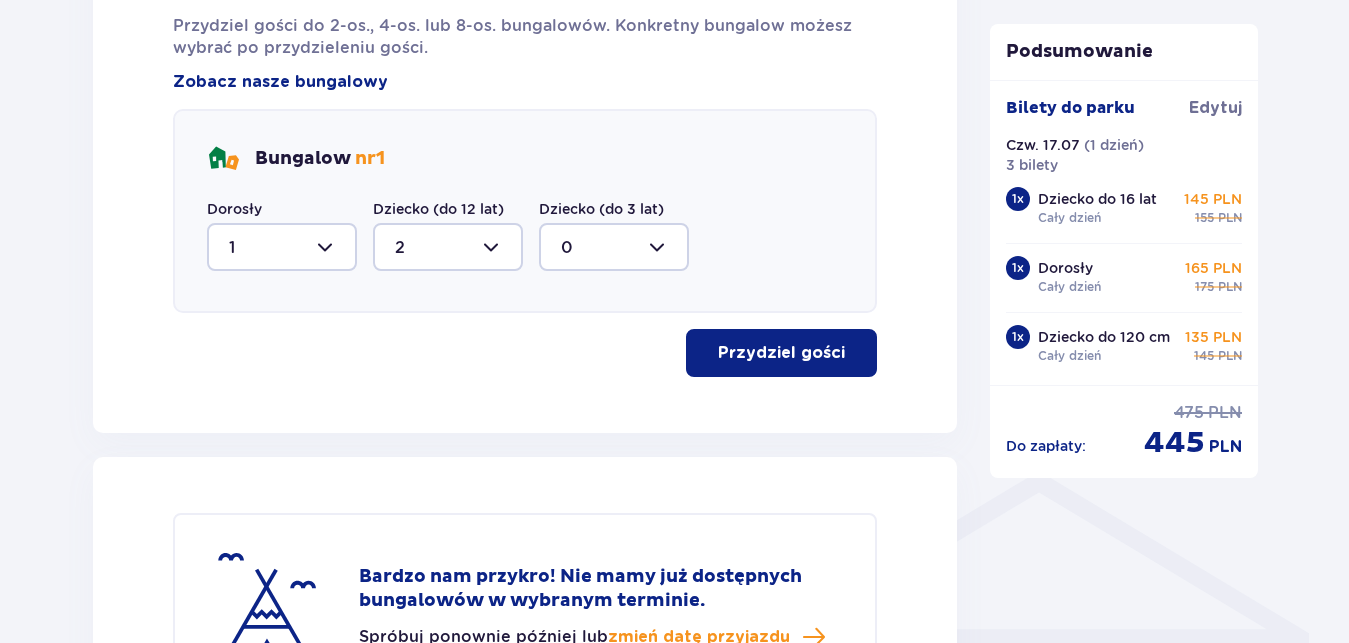 click on "Przydziel gości" at bounding box center (781, 353) 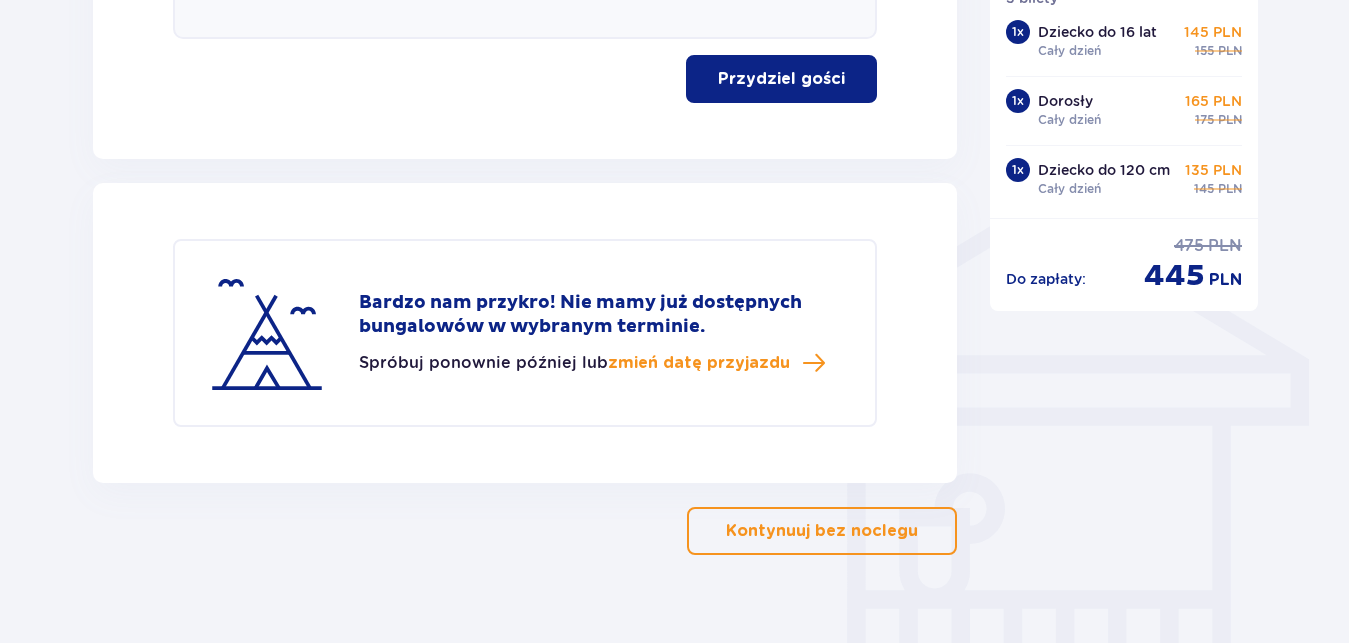 scroll, scrollTop: 1459, scrollLeft: 0, axis: vertical 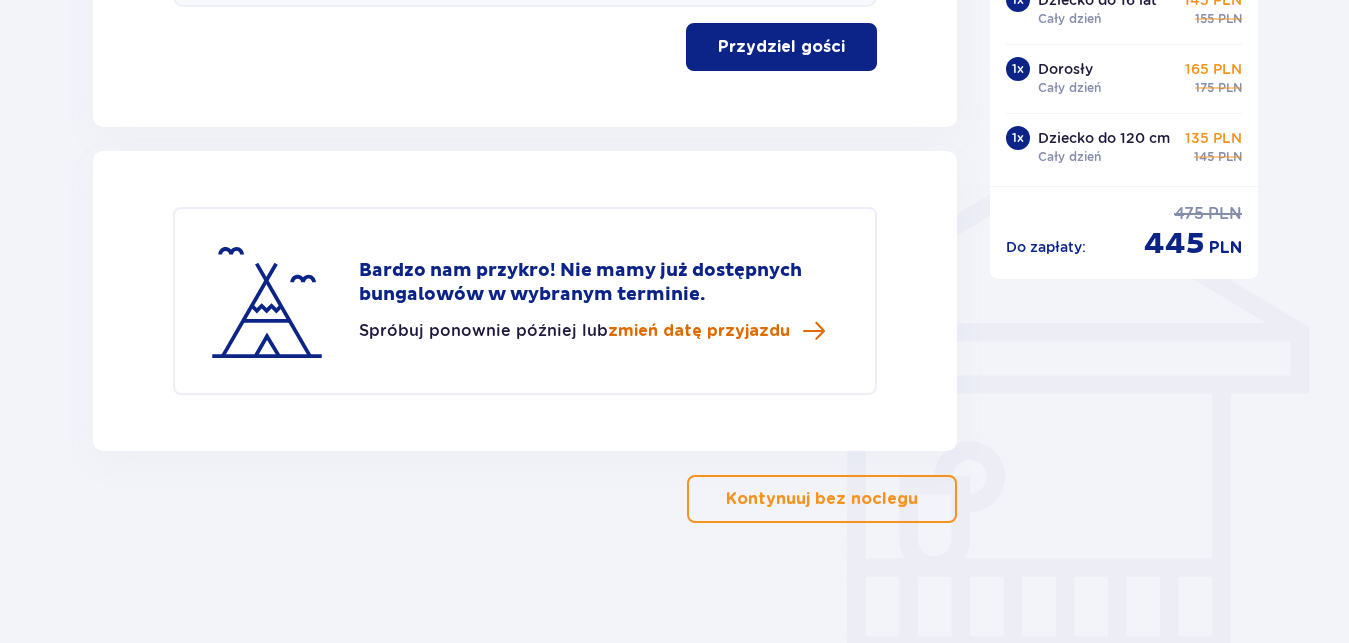 click on "zmień datę przyjazdu" at bounding box center (699, 331) 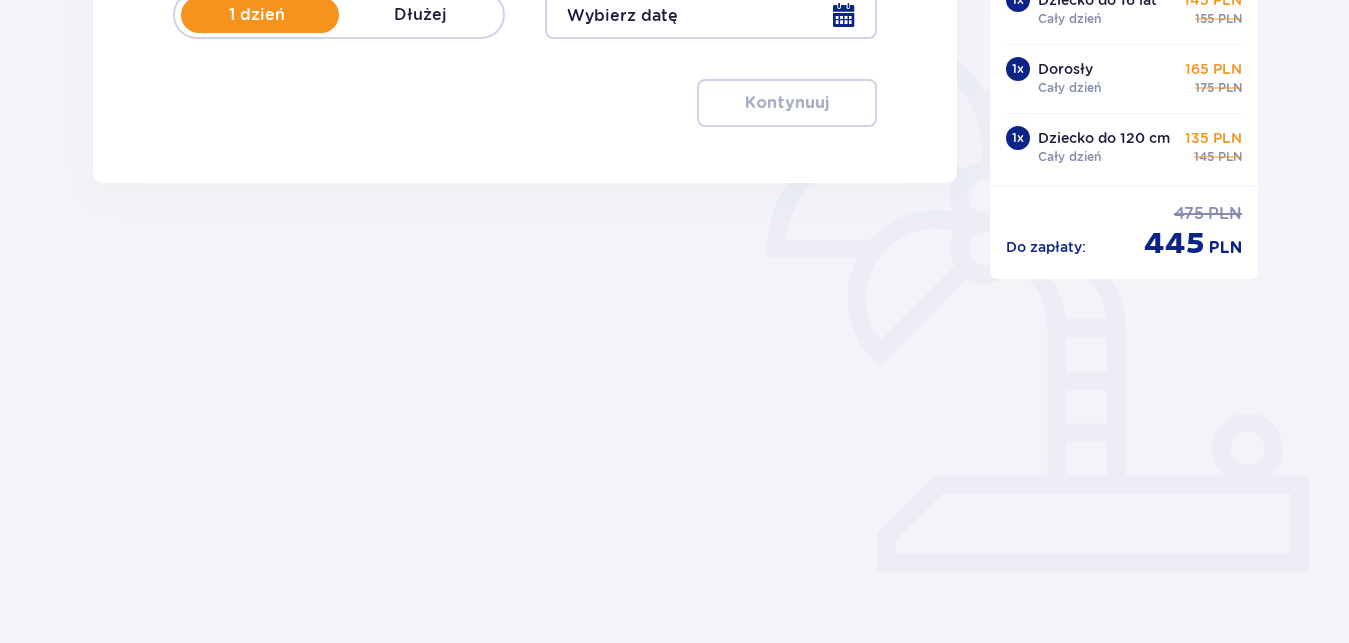 scroll, scrollTop: 461, scrollLeft: 0, axis: vertical 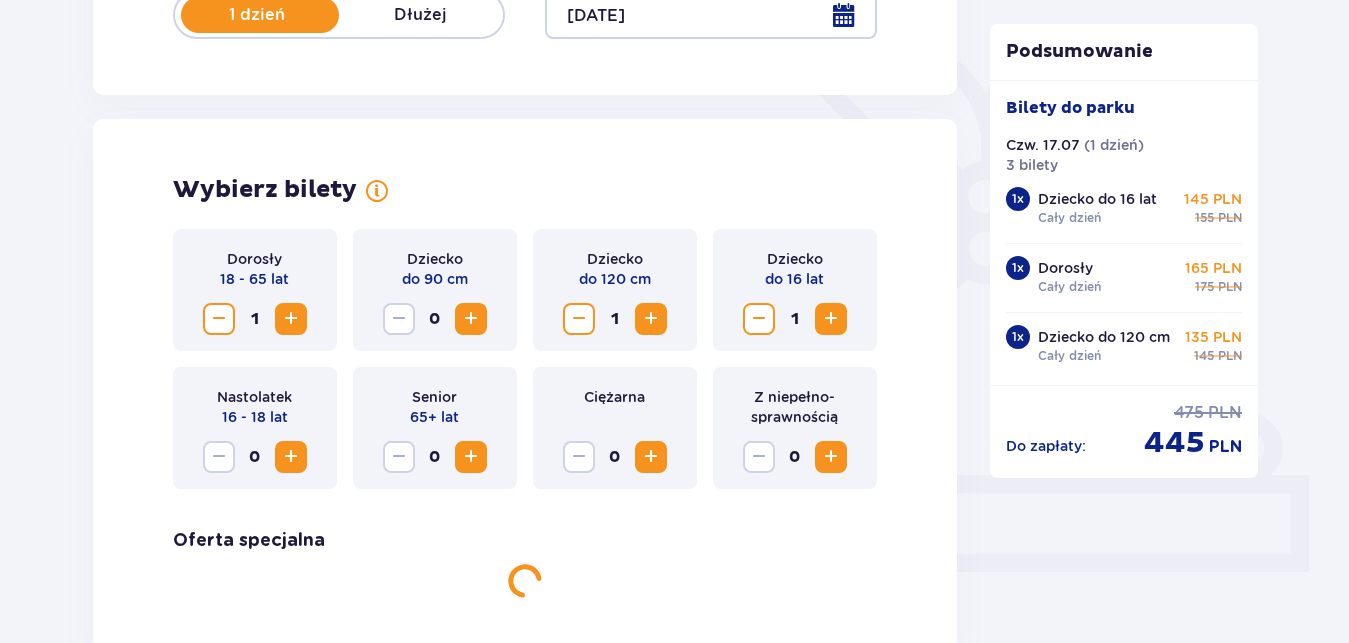 type on "17.07.25" 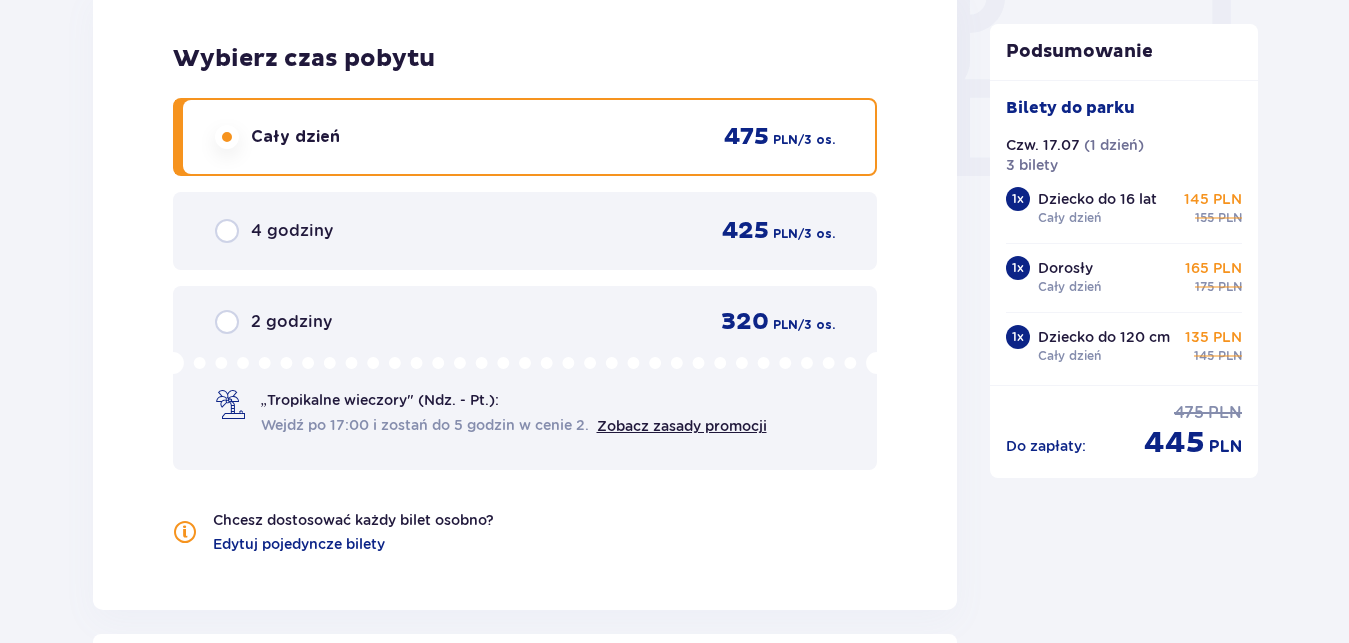 scroll, scrollTop: 2209, scrollLeft: 0, axis: vertical 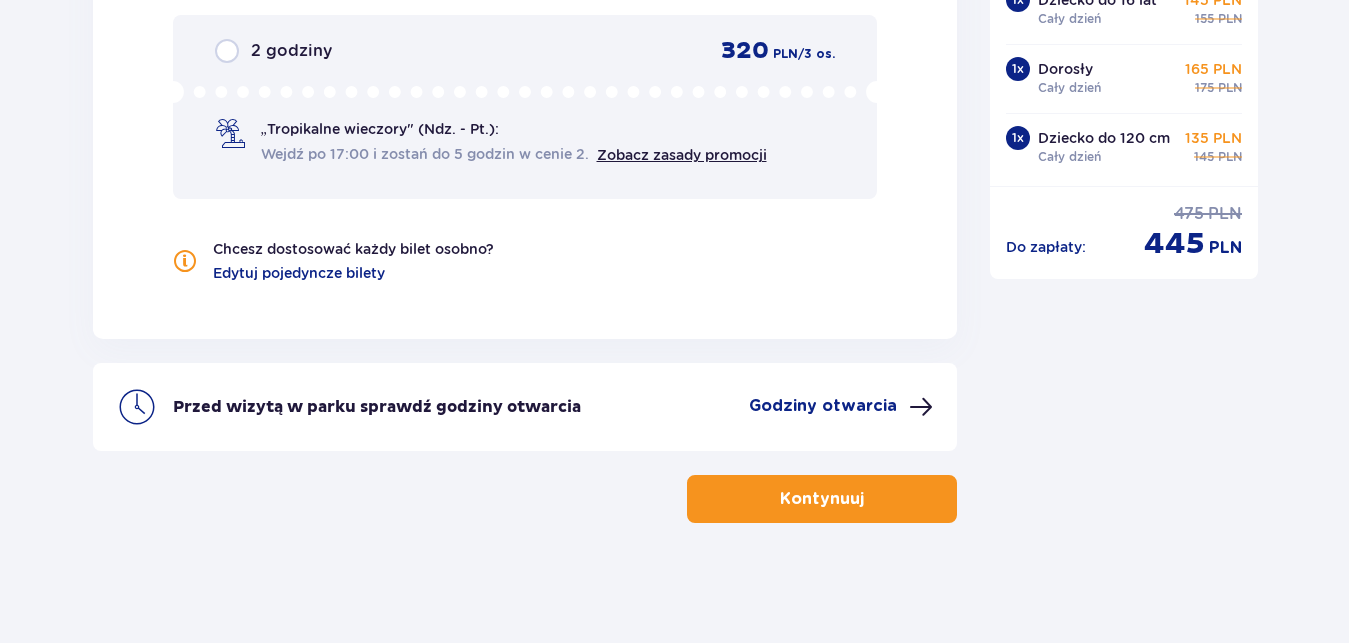 click on "Kontynuuj" at bounding box center [822, 499] 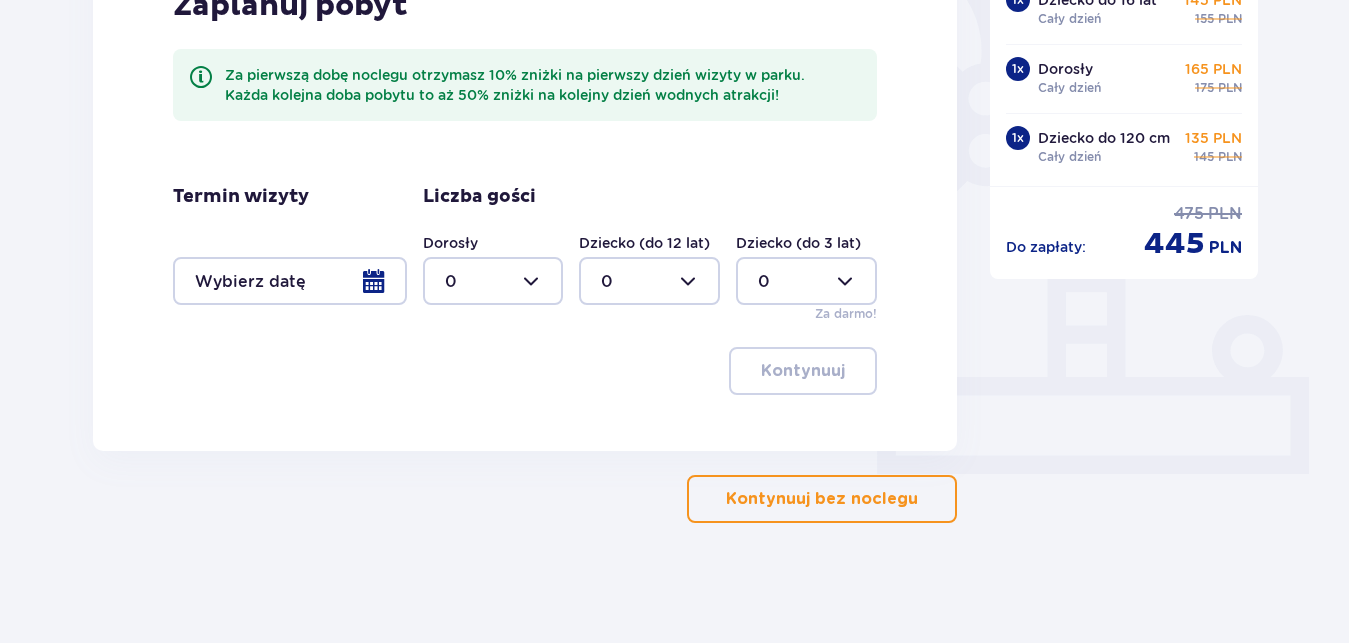 type on "0" 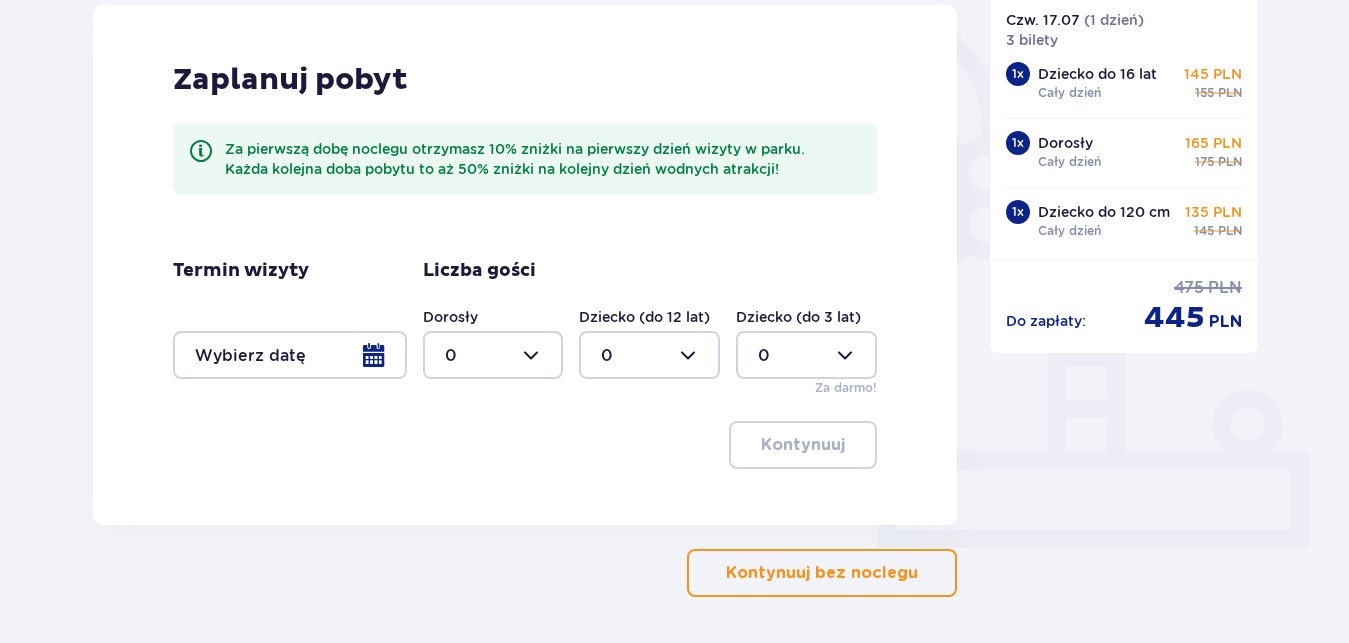 scroll, scrollTop: 510, scrollLeft: 0, axis: vertical 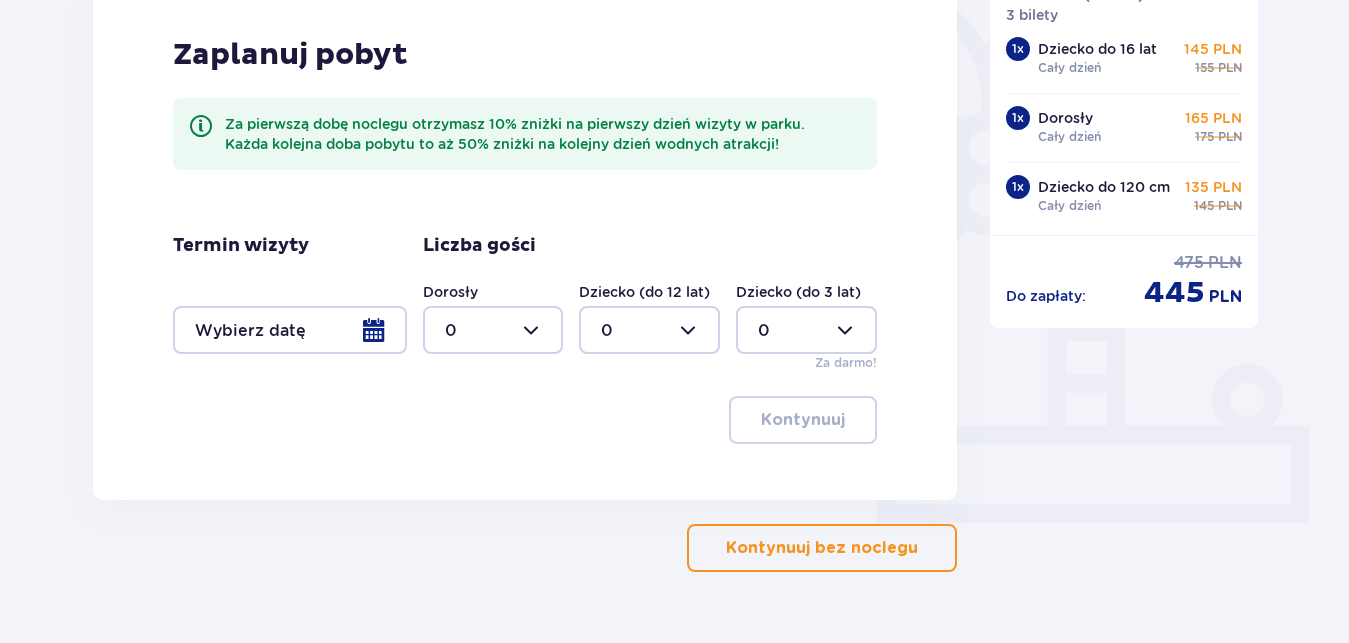 click at bounding box center [290, 330] 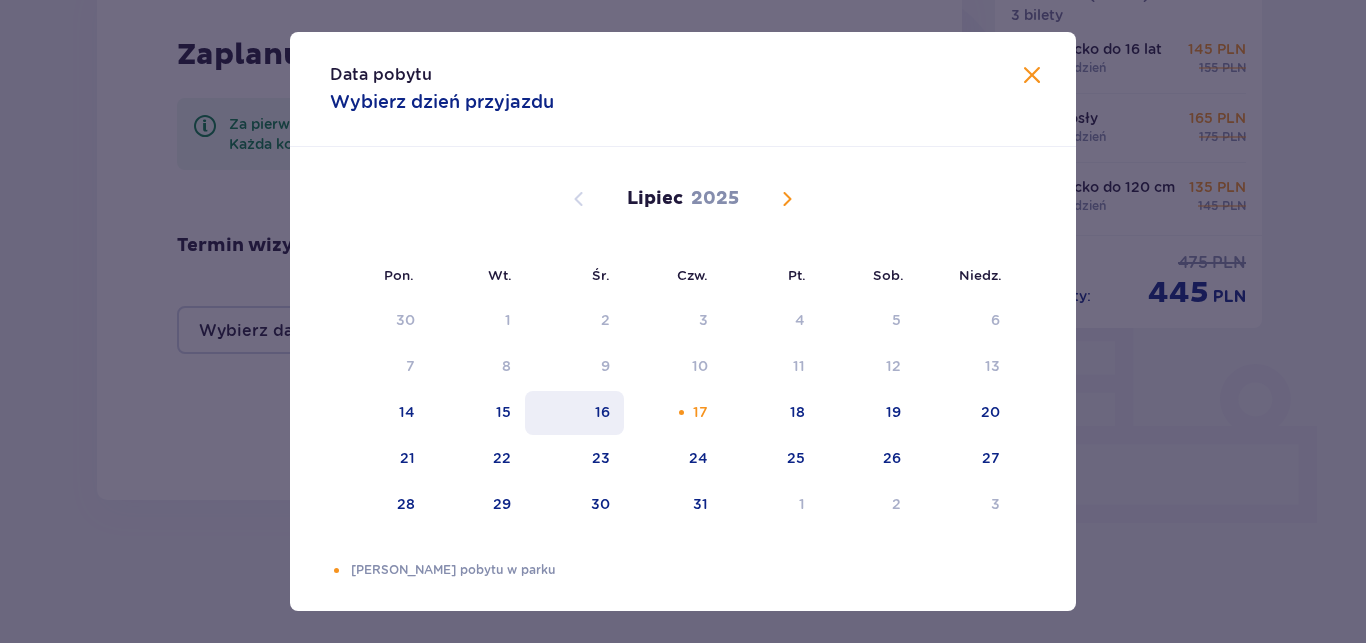 click on "16" at bounding box center (574, 413) 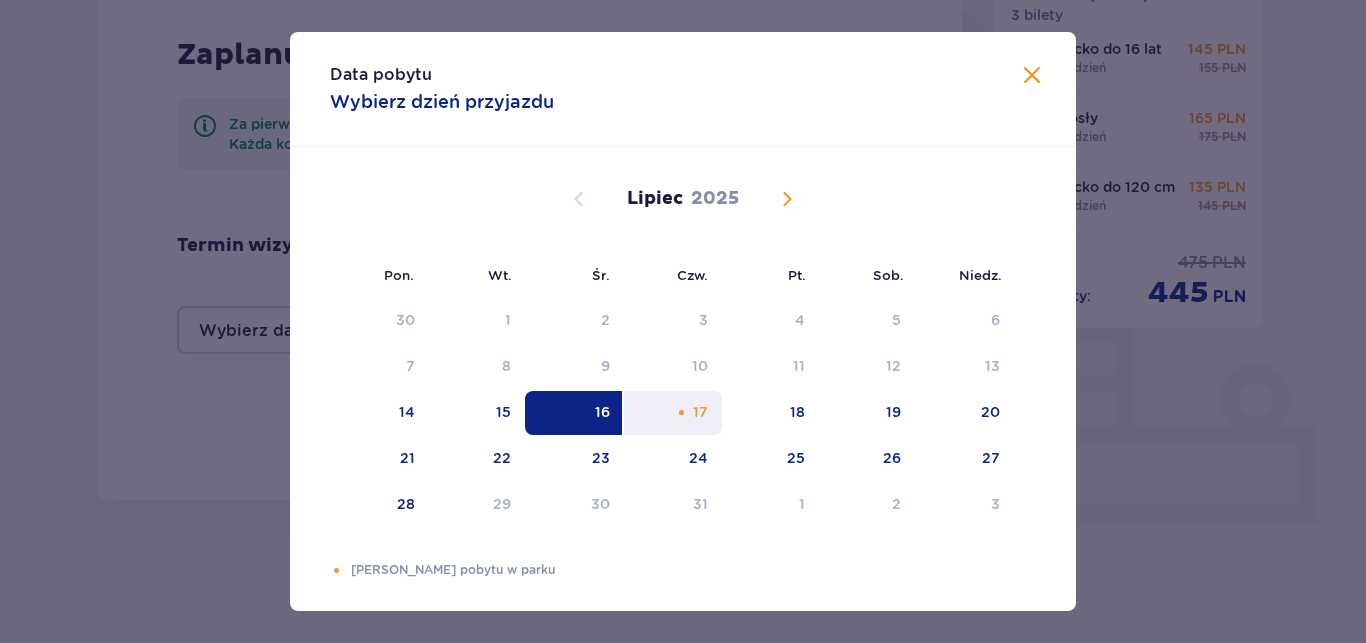 click at bounding box center (681, 412) 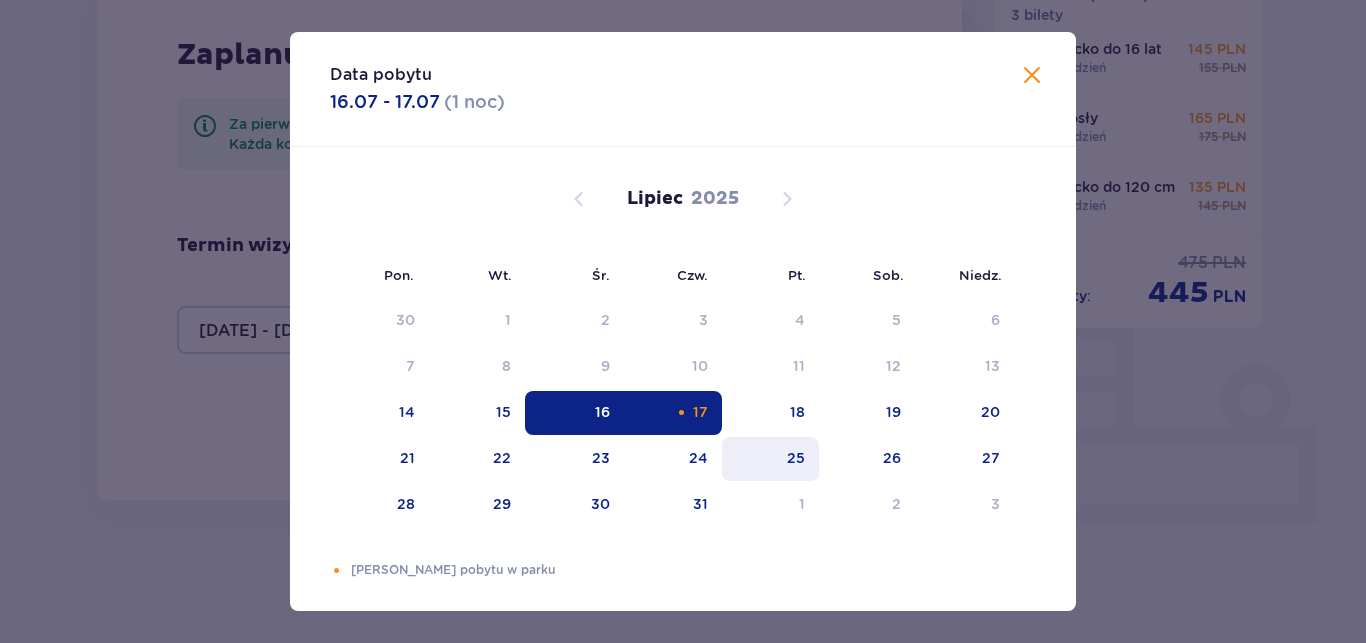 type on "16.07.25 - 17.07.25" 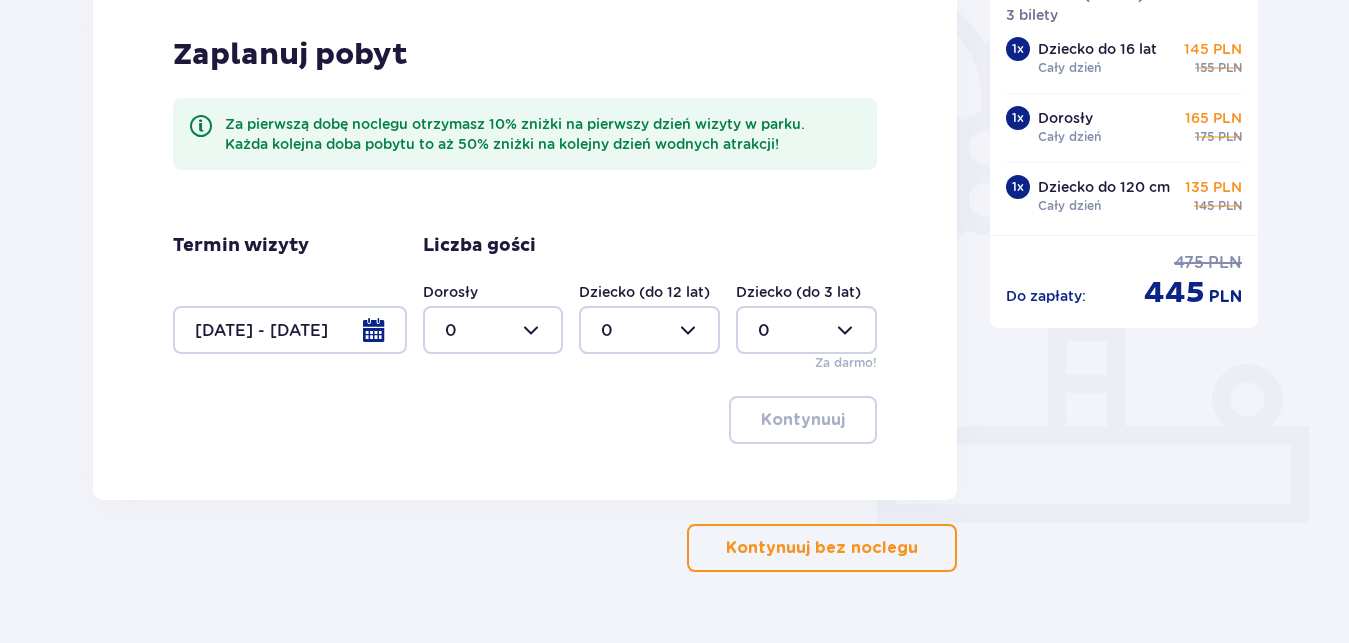 click at bounding box center [493, 330] 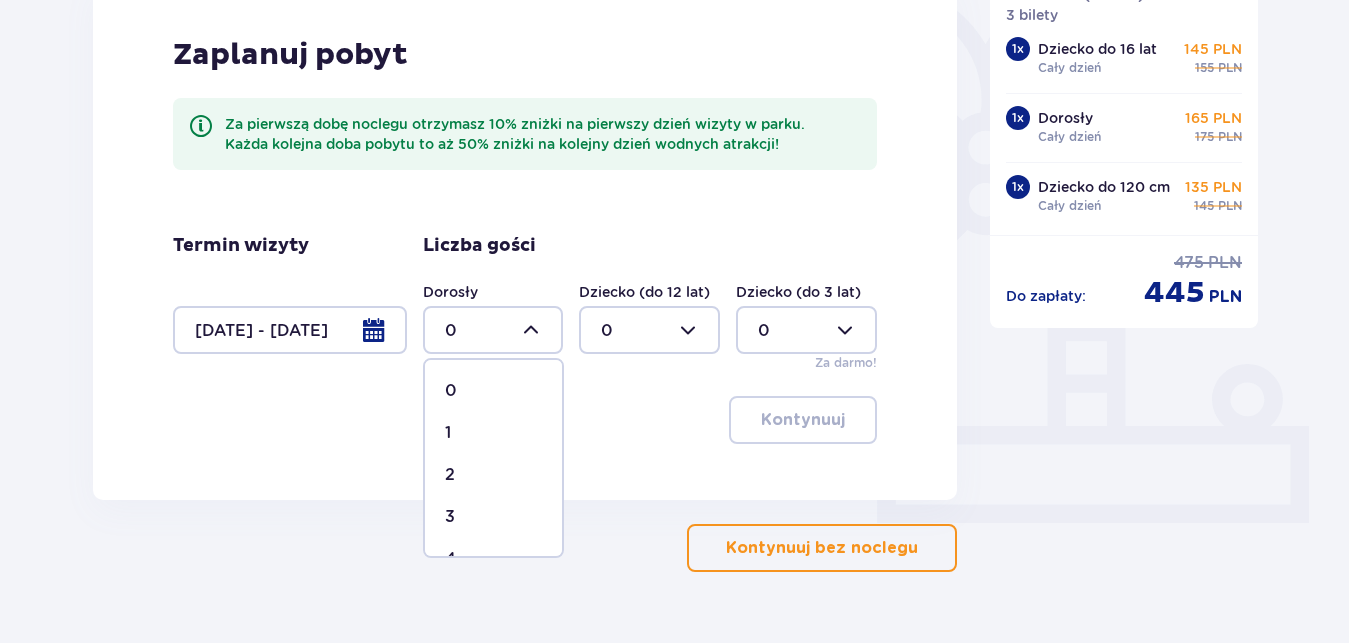 click on "1" at bounding box center (493, 433) 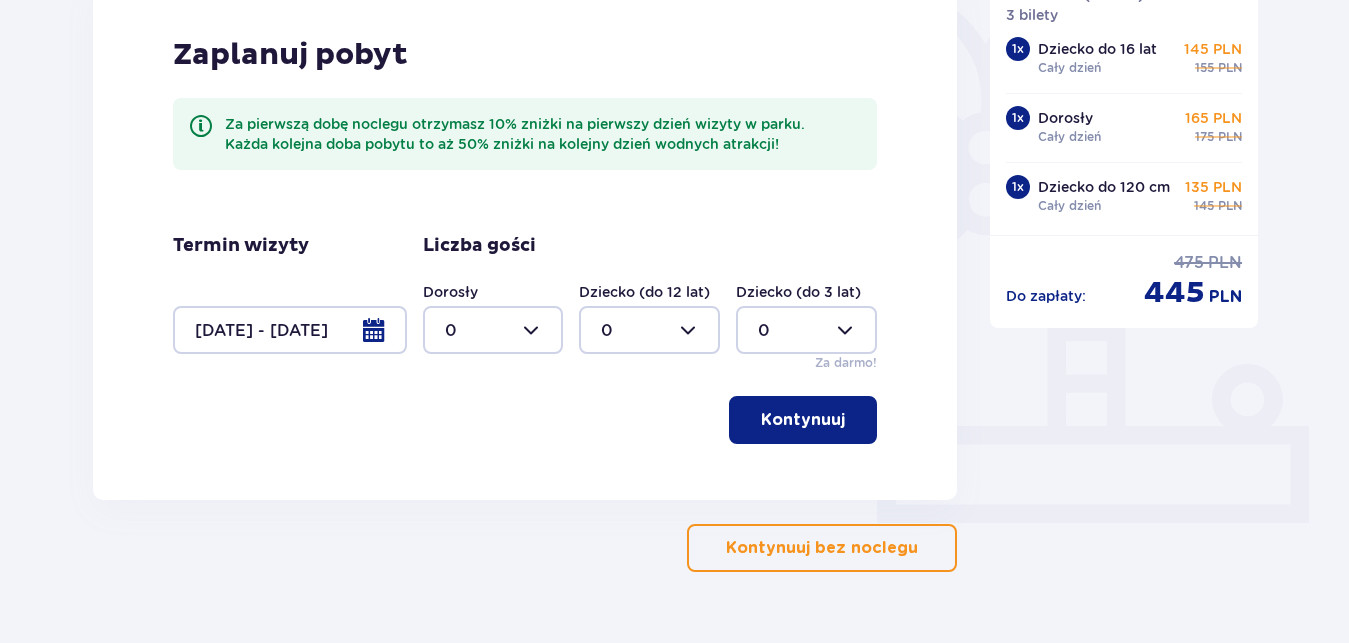 type on "1" 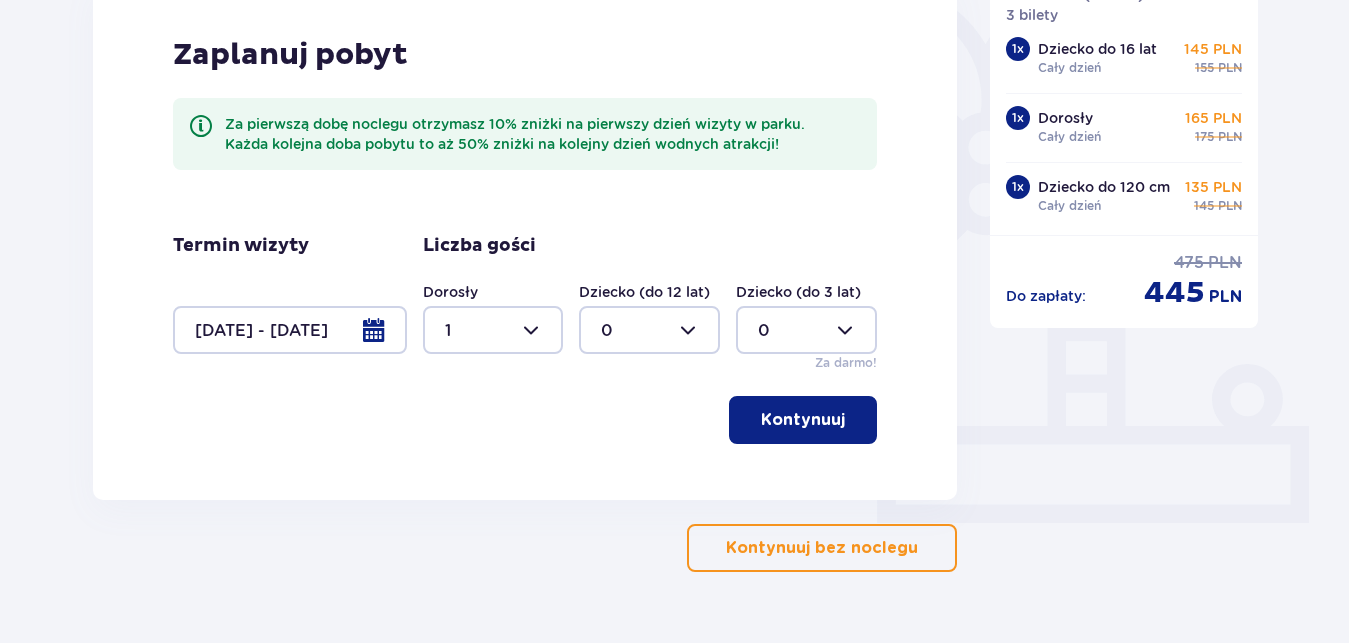 click at bounding box center (649, 330) 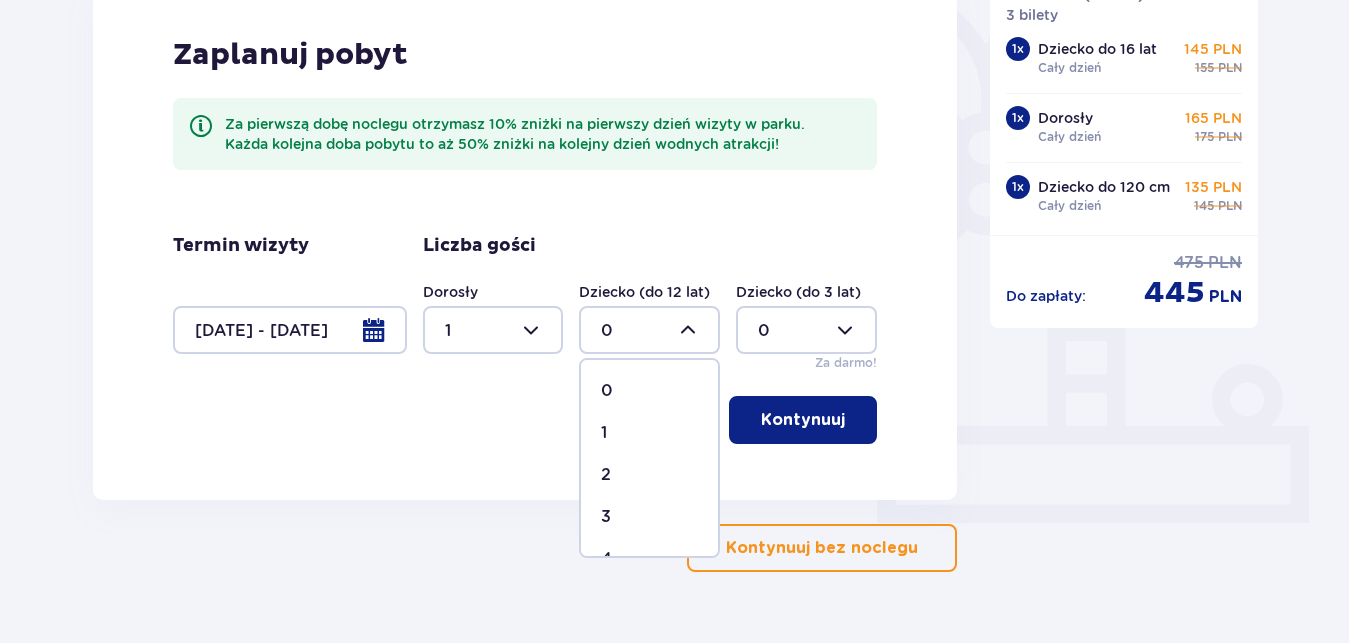 click on "2" at bounding box center [649, 475] 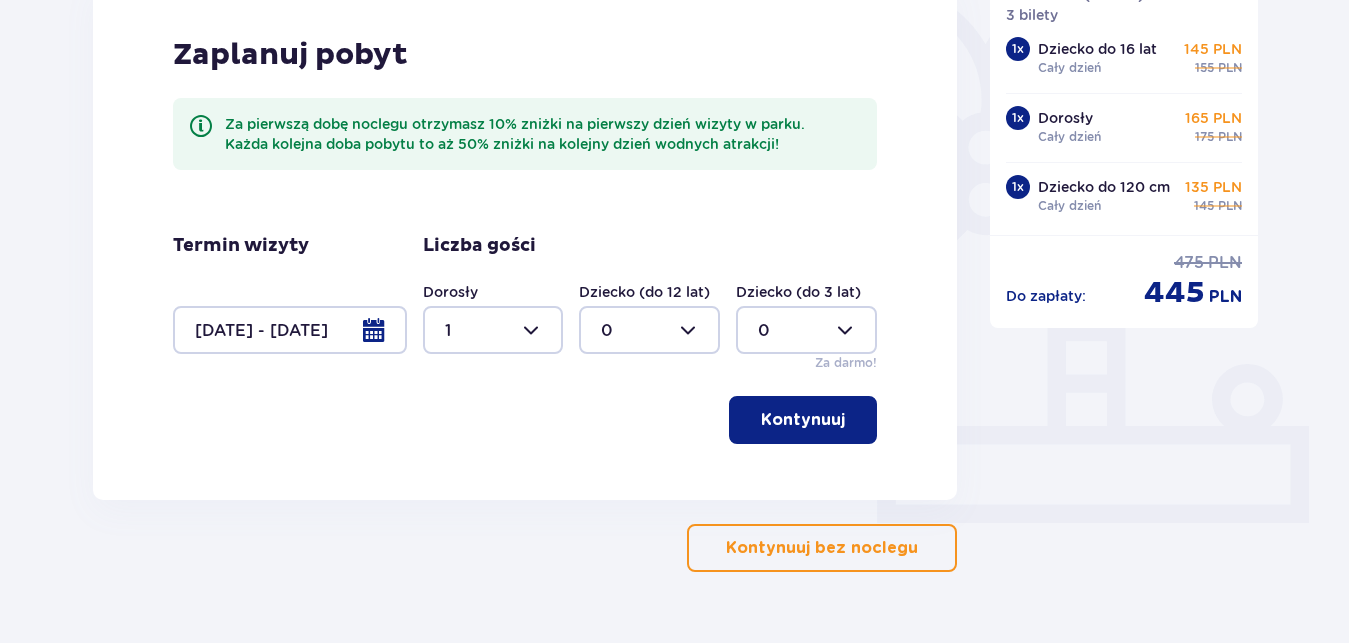 type on "2" 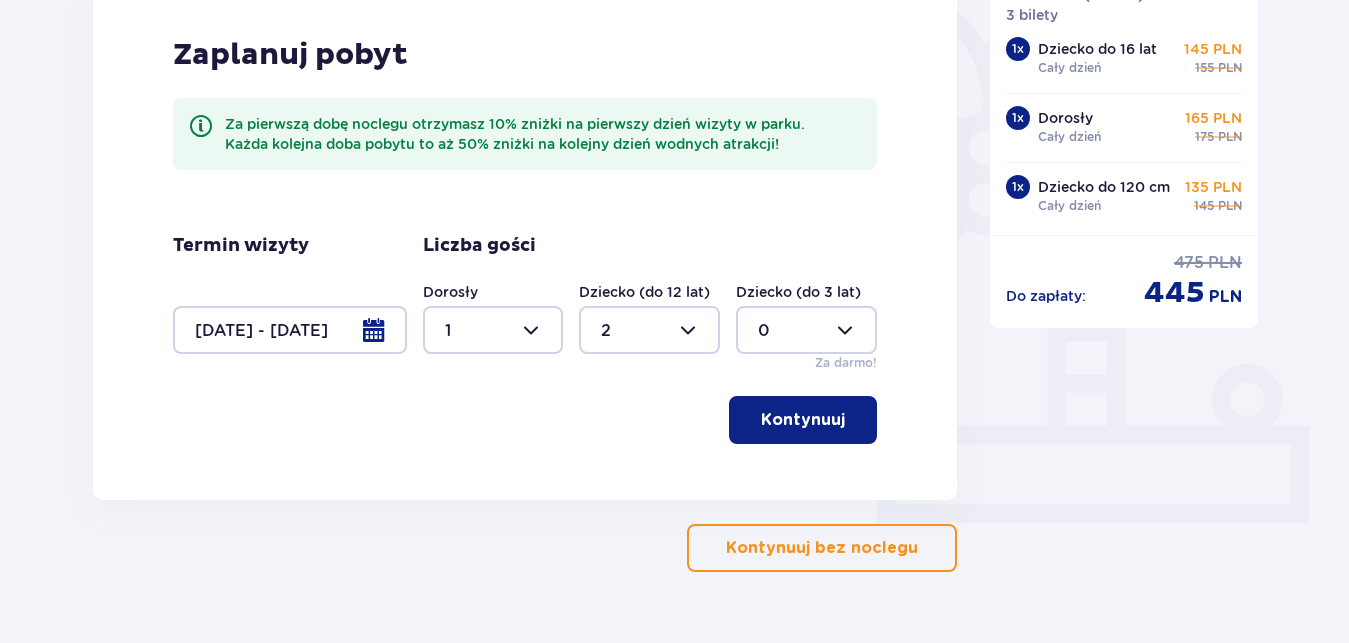 click on "Kontynuuj bez noclegu" at bounding box center (822, 548) 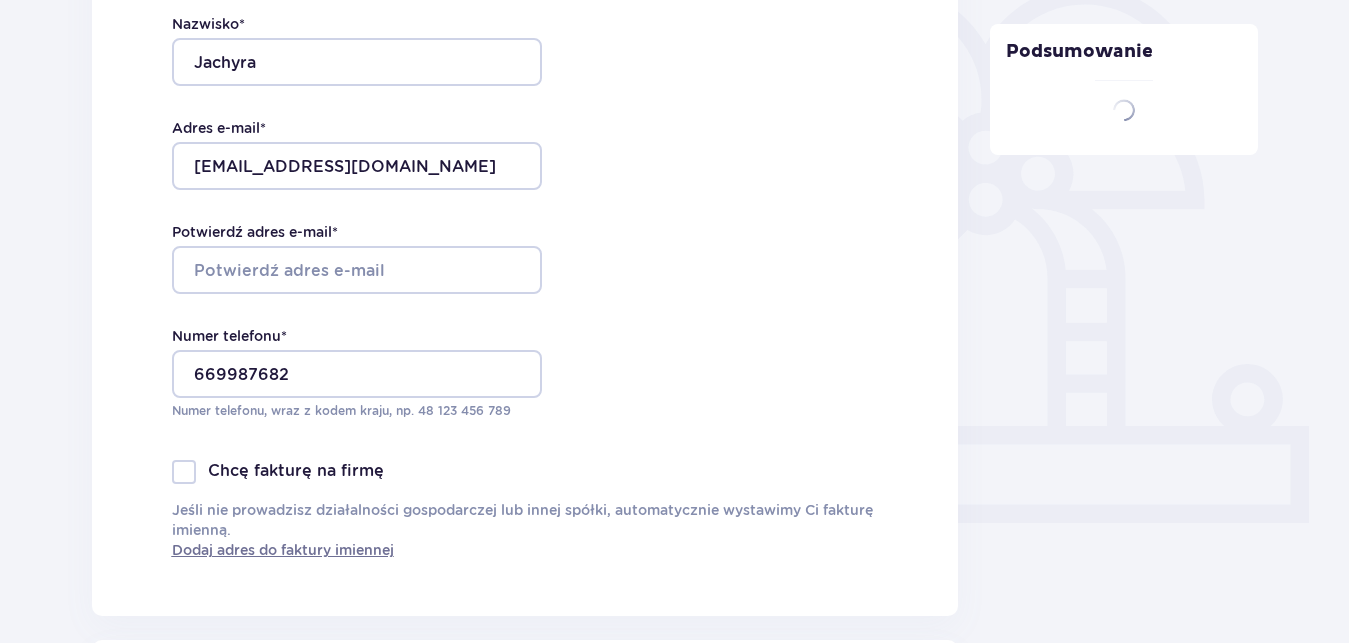 click on "Chcę fakturę na firmę Jeśli nie prowadzisz działalności gospodarczej lub innej spółki, automatycznie wystawimy Ci fakturę imienną. Dodaj adres do faktury imiennej" at bounding box center (525, 510) 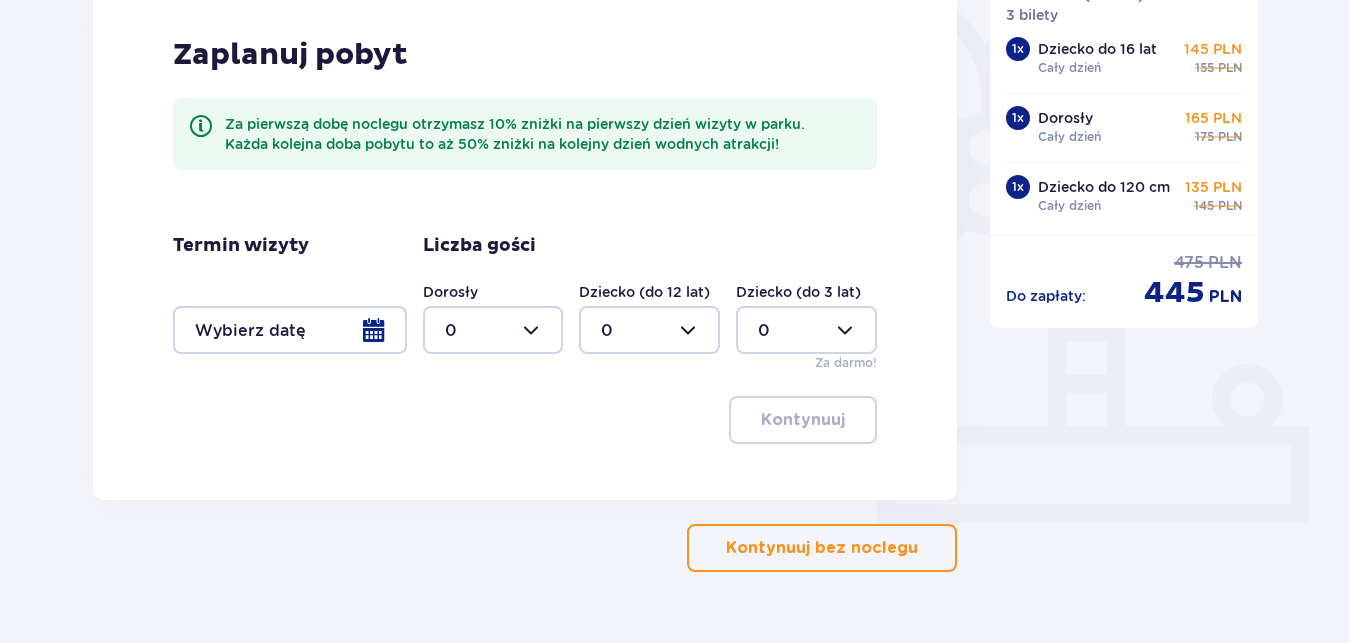 type on "0" 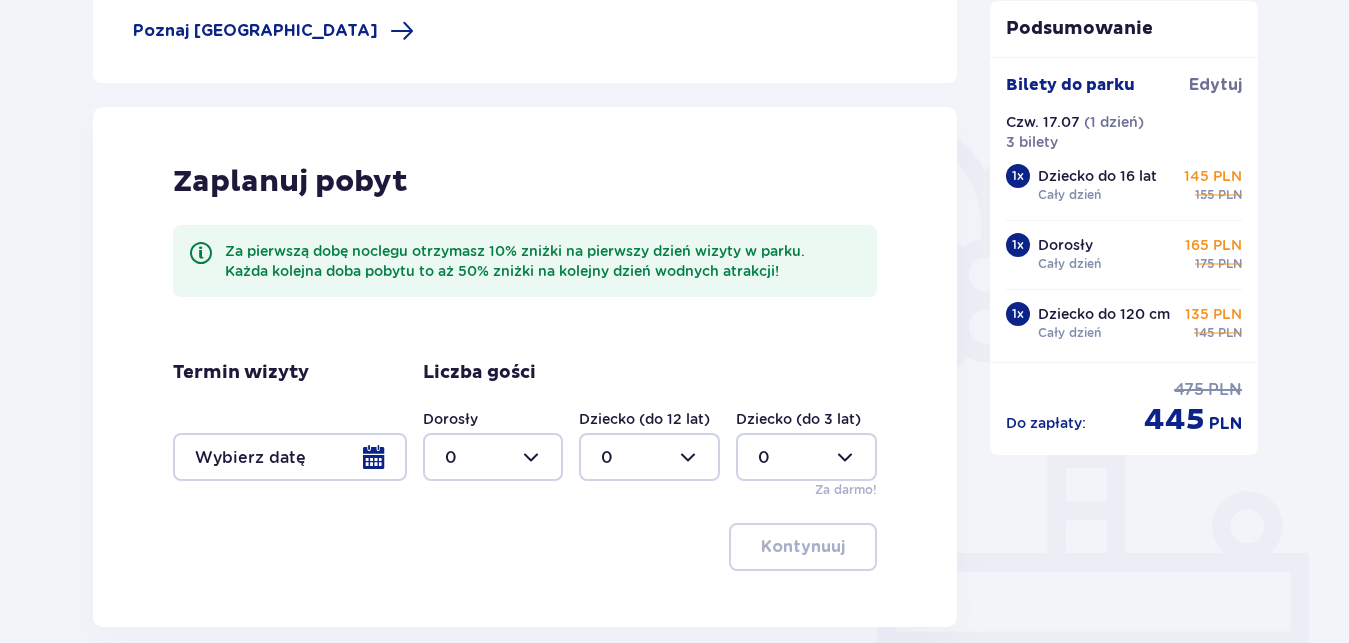 scroll, scrollTop: 408, scrollLeft: 0, axis: vertical 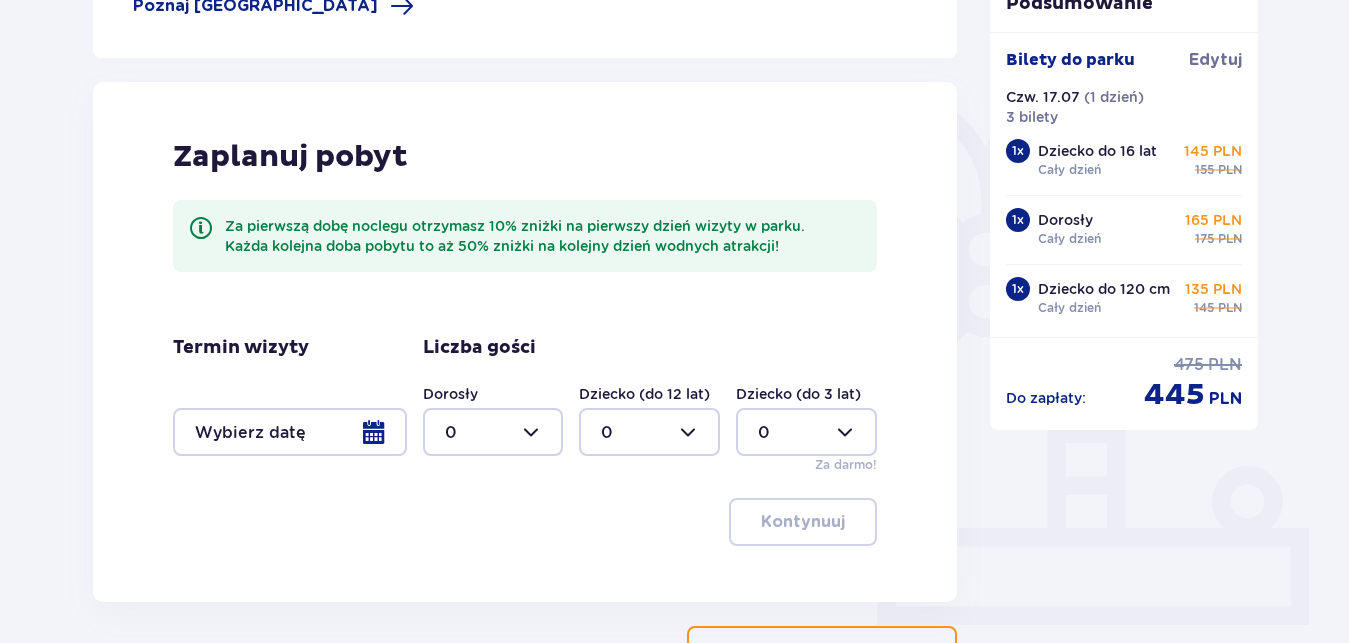 click at bounding box center [290, 432] 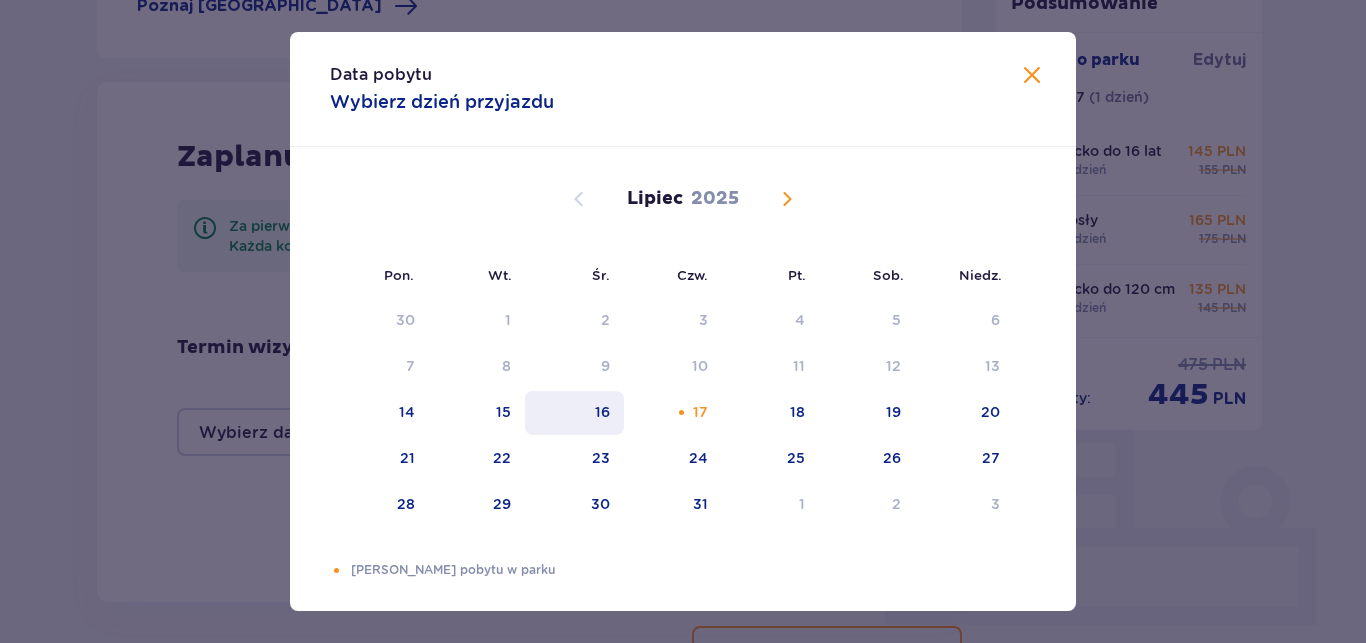 click on "16" at bounding box center (574, 413) 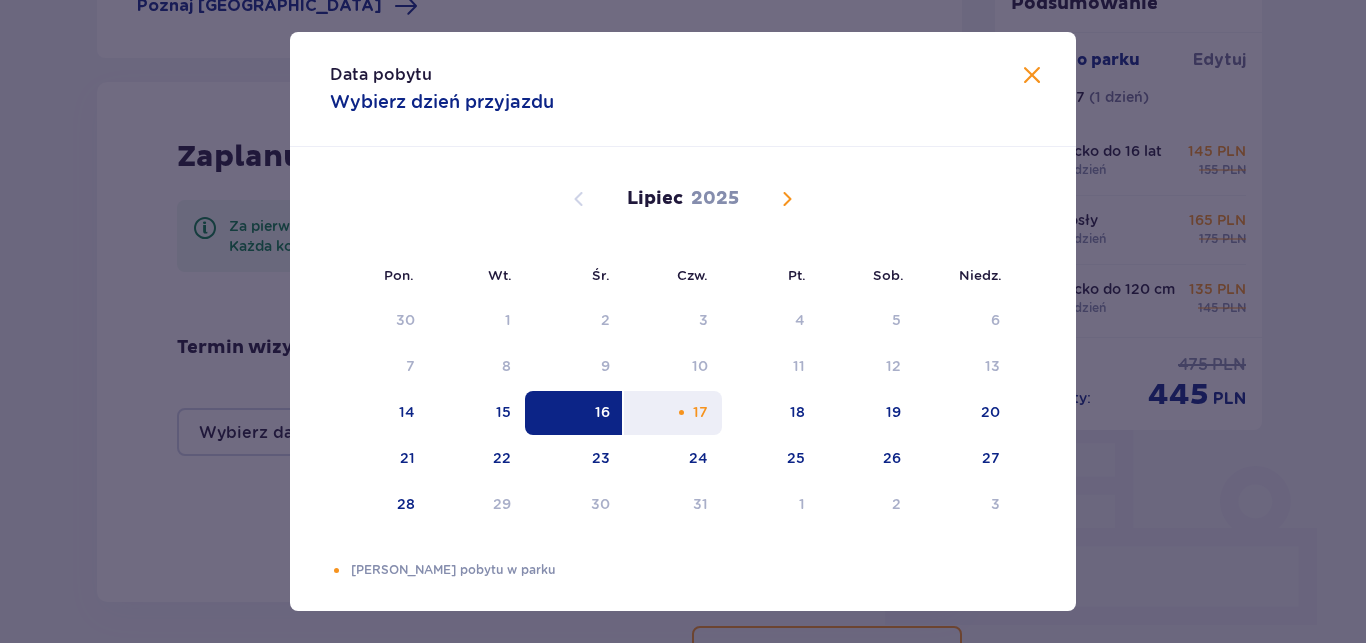 click on "17" at bounding box center [673, 413] 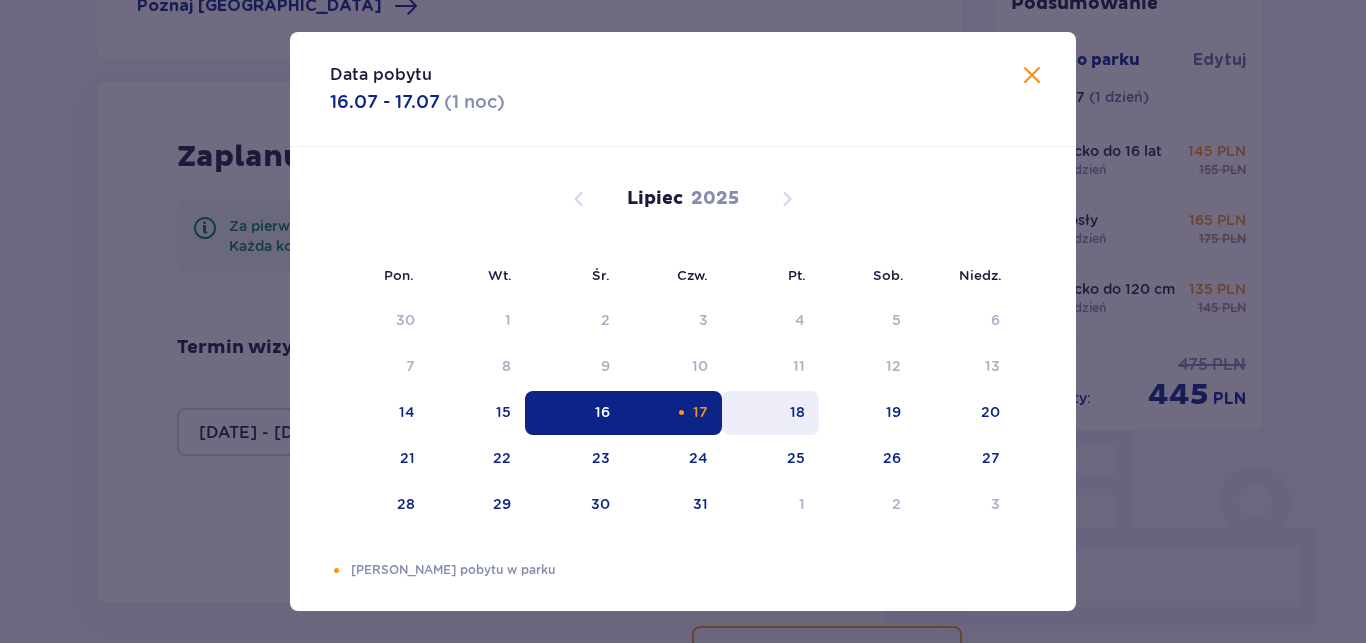 type on "16.07.25 - 17.07.25" 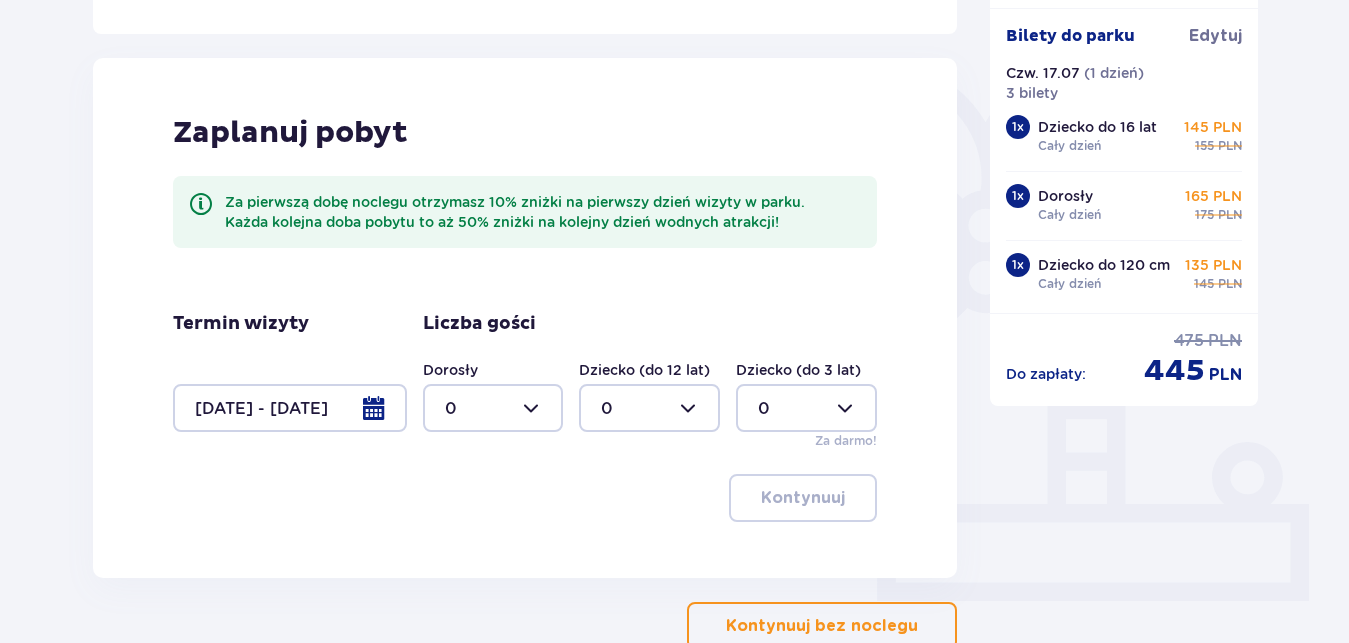 scroll, scrollTop: 510, scrollLeft: 0, axis: vertical 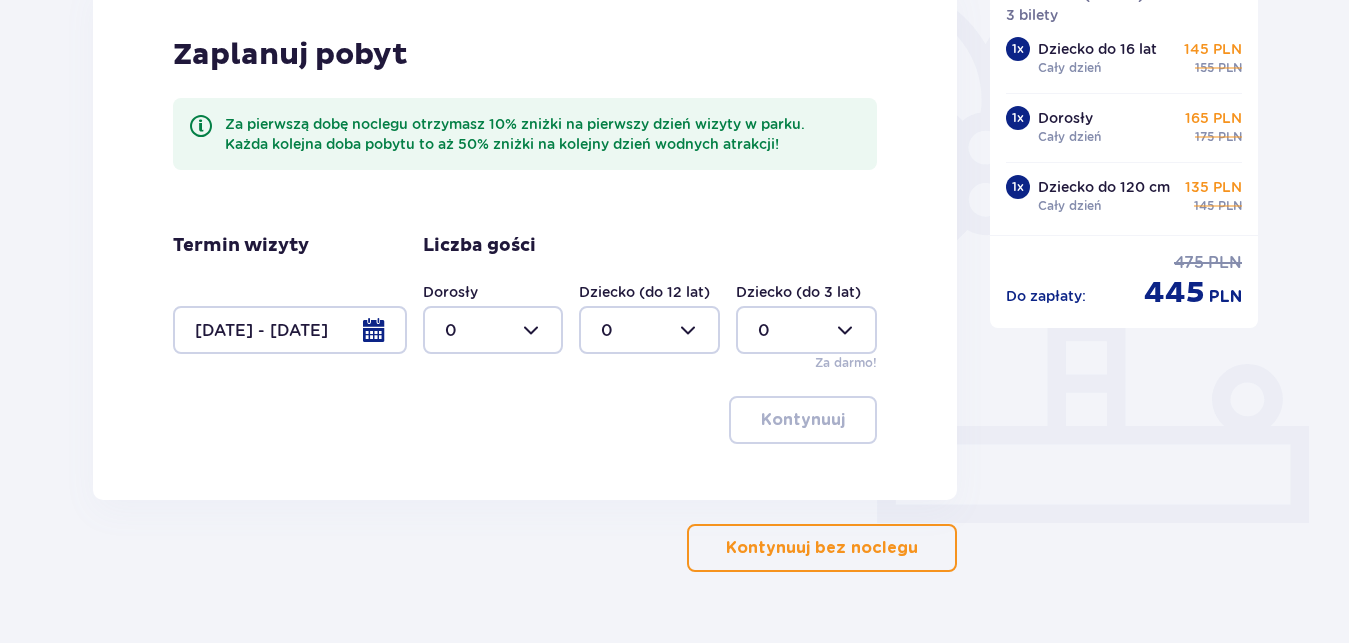 click at bounding box center (493, 330) 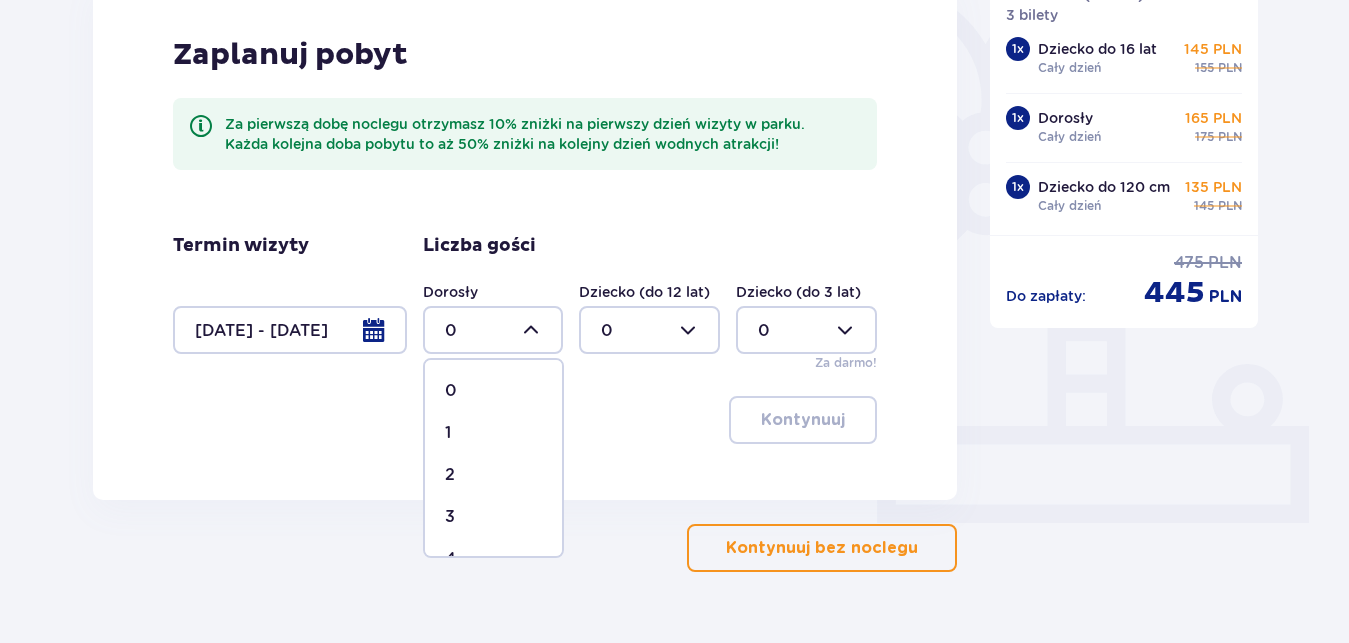 click on "1" at bounding box center (493, 433) 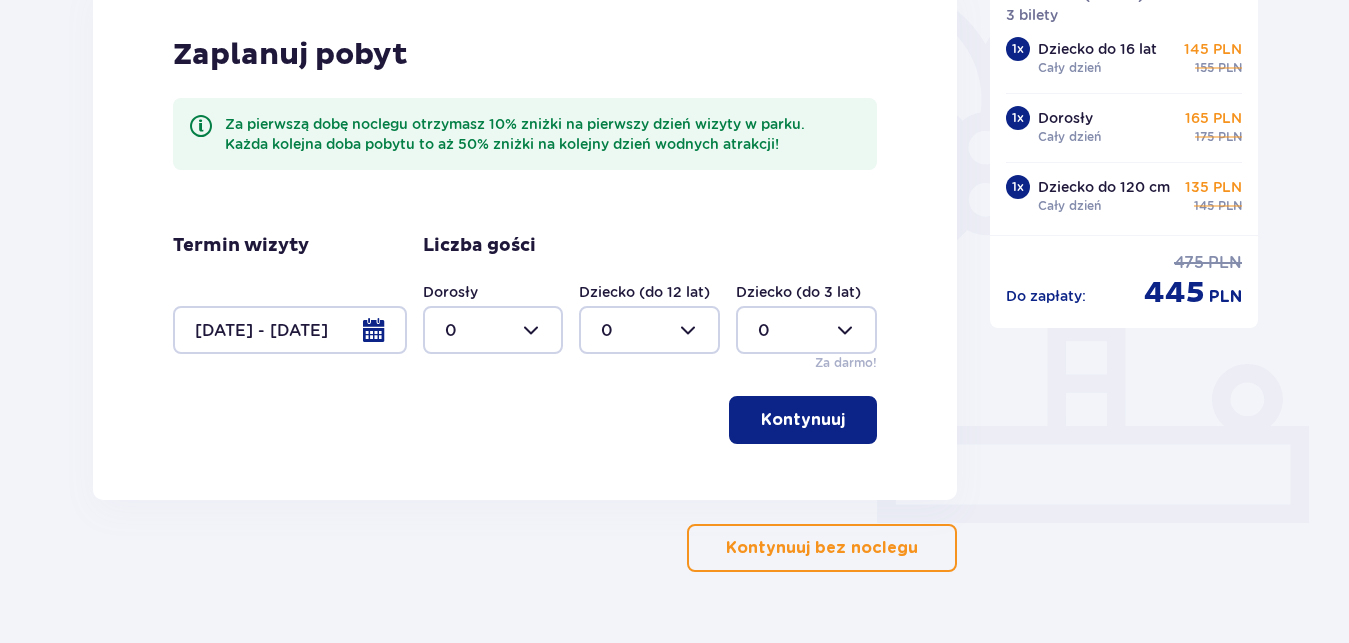 type on "1" 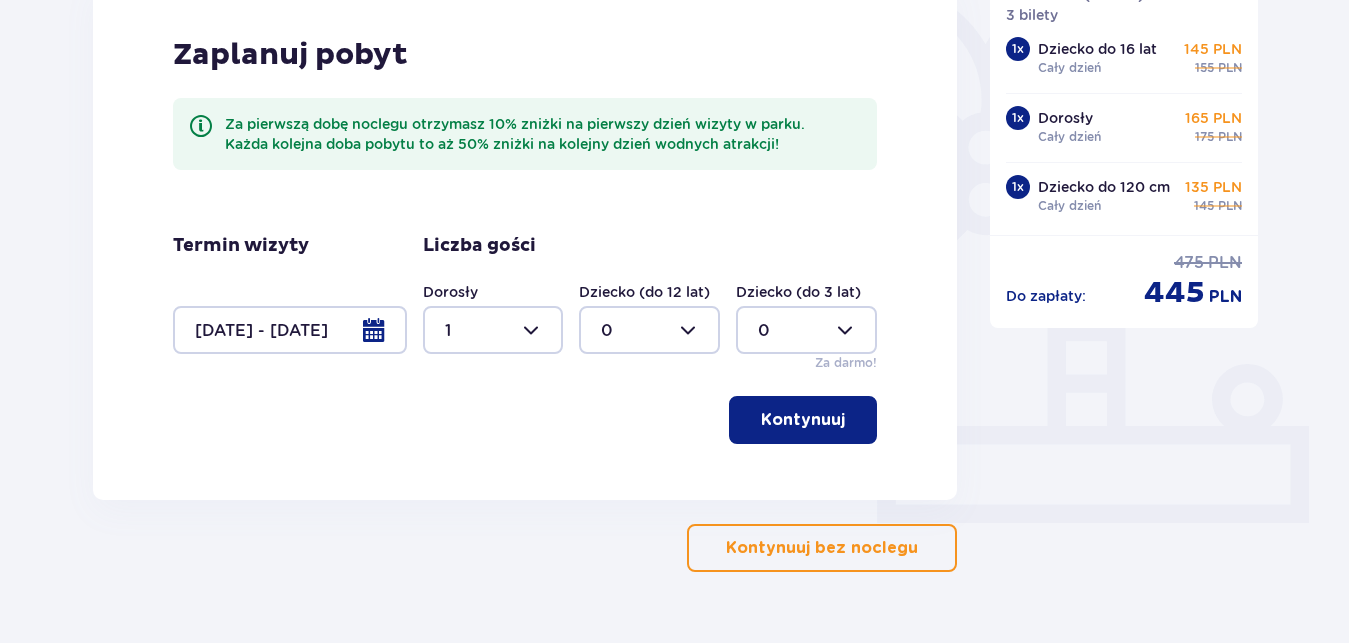 click at bounding box center (649, 330) 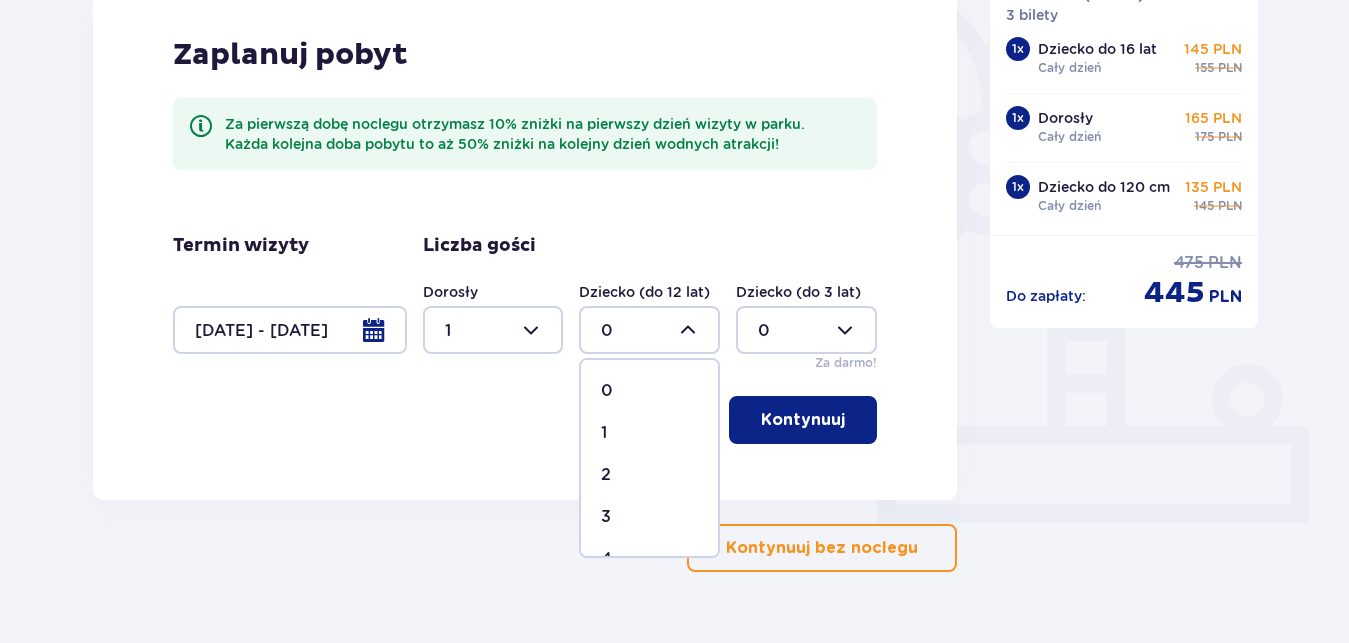 click on "2" at bounding box center [606, 475] 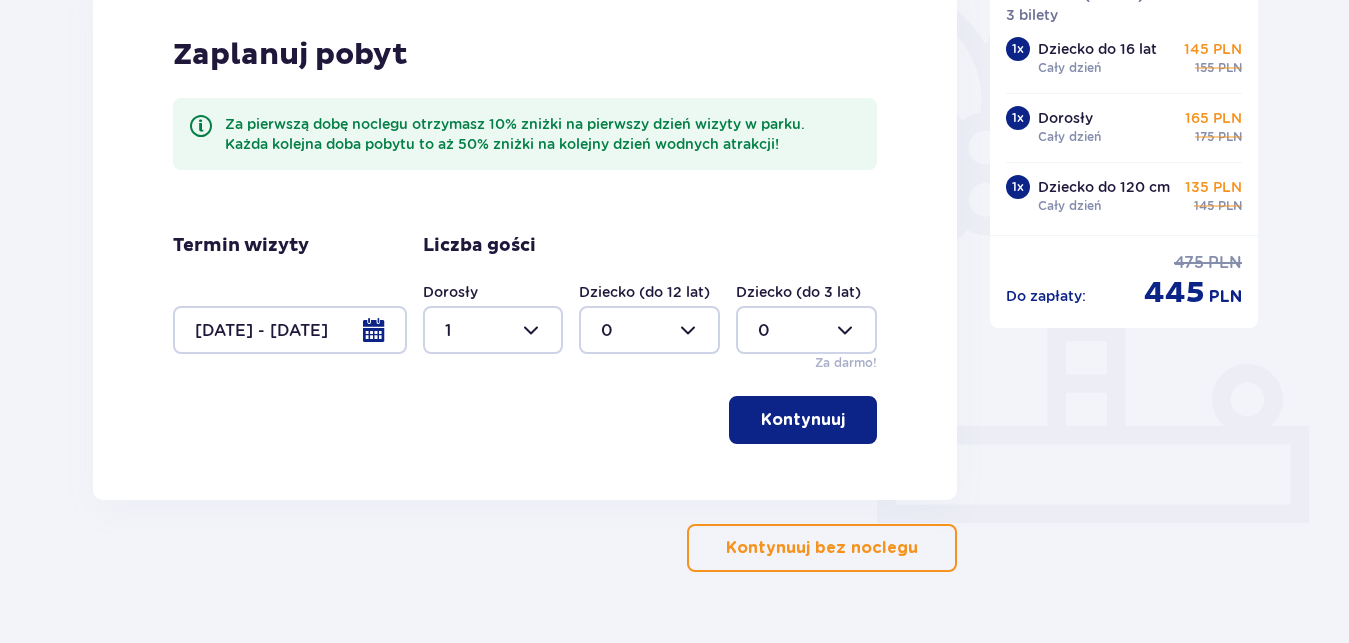 type on "2" 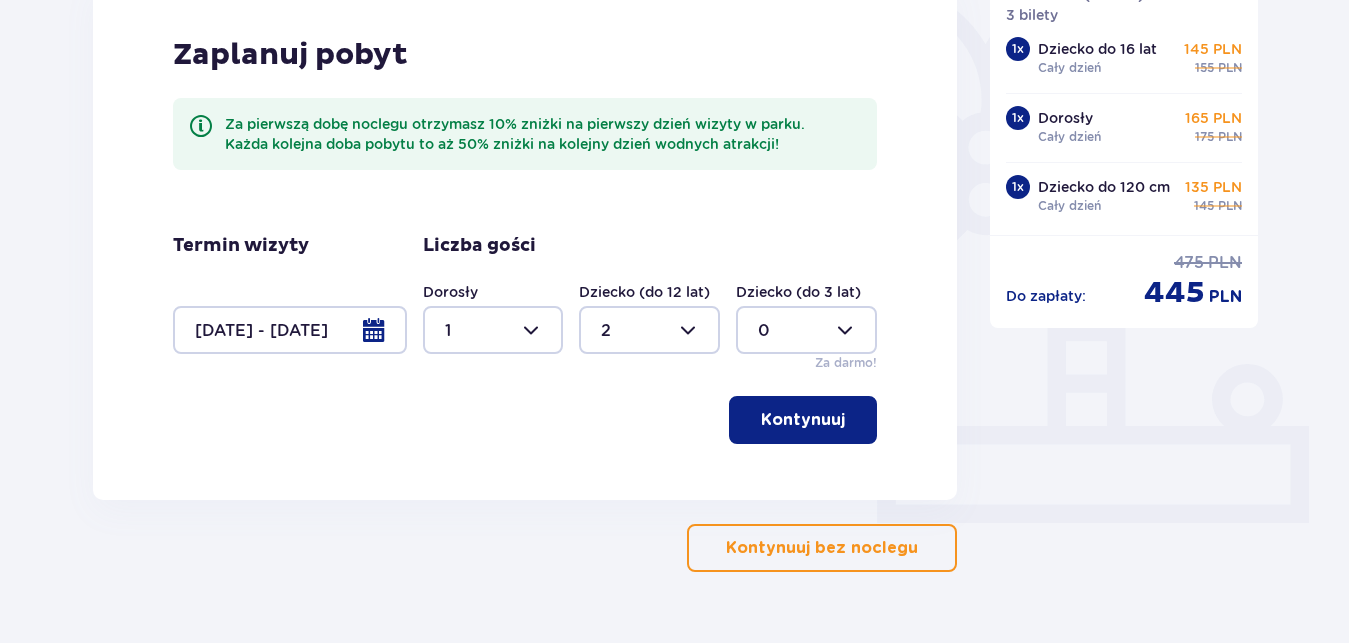 click on "Kontynuuj" at bounding box center [803, 420] 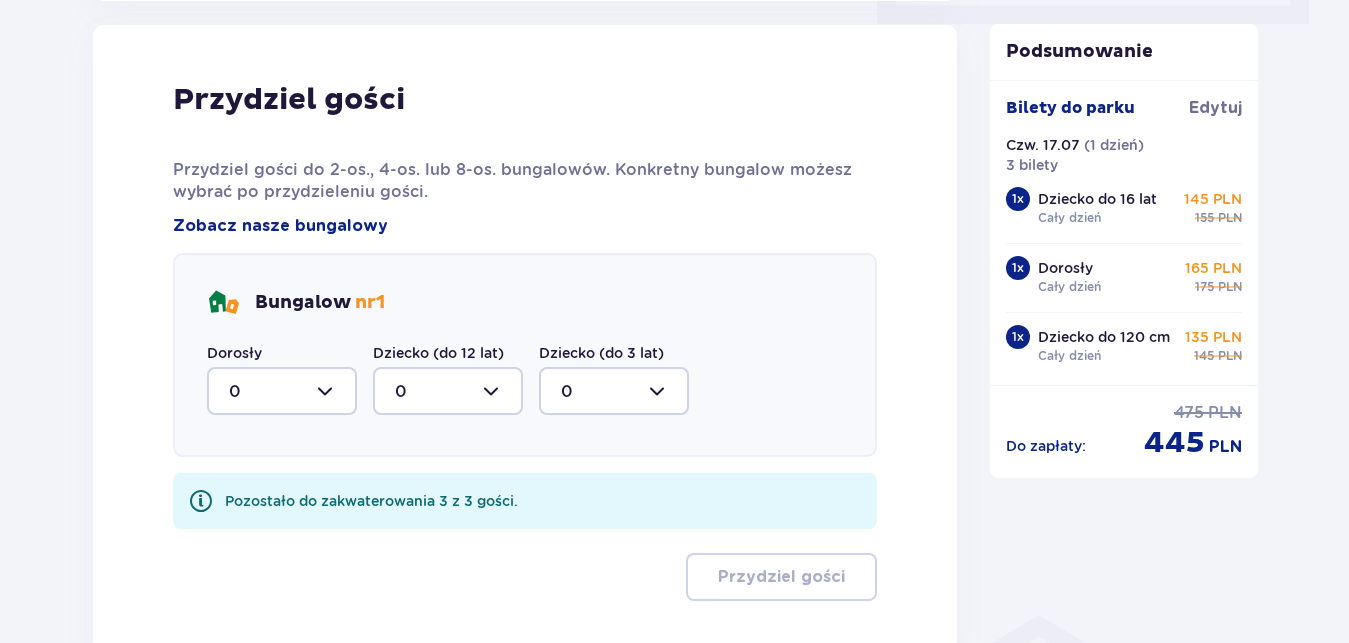 scroll, scrollTop: 1010, scrollLeft: 0, axis: vertical 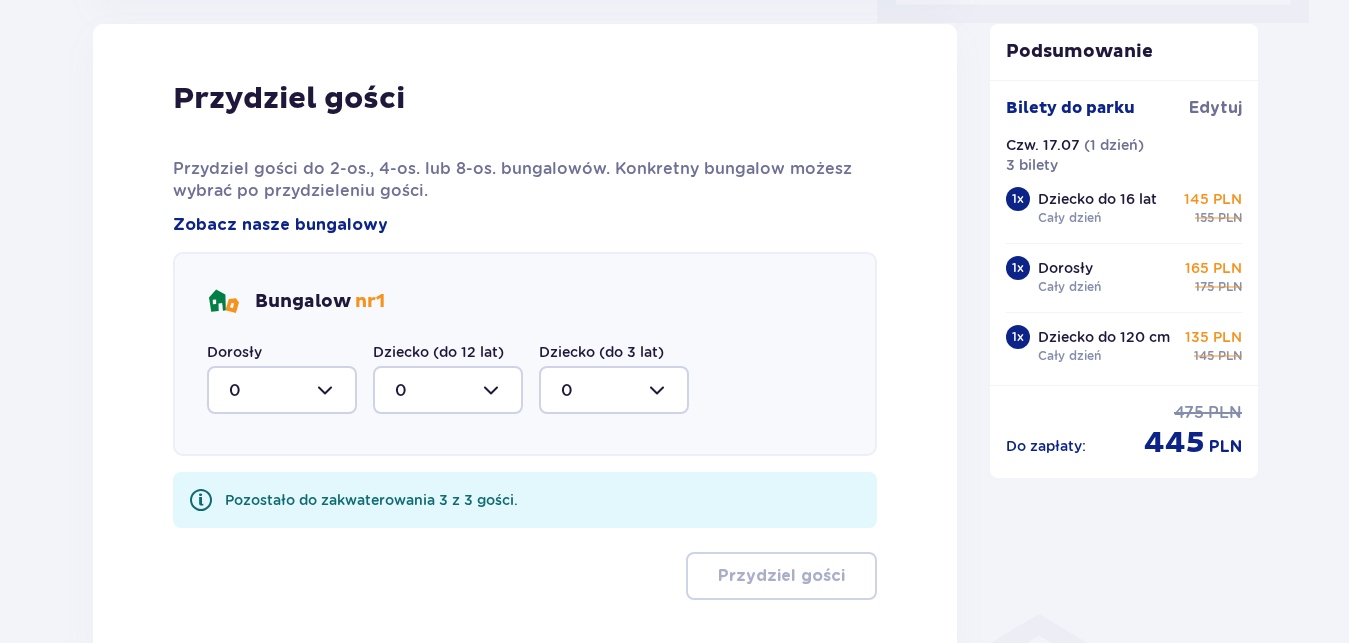 click on "Bungalow   nr  1" at bounding box center (320, 302) 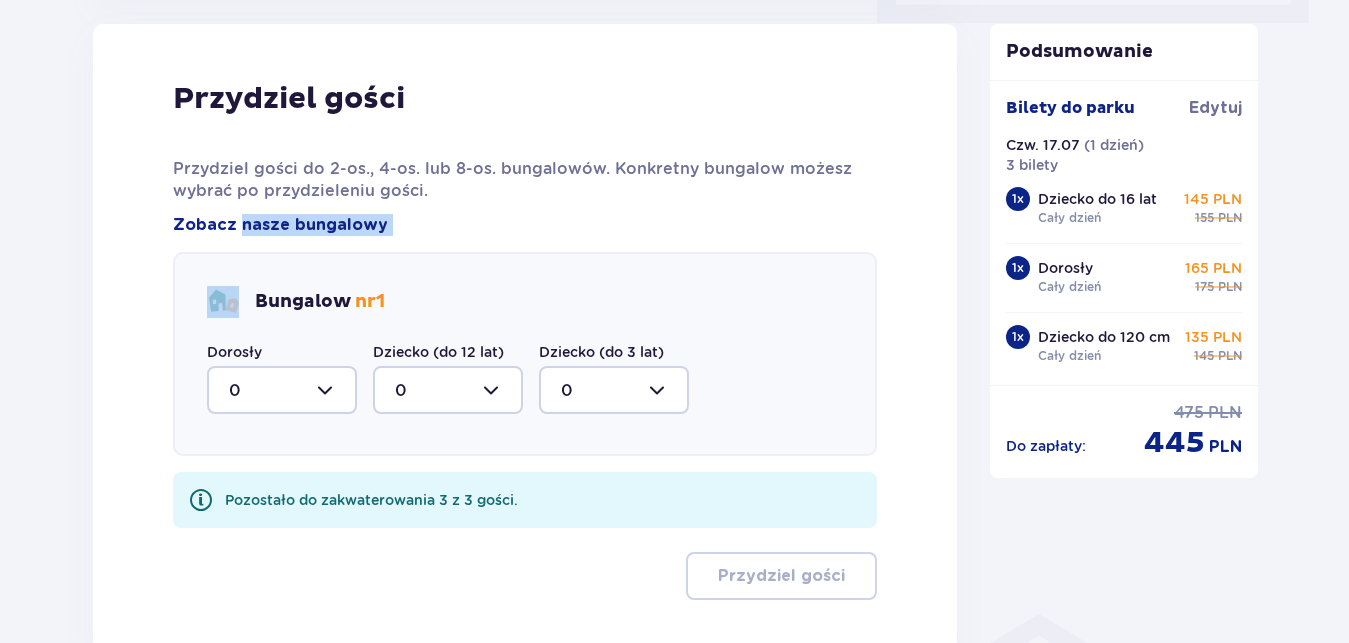 drag, startPoint x: 241, startPoint y: 227, endPoint x: 258, endPoint y: 277, distance: 52.810986 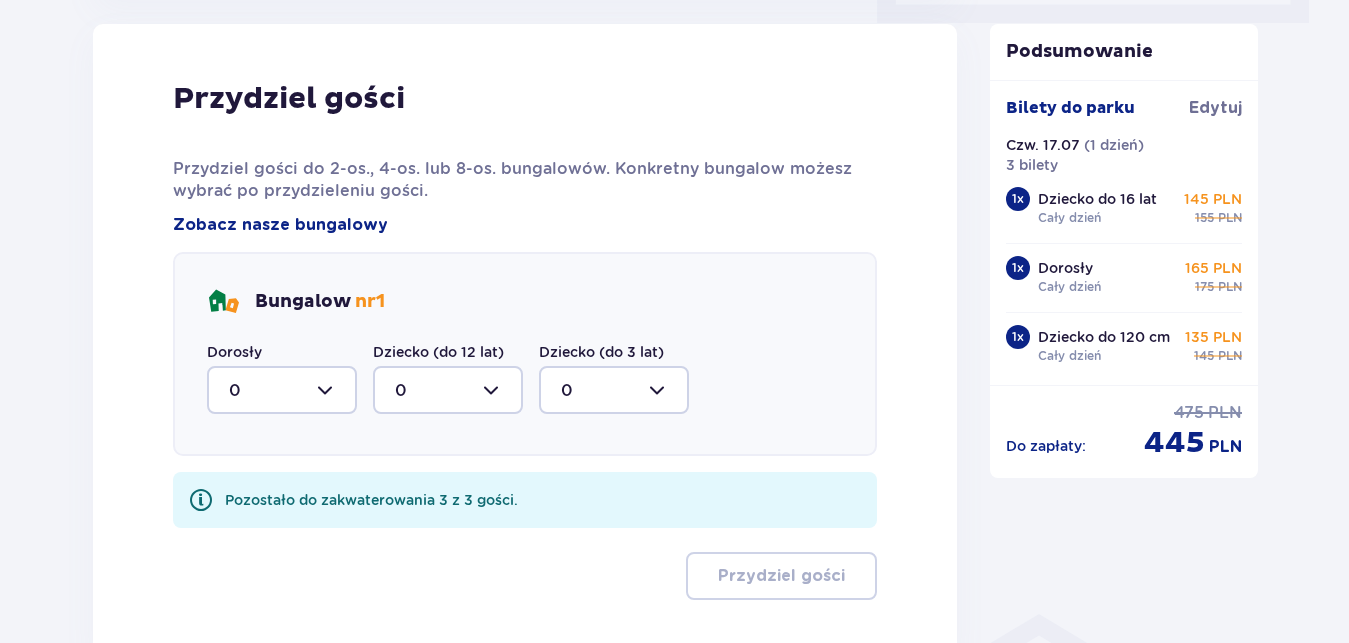 click at bounding box center [282, 390] 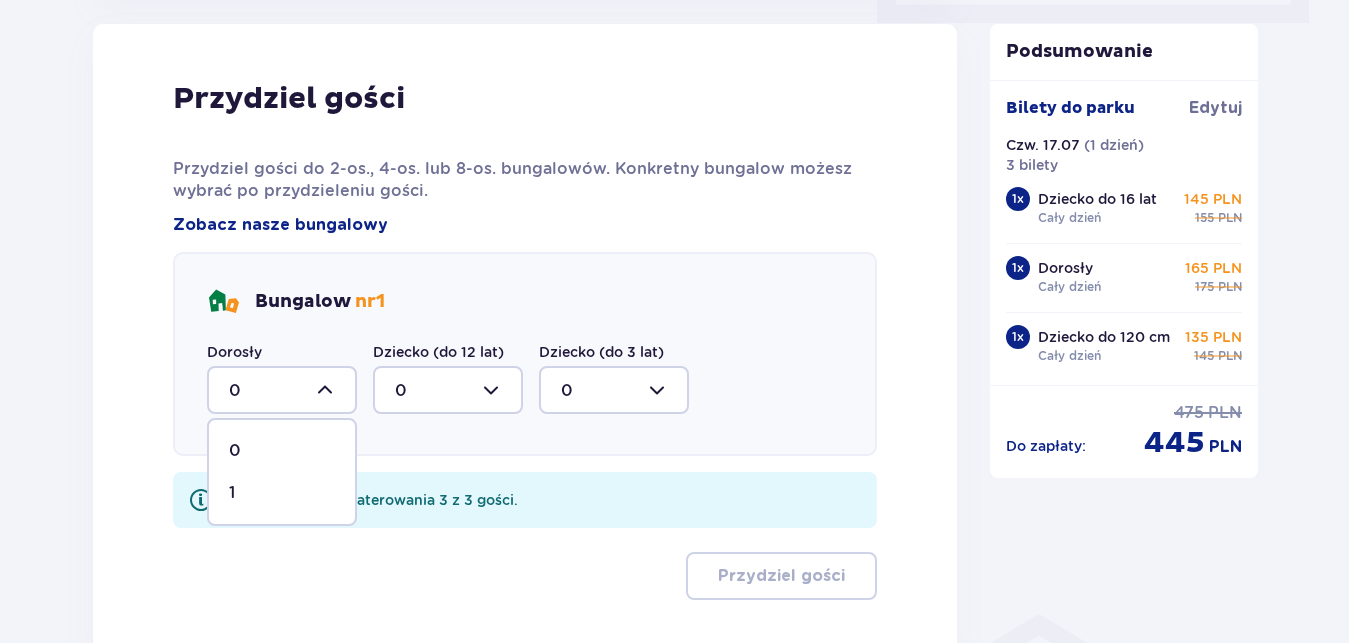 click on "1" at bounding box center (282, 493) 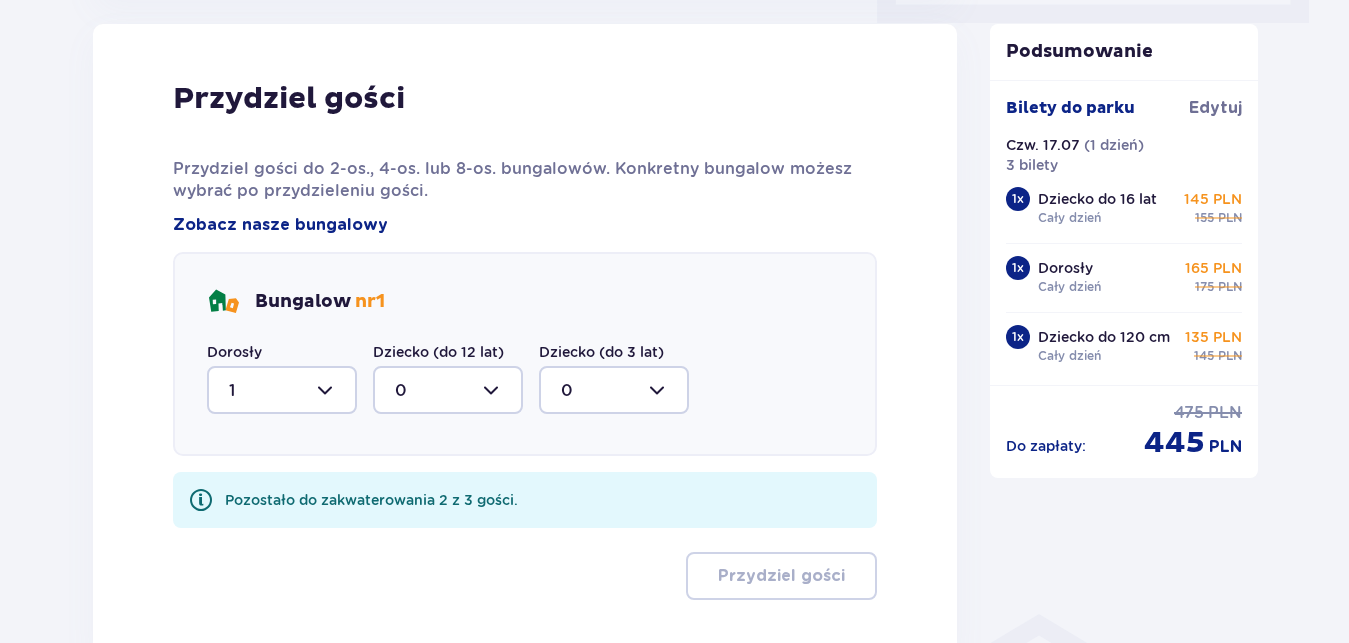 type on "1" 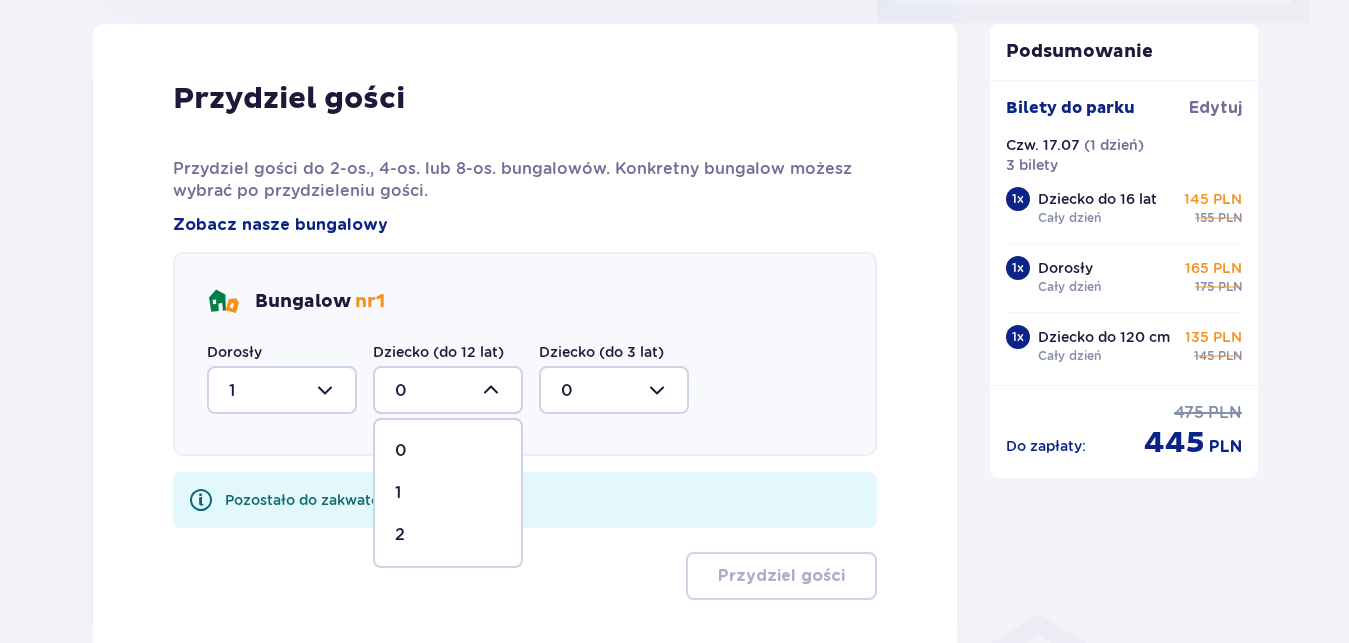click on "2" at bounding box center (400, 535) 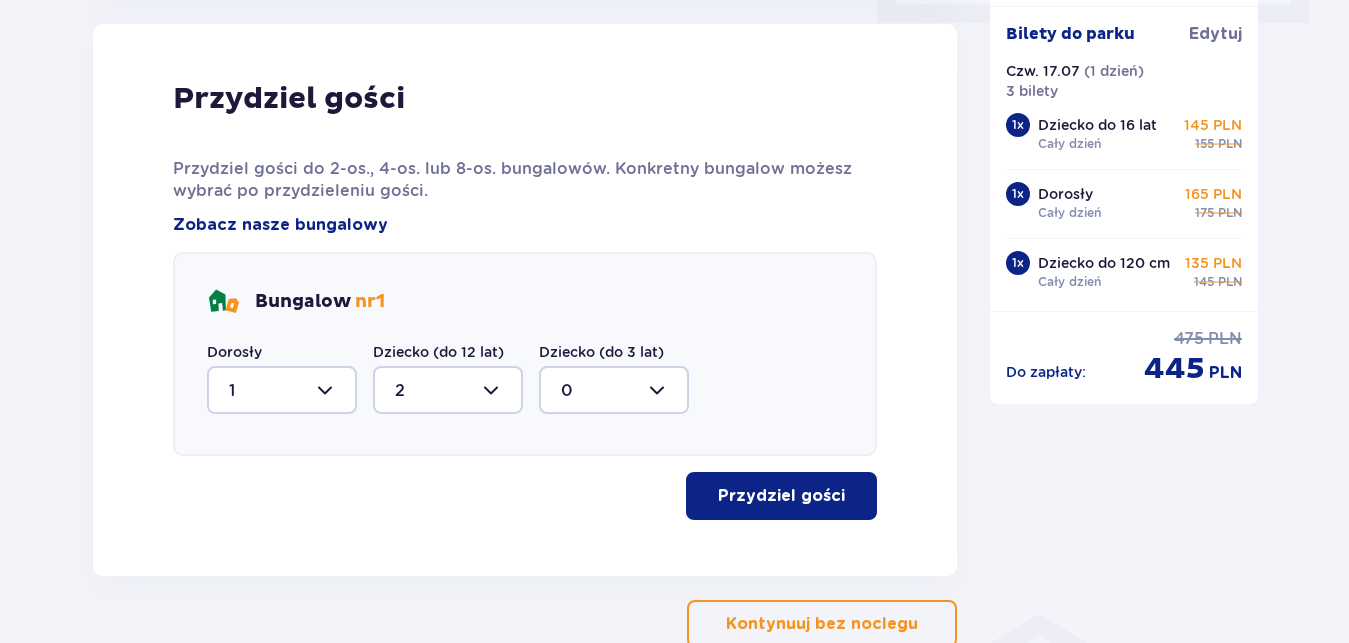 type on "2" 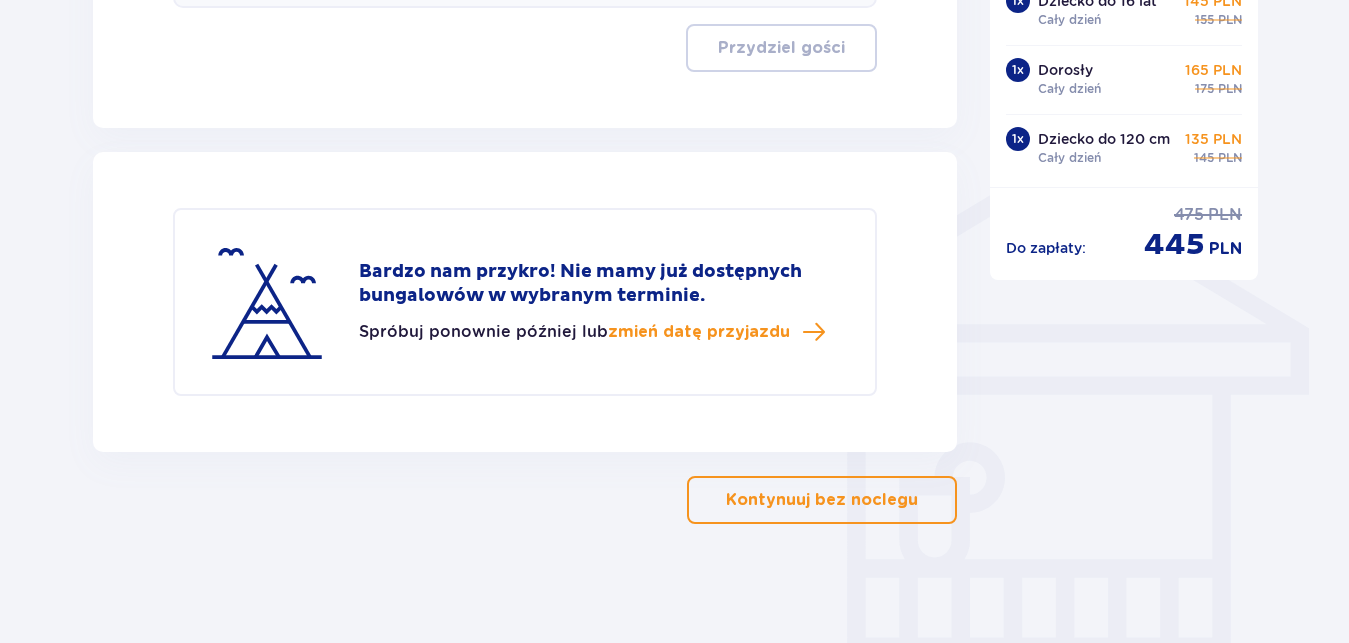 scroll, scrollTop: 1459, scrollLeft: 0, axis: vertical 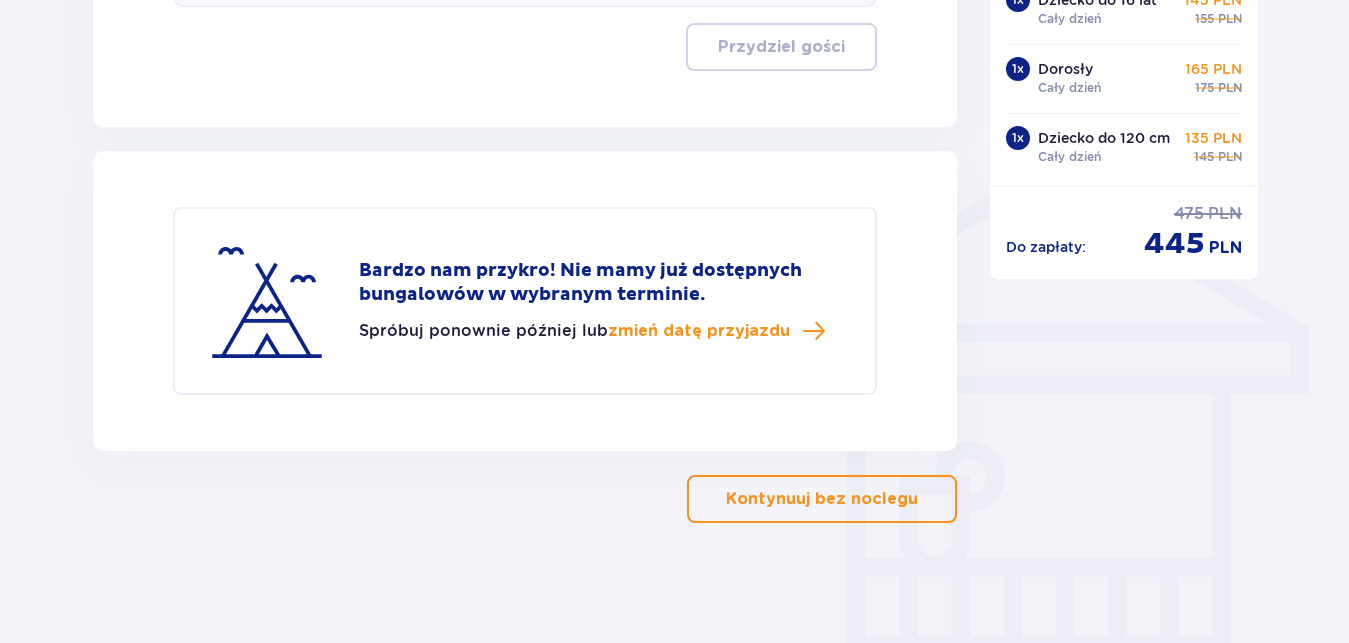 click on "Kontynuuj bez noclegu" at bounding box center (822, 499) 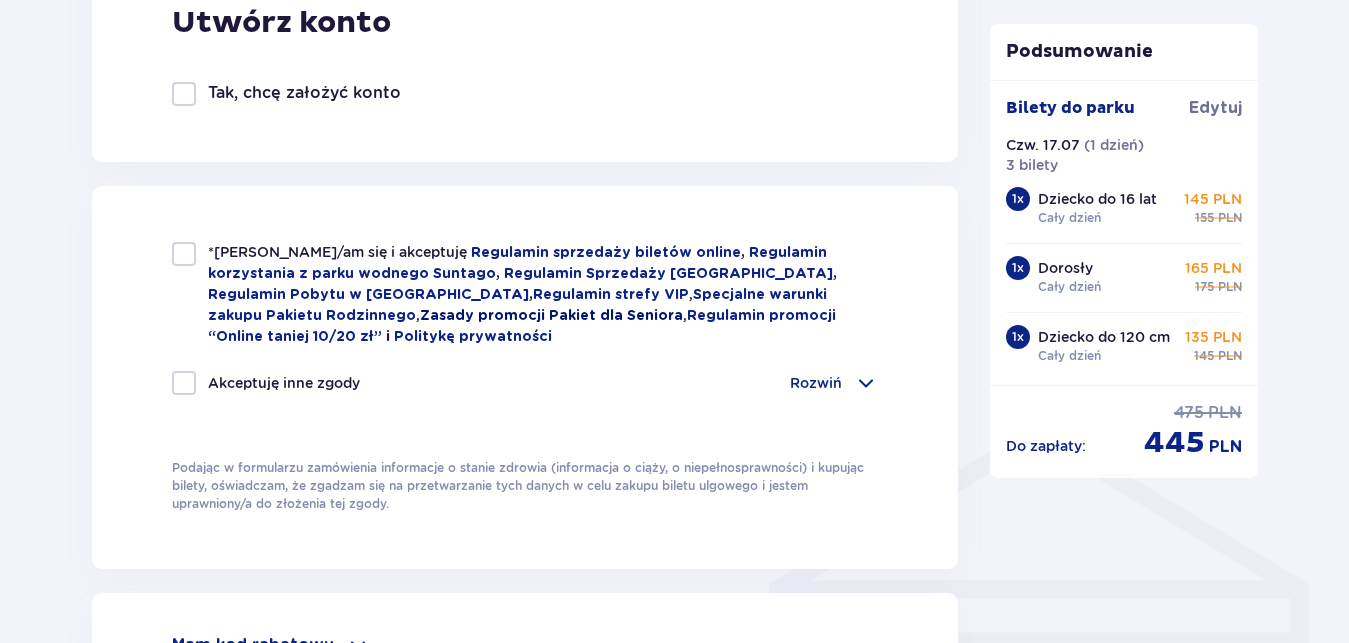 scroll, scrollTop: 1224, scrollLeft: 0, axis: vertical 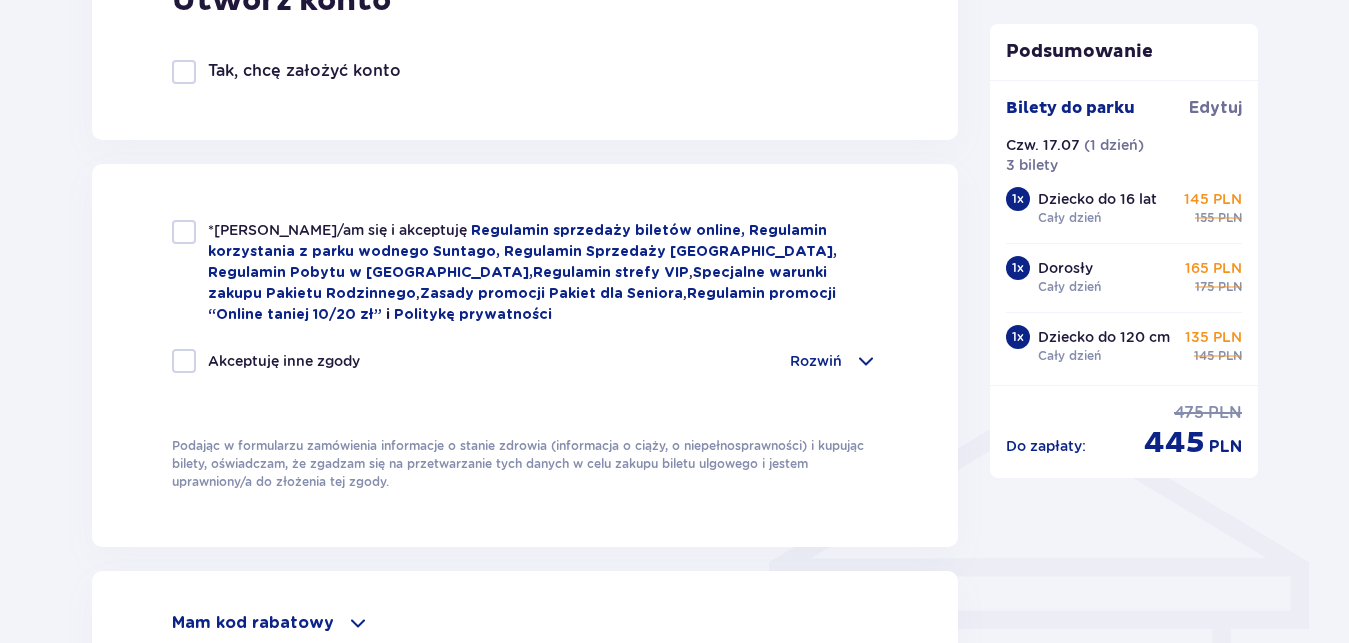 click at bounding box center [184, 232] 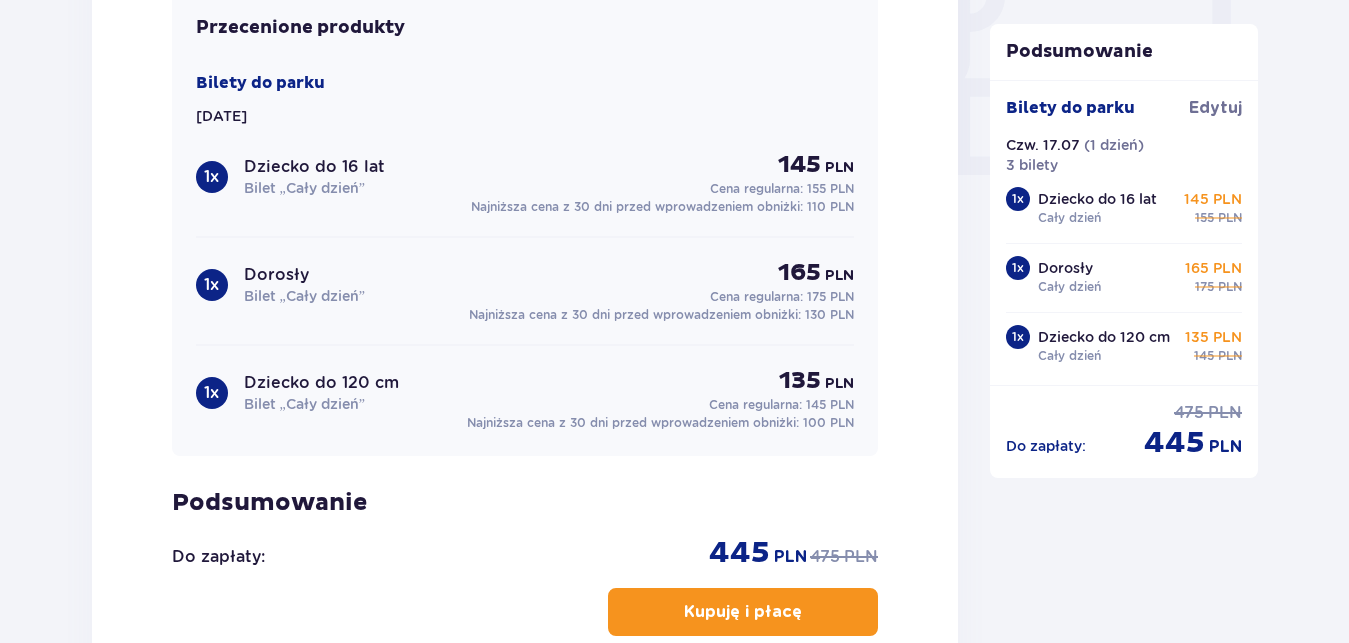 scroll, scrollTop: 2040, scrollLeft: 0, axis: vertical 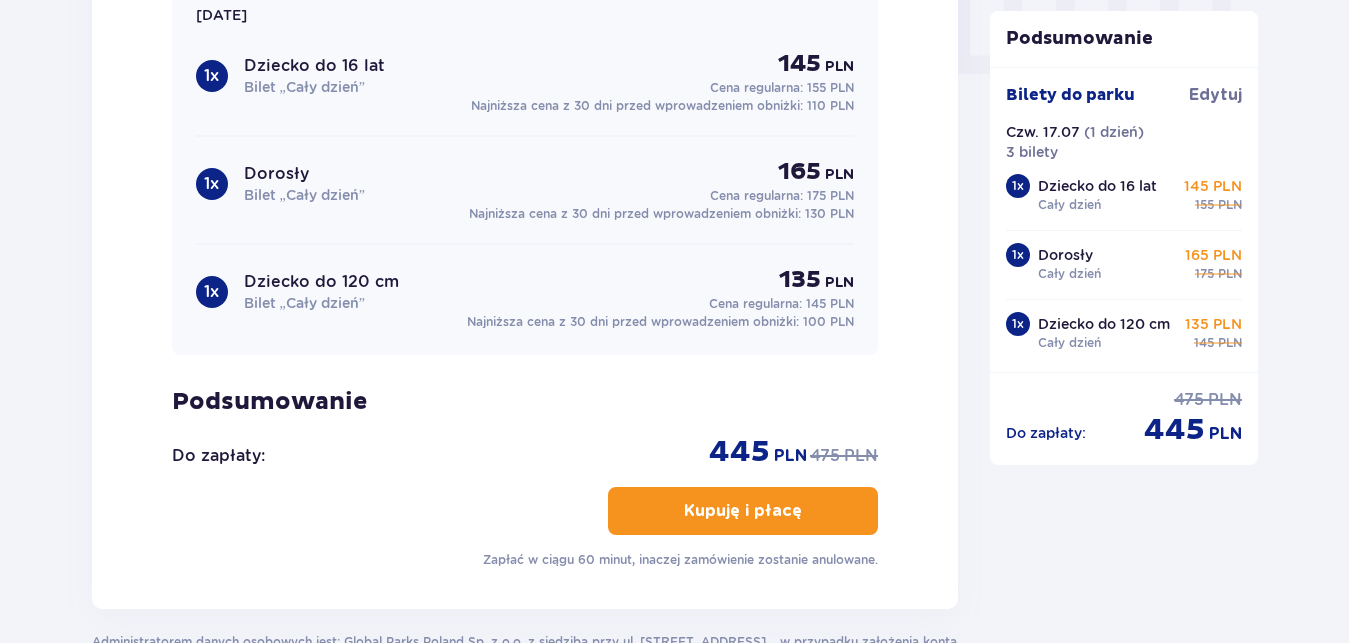 click on "Kupuję i płacę" at bounding box center (743, 511) 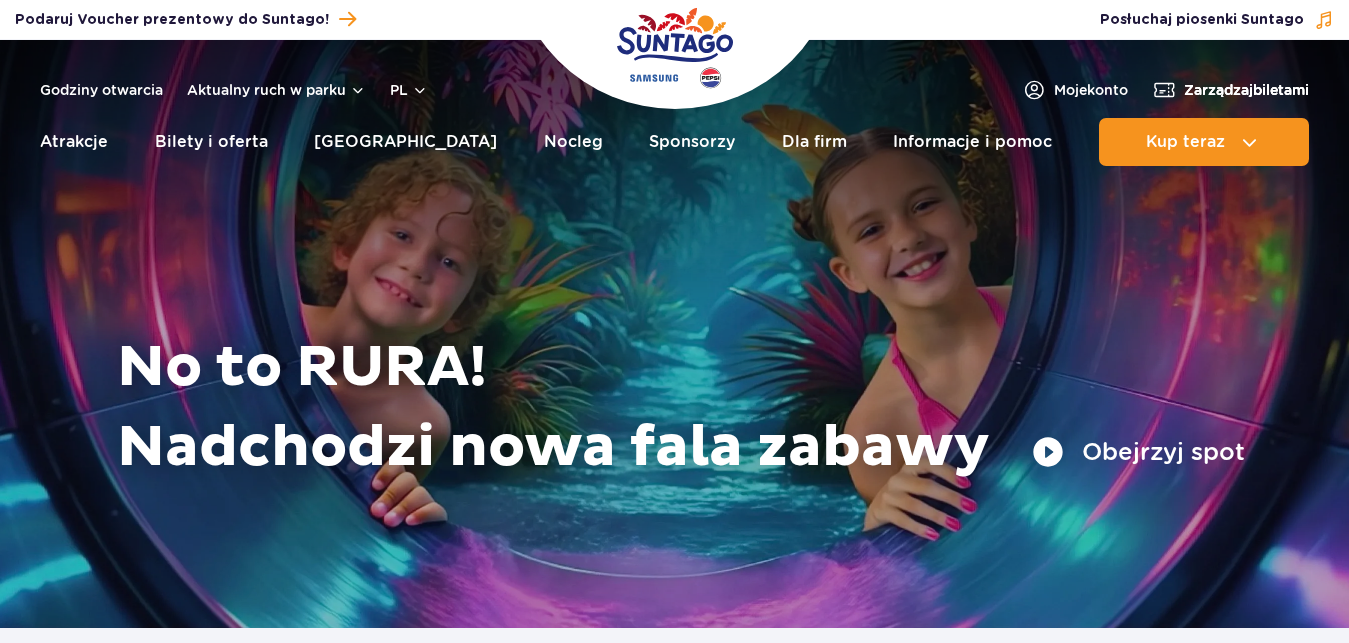 scroll, scrollTop: 0, scrollLeft: 0, axis: both 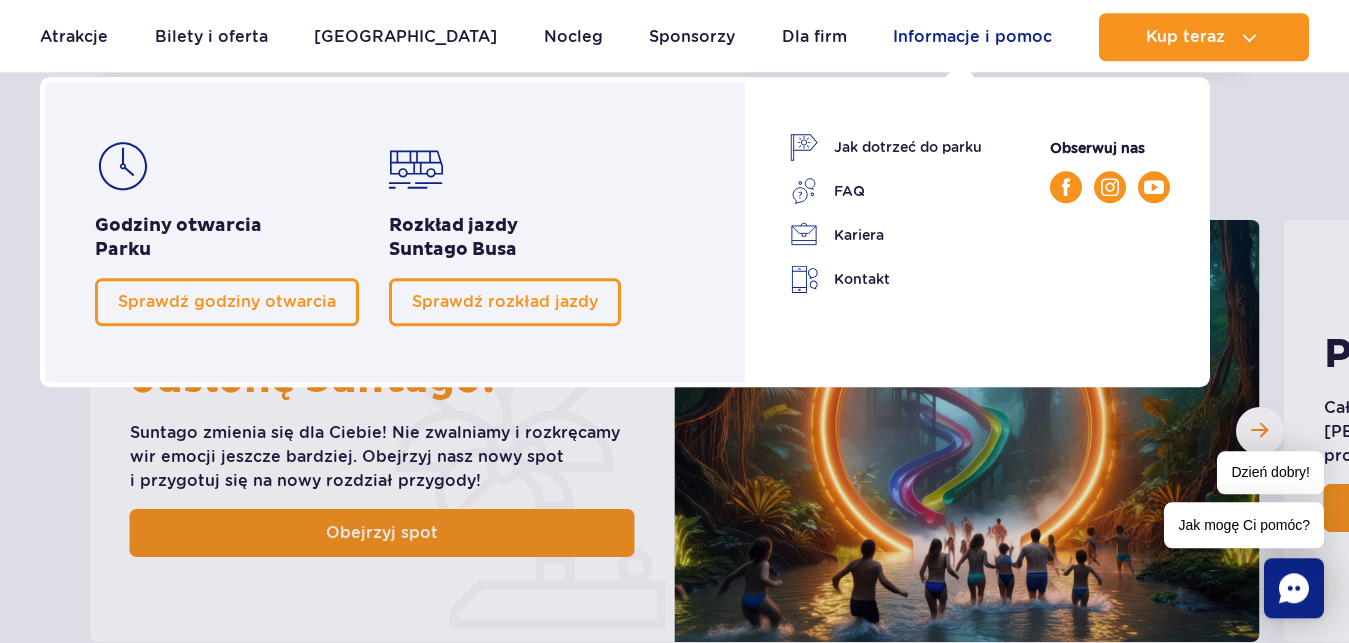 click on "Informacje i pomoc" at bounding box center [972, 37] 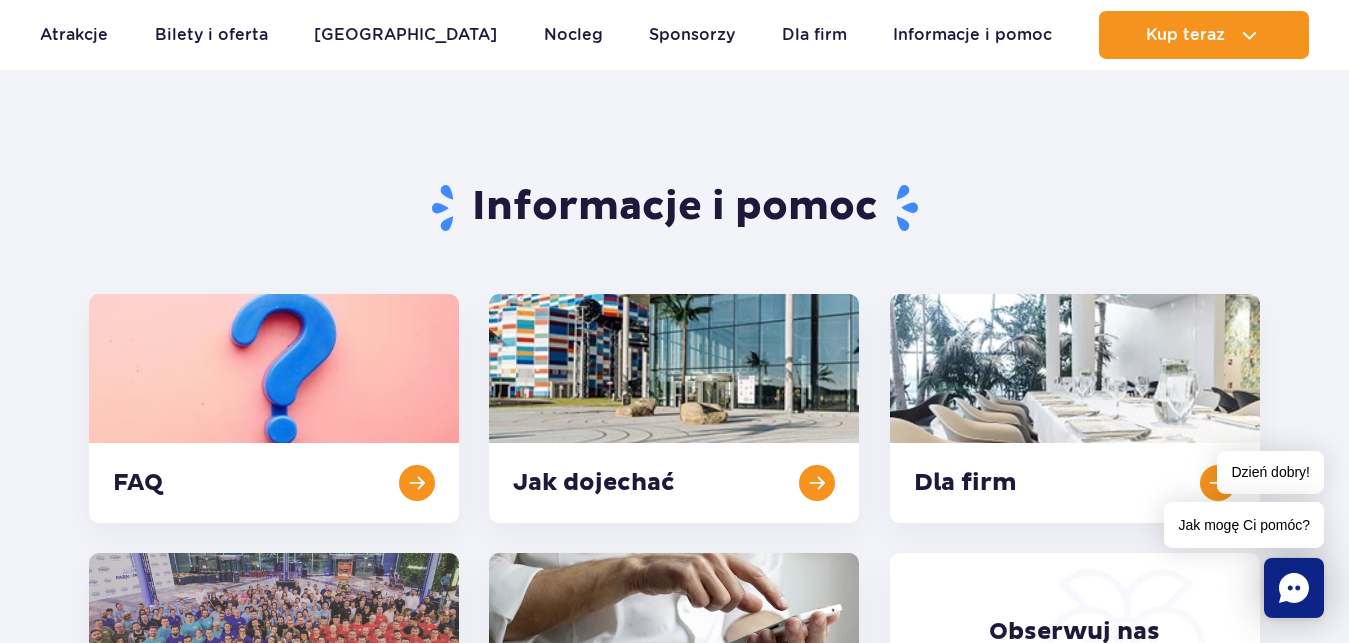 scroll, scrollTop: 204, scrollLeft: 0, axis: vertical 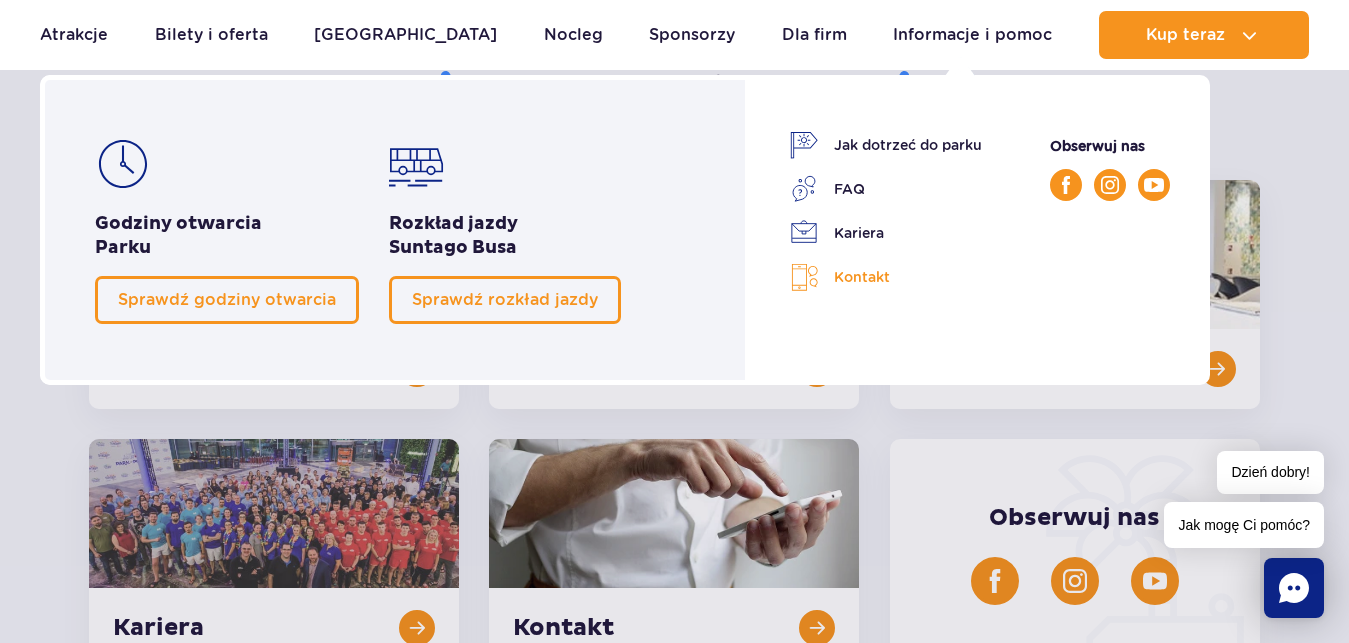 click on "Kontakt" at bounding box center [886, 277] 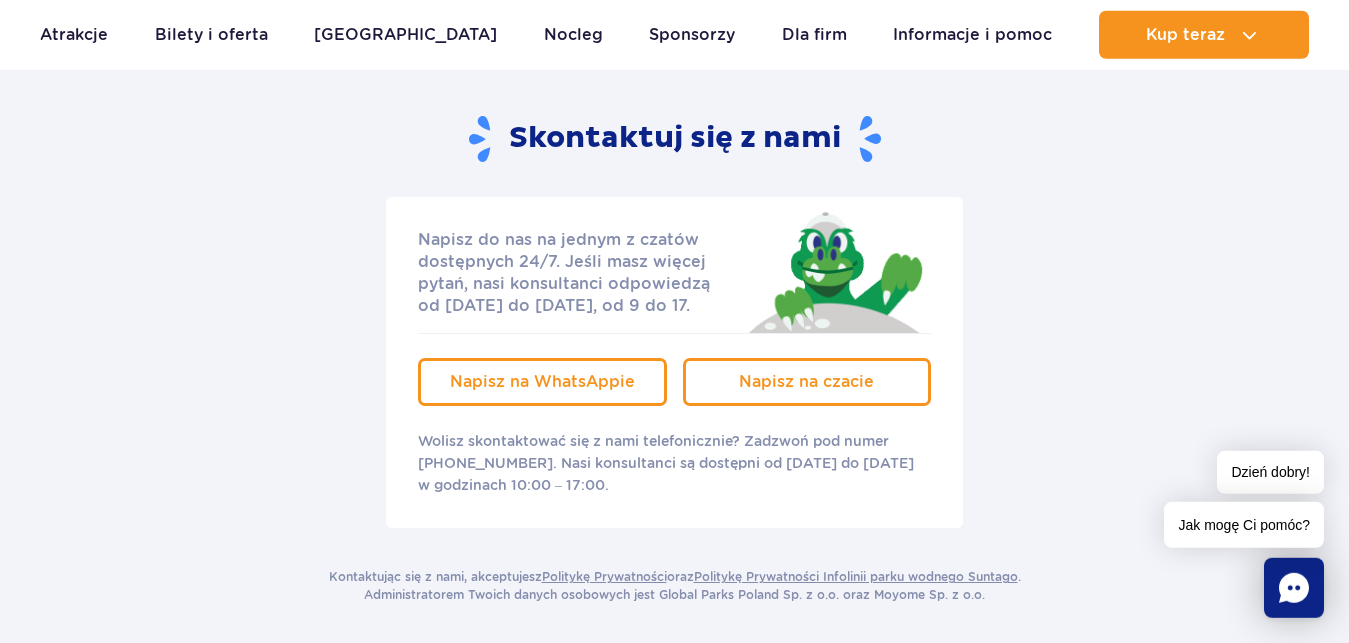 scroll, scrollTop: 306, scrollLeft: 0, axis: vertical 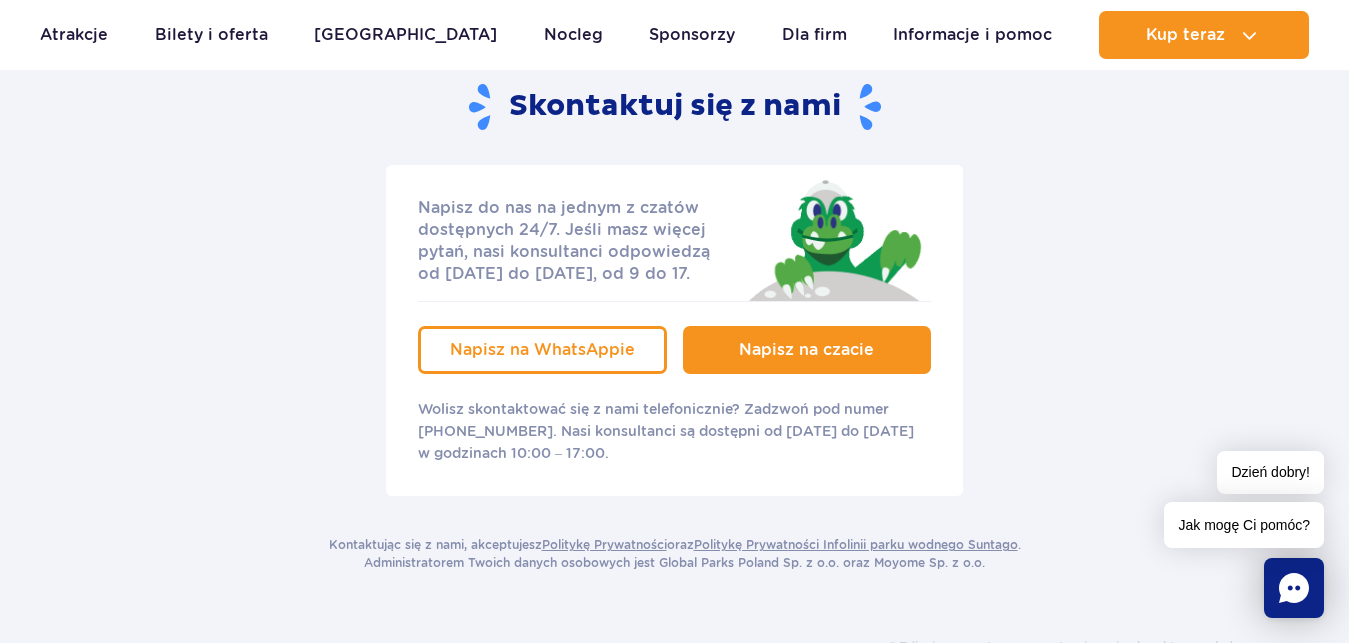 click on "Napisz na czacie" at bounding box center [807, 350] 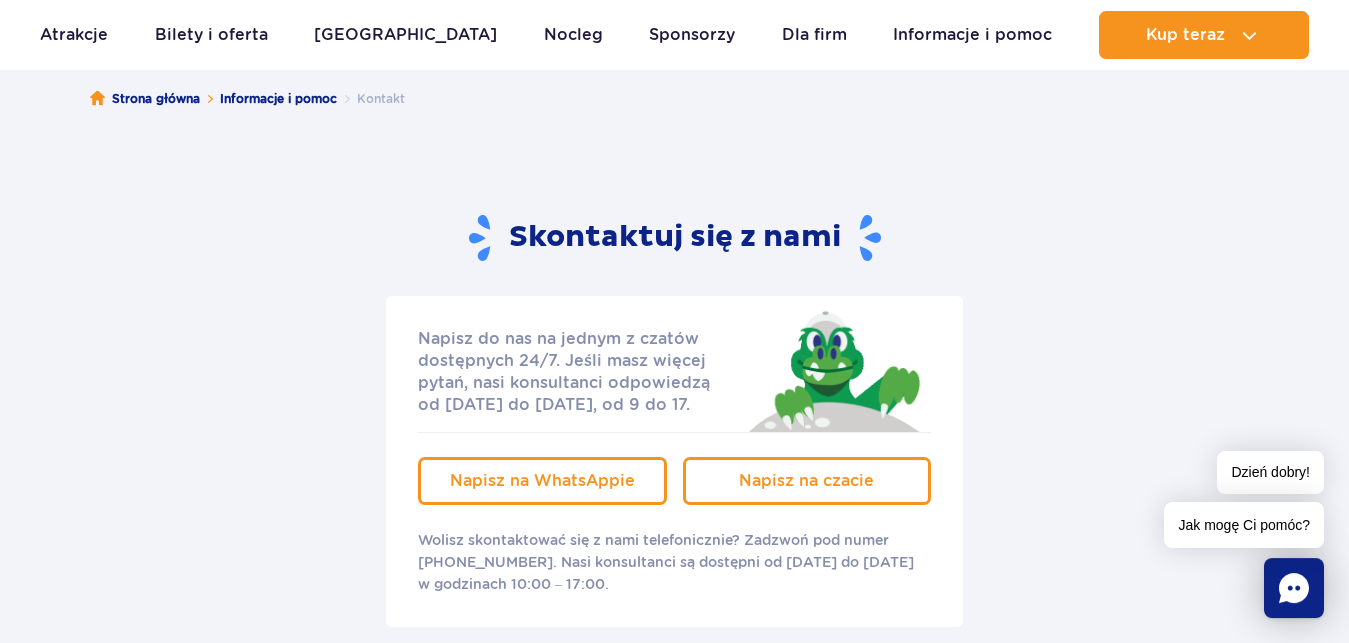 scroll, scrollTop: 0, scrollLeft: 0, axis: both 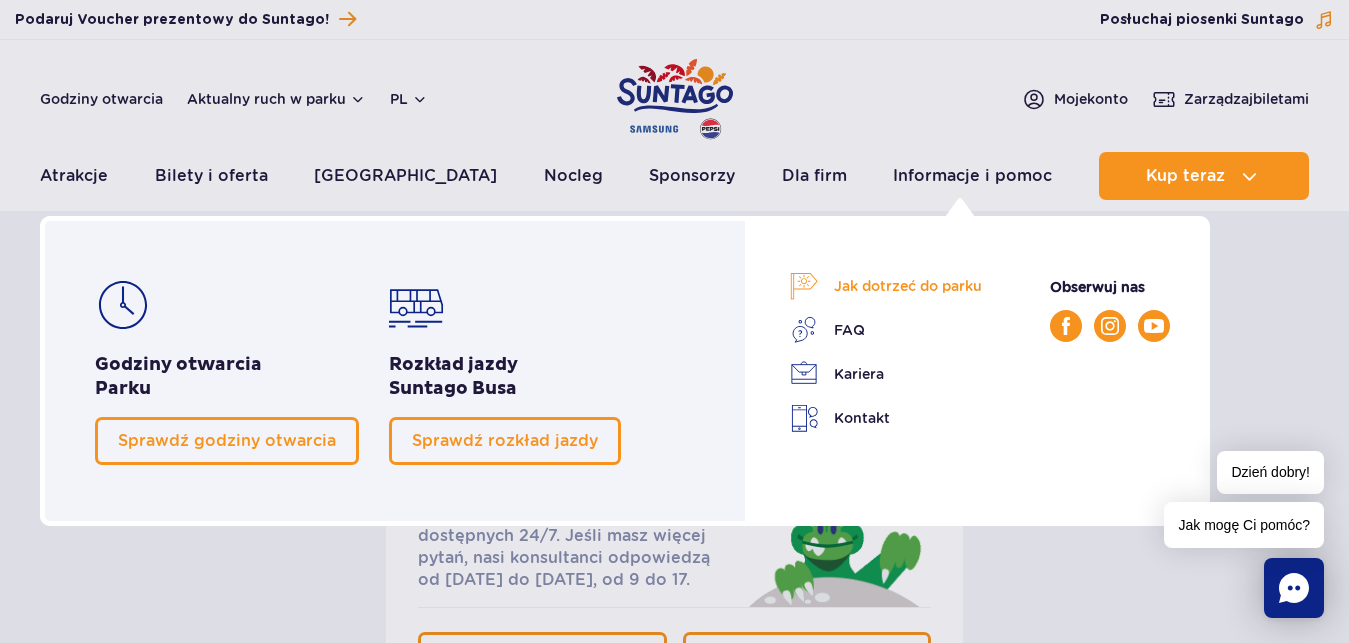 click on "Jak dotrzeć do parku" at bounding box center (886, 286) 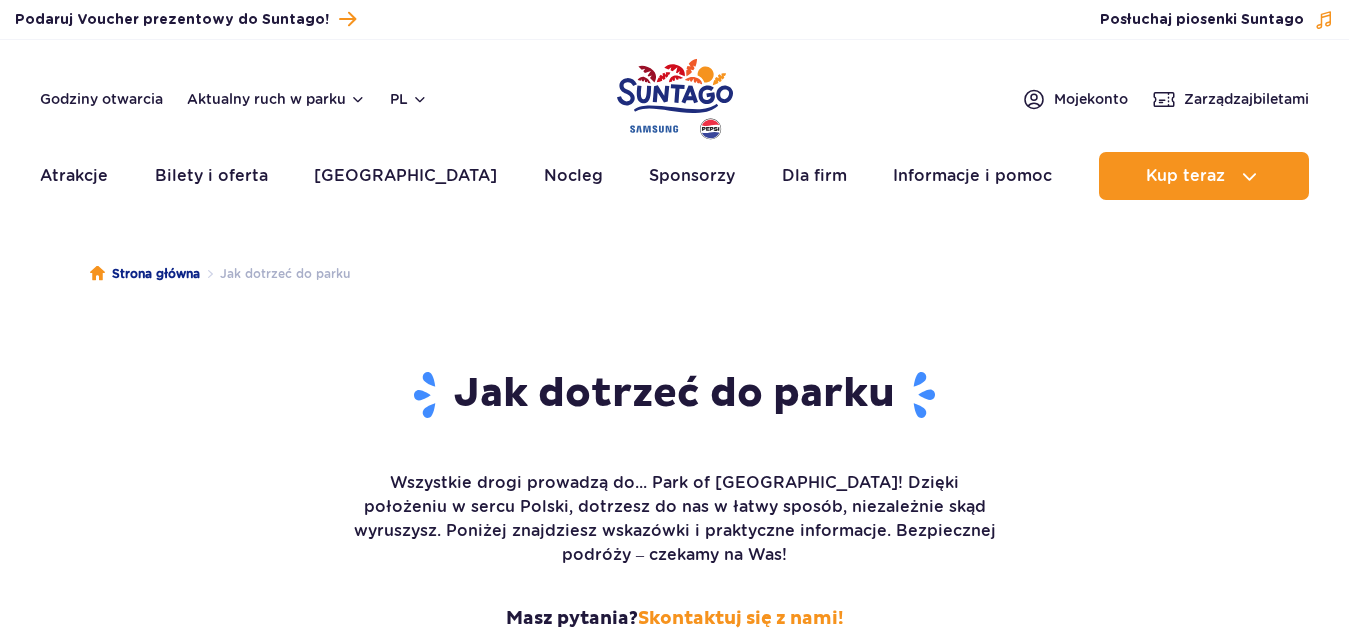 scroll, scrollTop: 0, scrollLeft: 0, axis: both 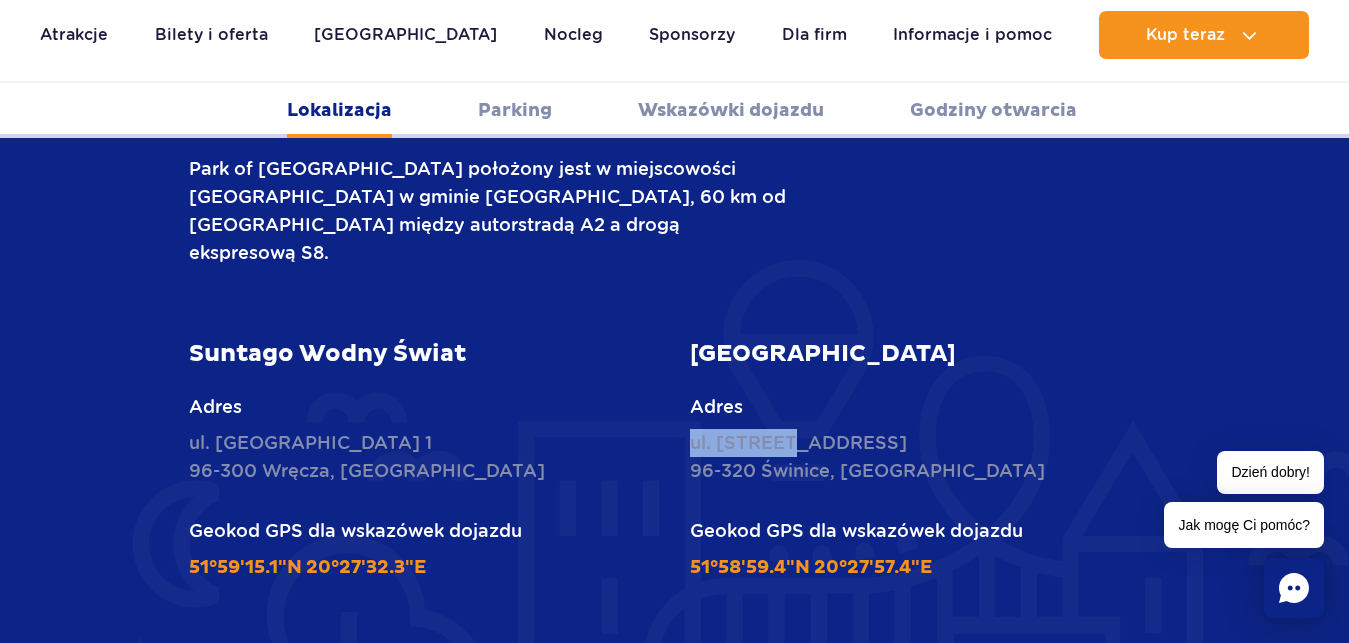 drag, startPoint x: 689, startPoint y: 392, endPoint x: 736, endPoint y: 401, distance: 47.853943 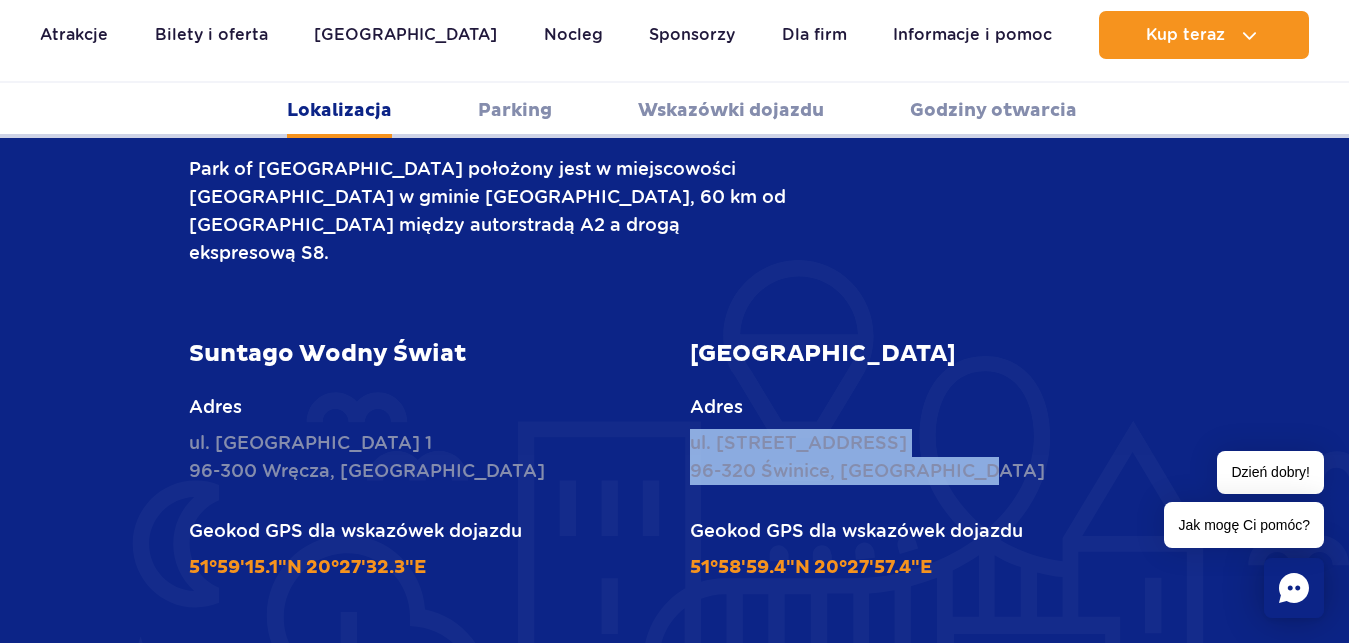 drag, startPoint x: 692, startPoint y: 391, endPoint x: 907, endPoint y: 424, distance: 217.51782 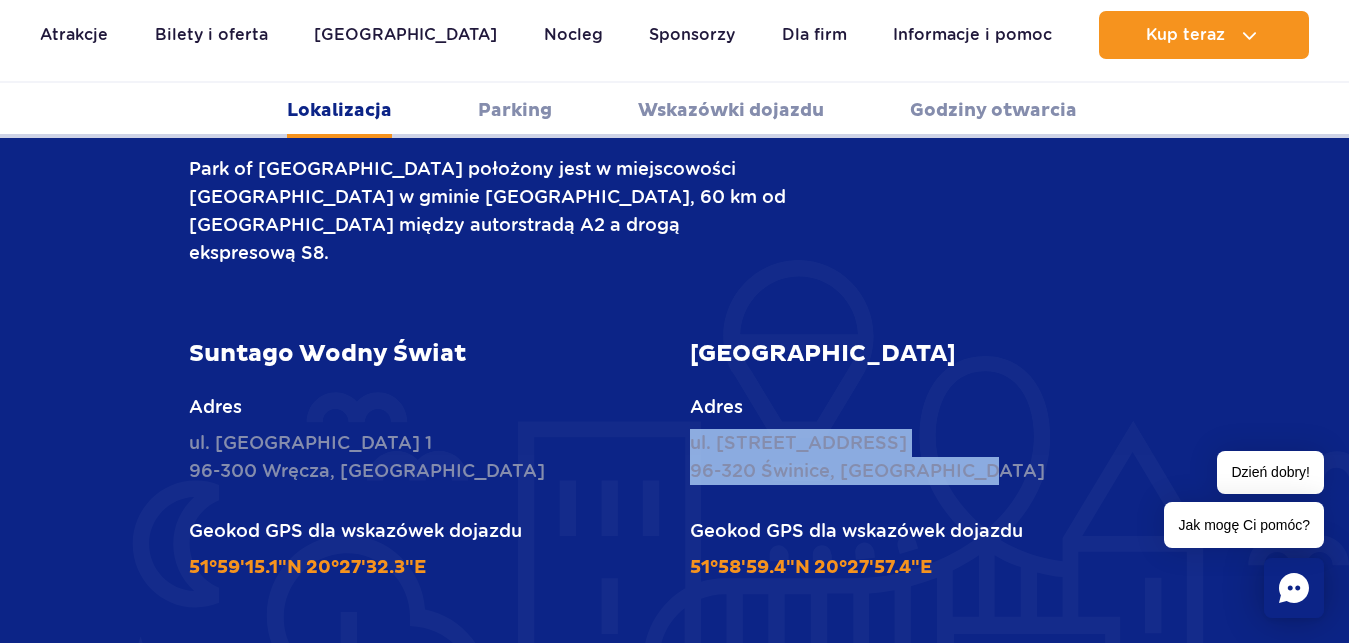 copy on "ul. Żukowska 57
96-320 Świnice, Polska" 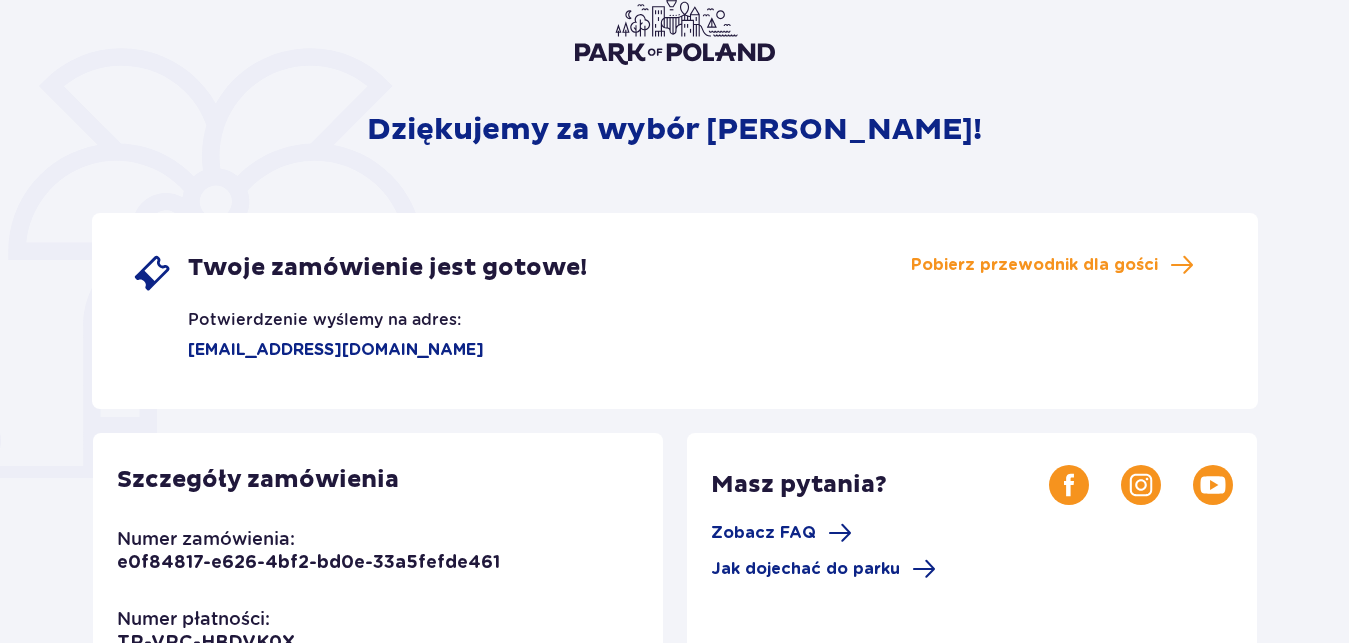 scroll, scrollTop: 204, scrollLeft: 0, axis: vertical 